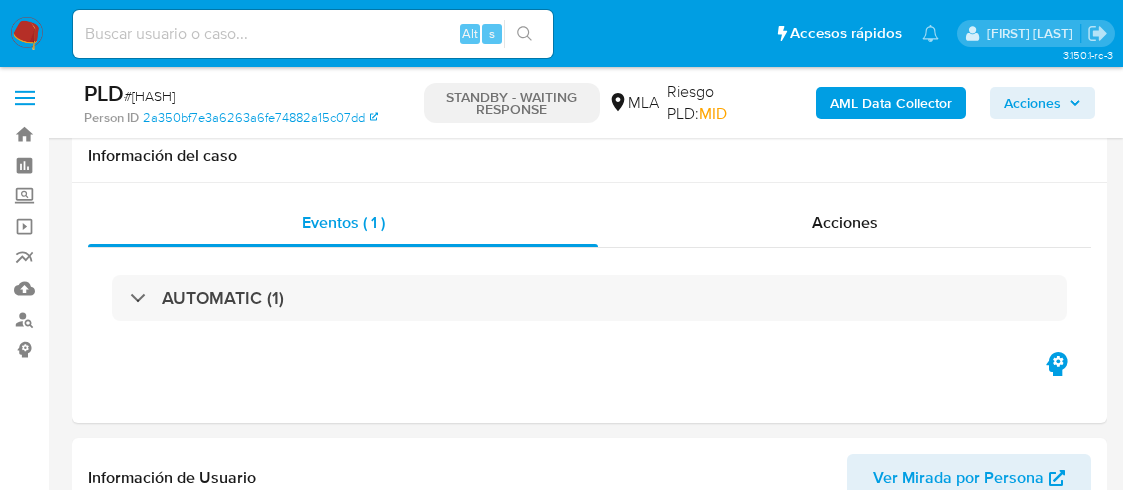 select on "10" 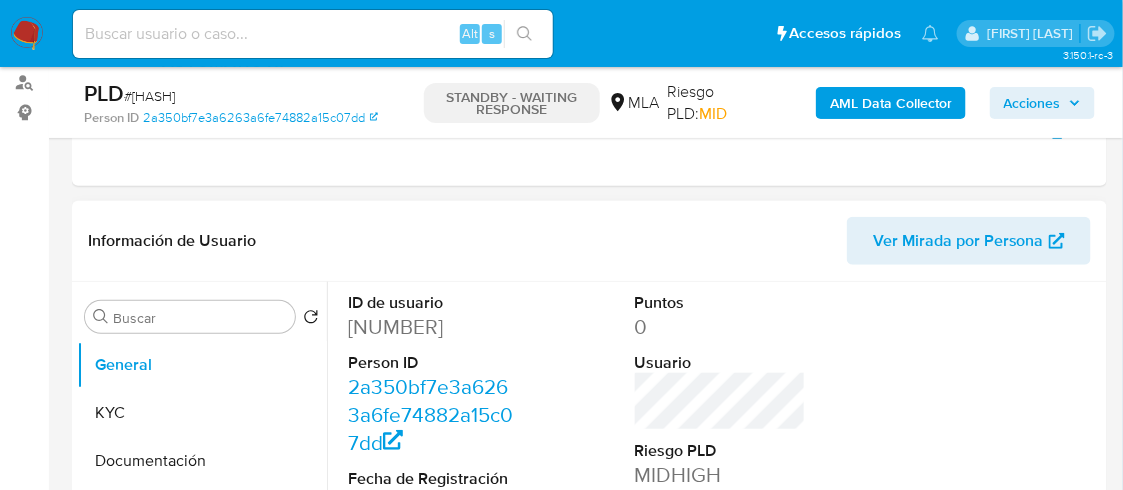 scroll, scrollTop: 222, scrollLeft: 0, axis: vertical 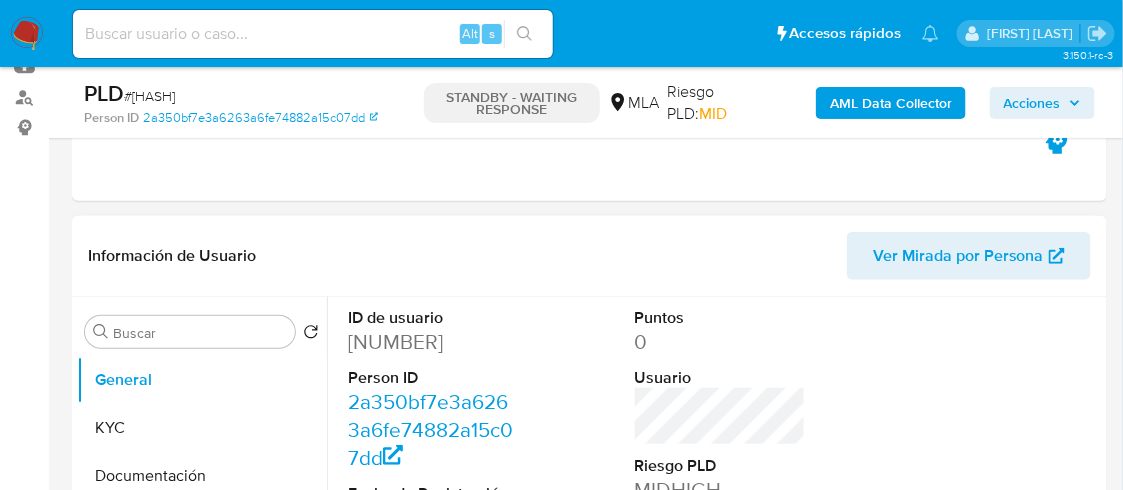 click on "379555839" at bounding box center (433, 342) 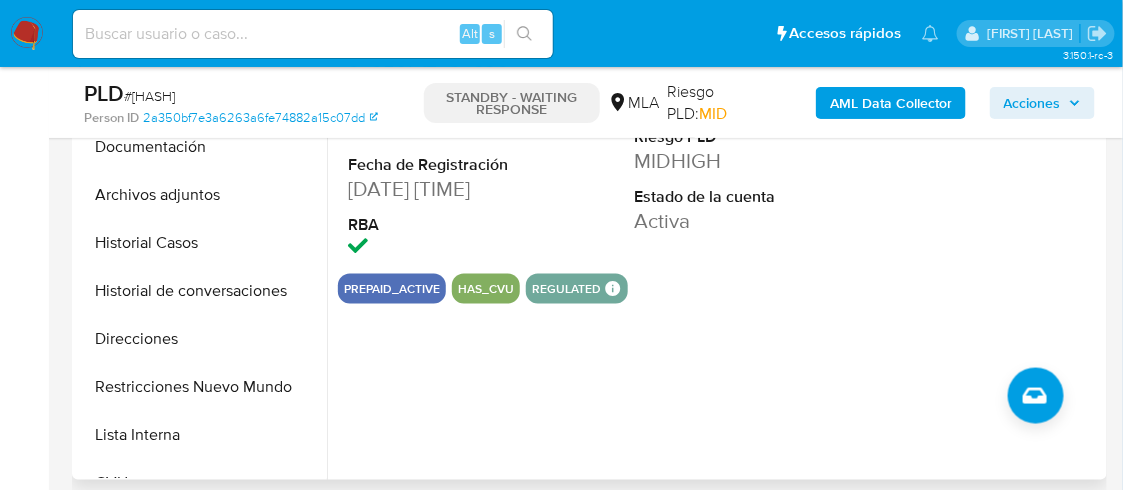 scroll, scrollTop: 522, scrollLeft: 0, axis: vertical 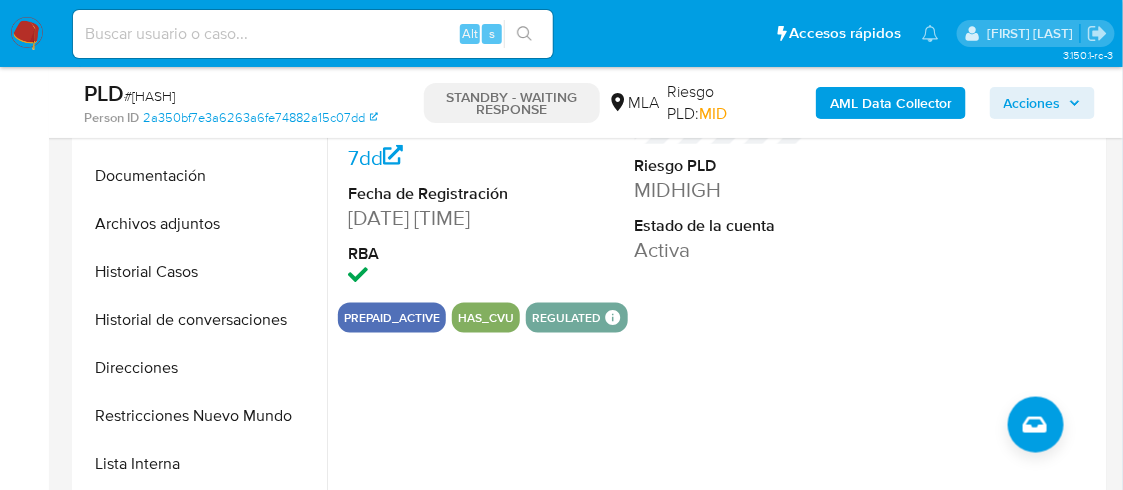 click on "Alt s" at bounding box center (313, 34) 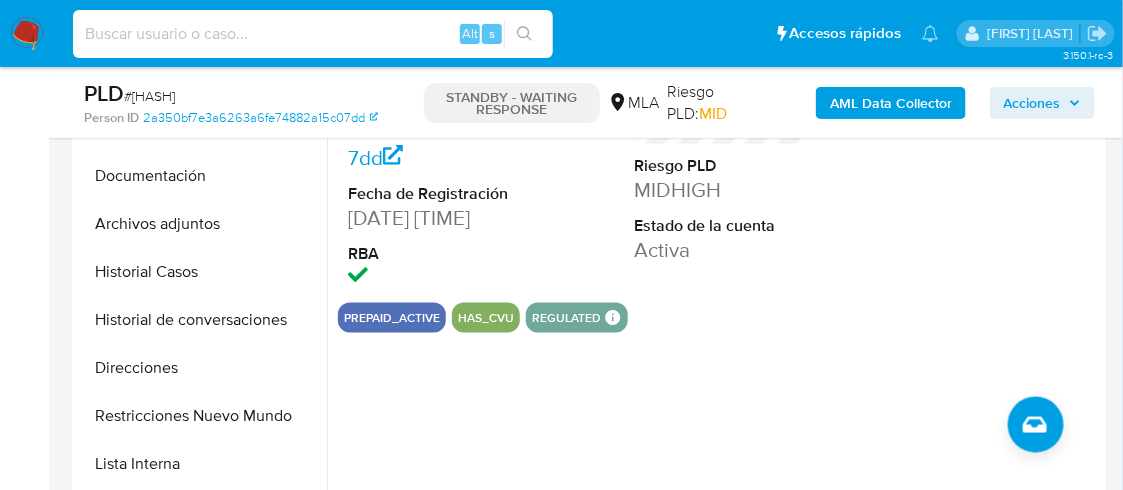 paste on "18FQZnK6yKZ5ut4AHd3LIS13" 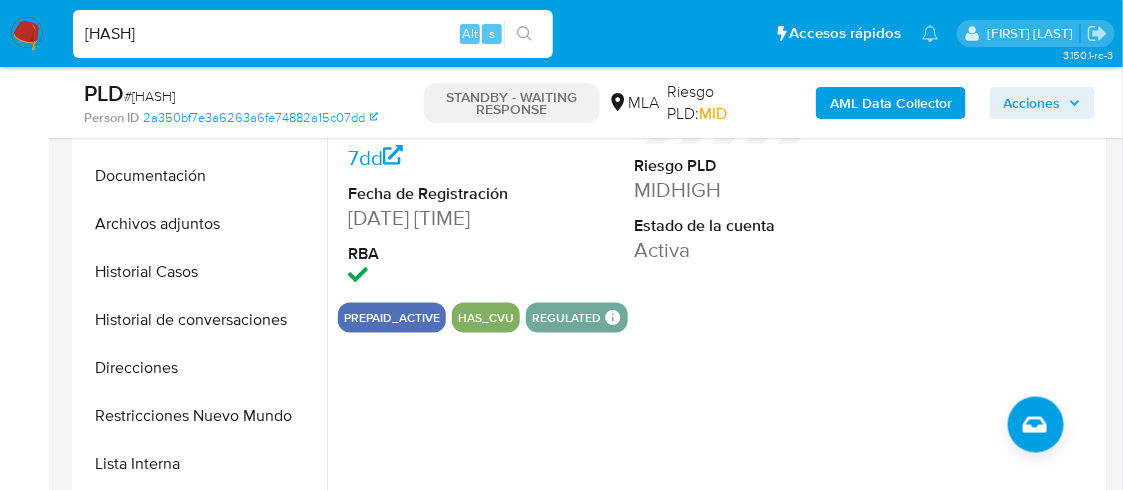 type on "18FQZnK6yKZ5ut4AHd3LIS13" 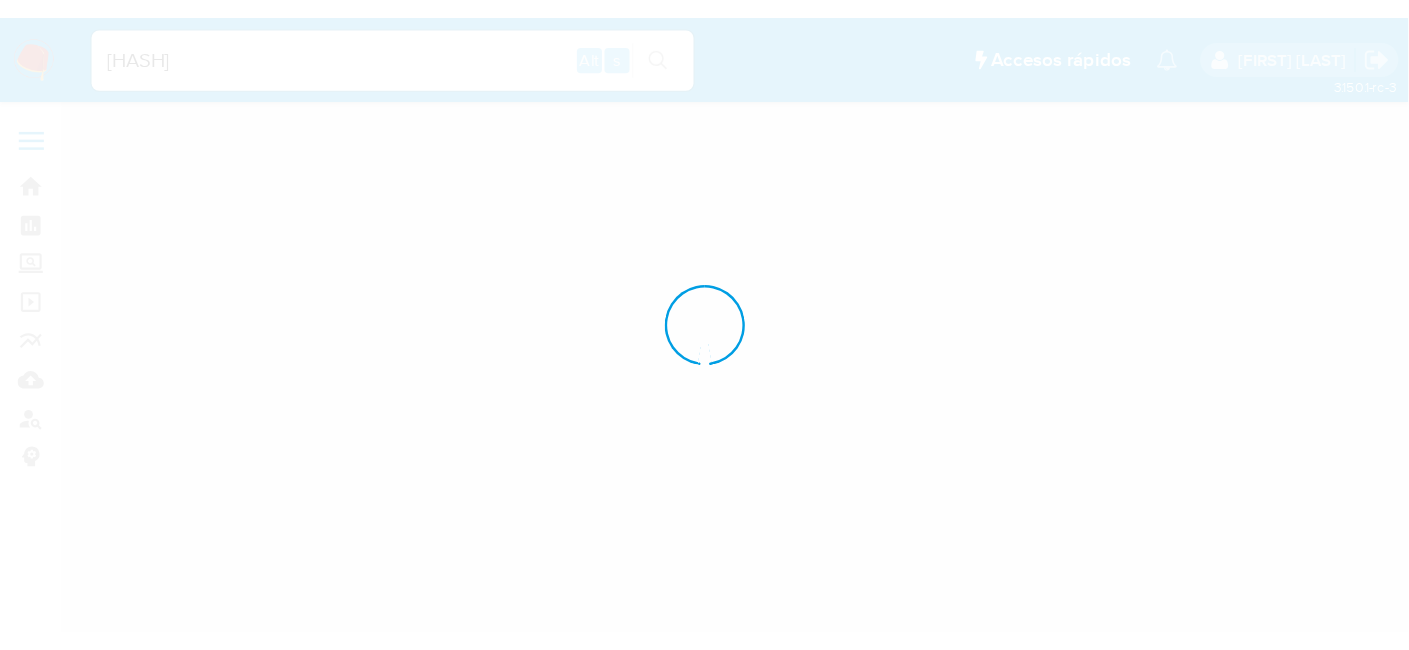 scroll, scrollTop: 0, scrollLeft: 0, axis: both 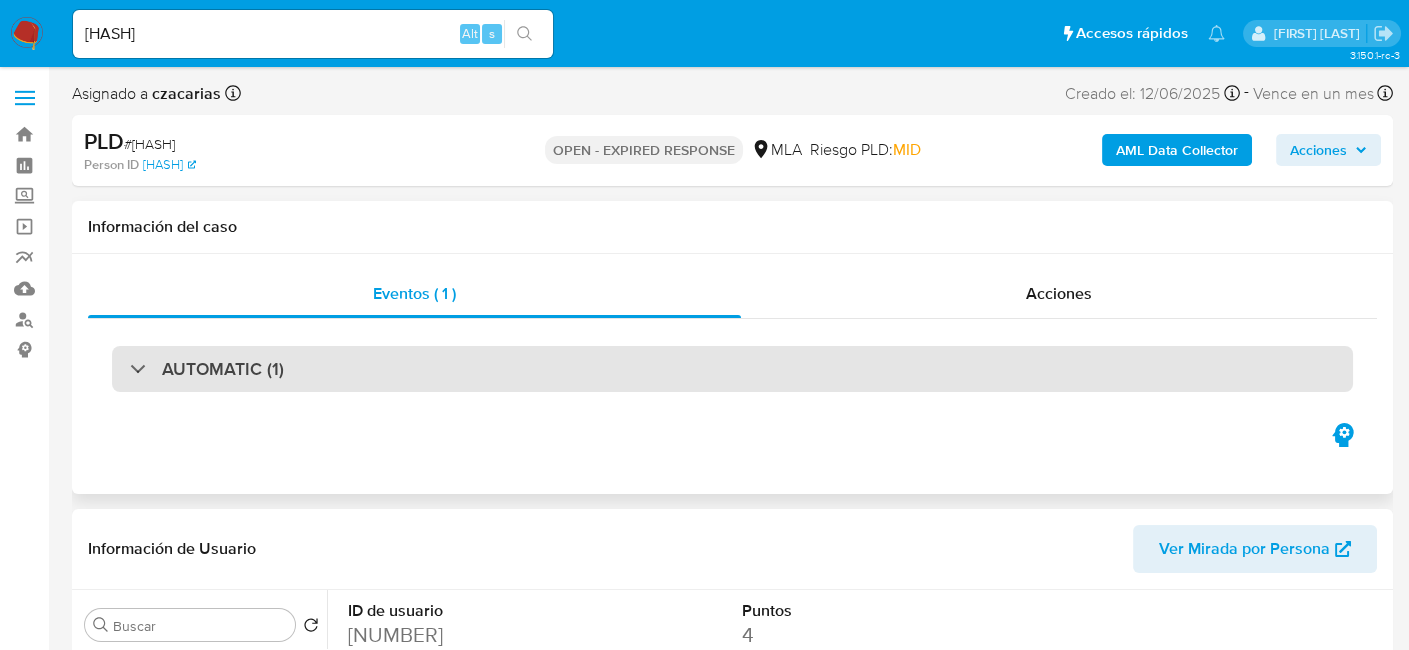 select on "10" 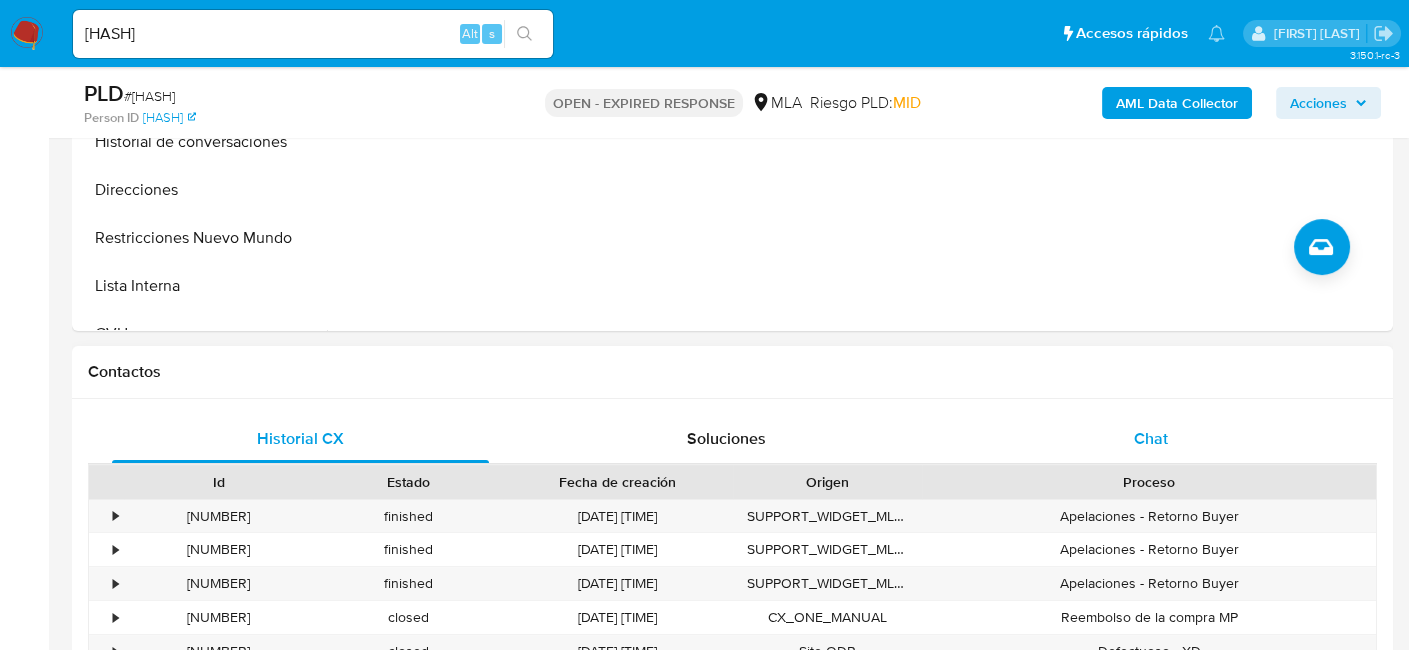 click on "Chat" at bounding box center (1151, 438) 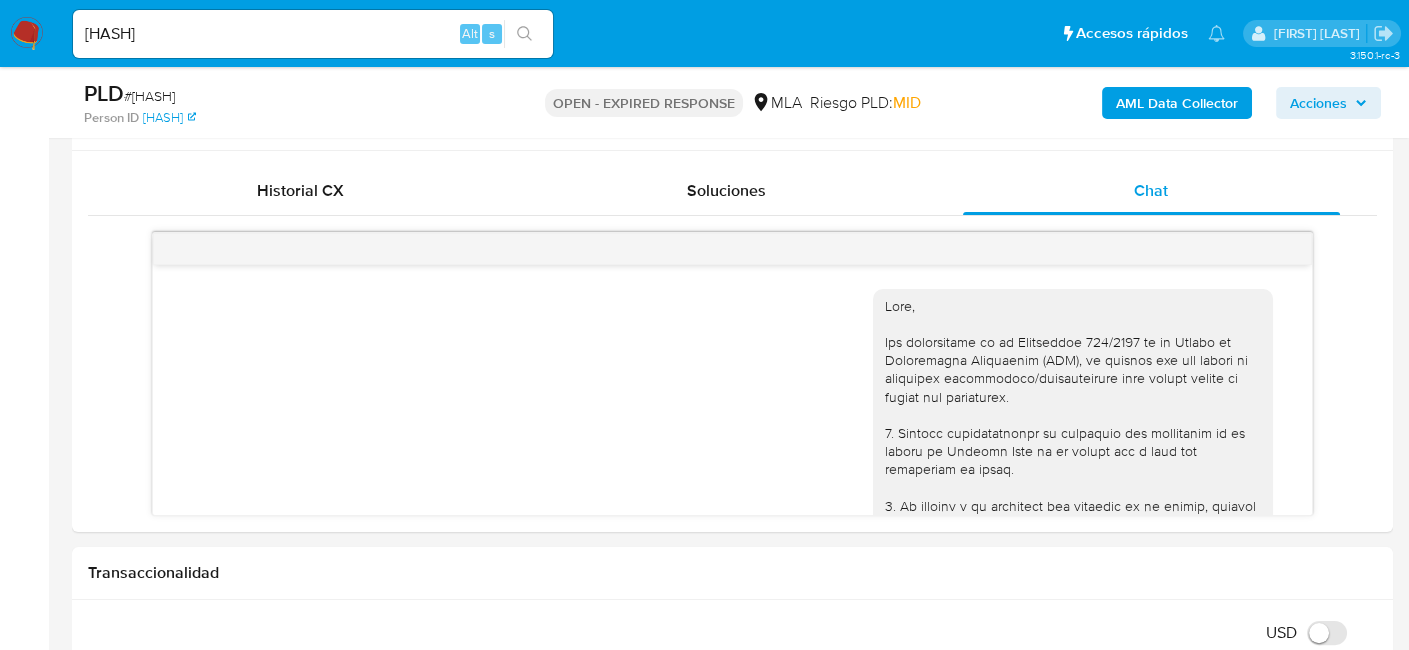 scroll, scrollTop: 1000, scrollLeft: 0, axis: vertical 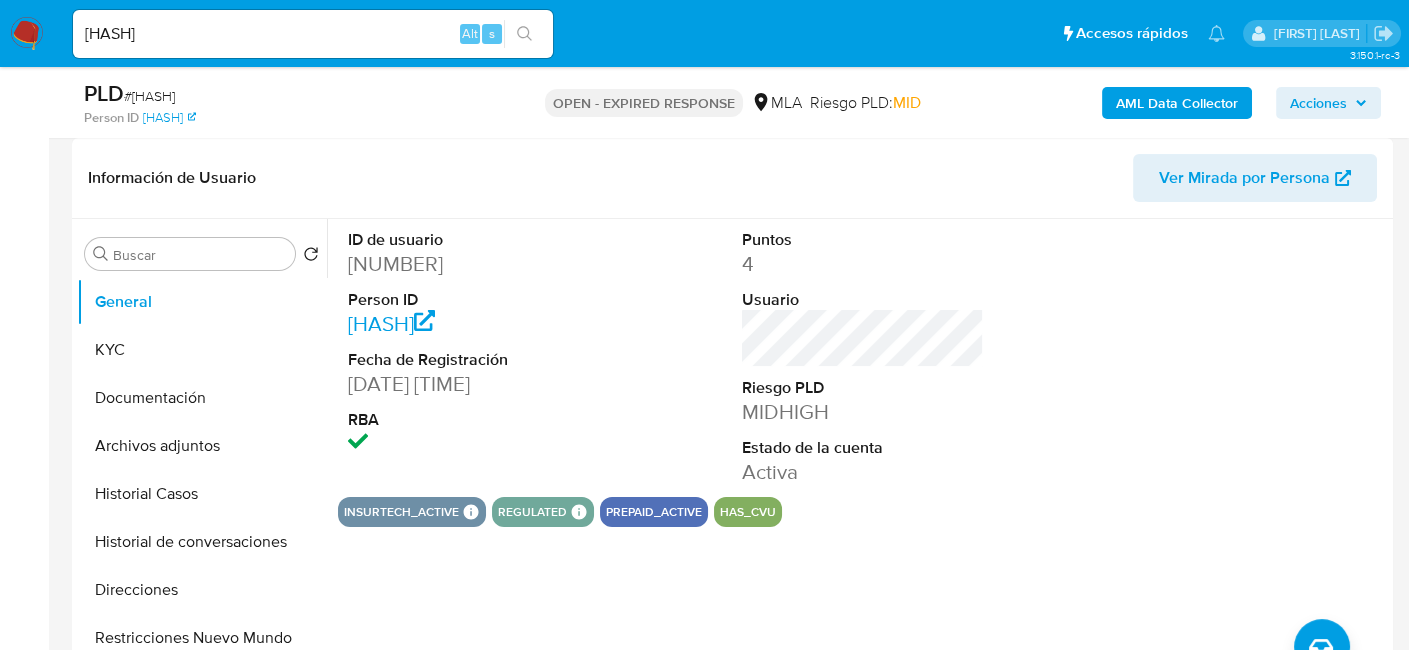 click on "# [ID]" at bounding box center [149, 96] 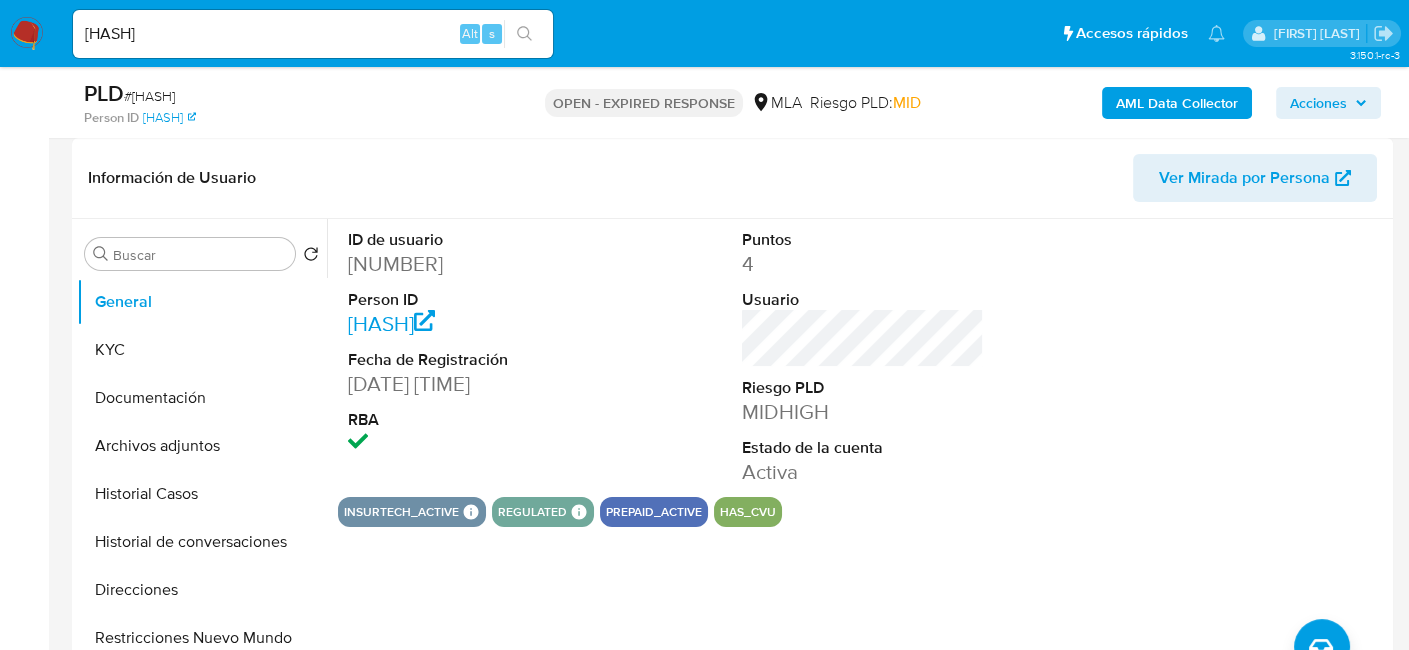 click on "# [ID]" at bounding box center (149, 96) 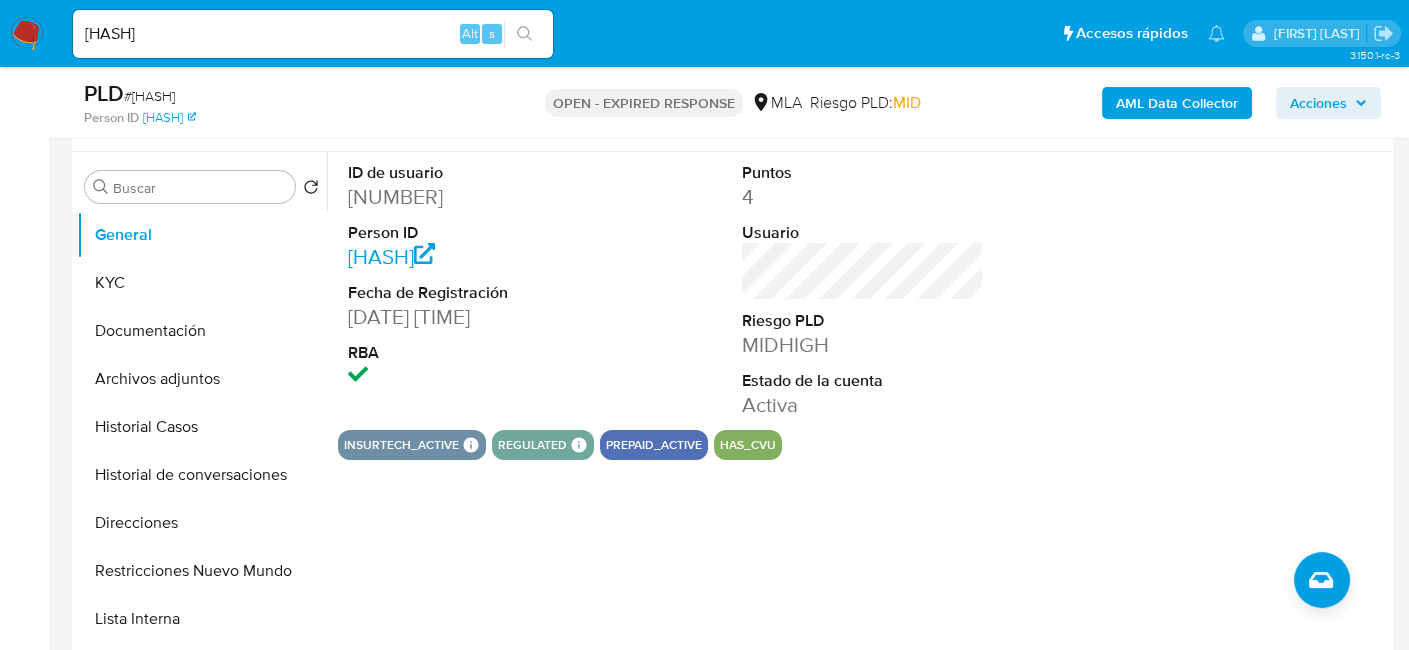 scroll, scrollTop: 400, scrollLeft: 0, axis: vertical 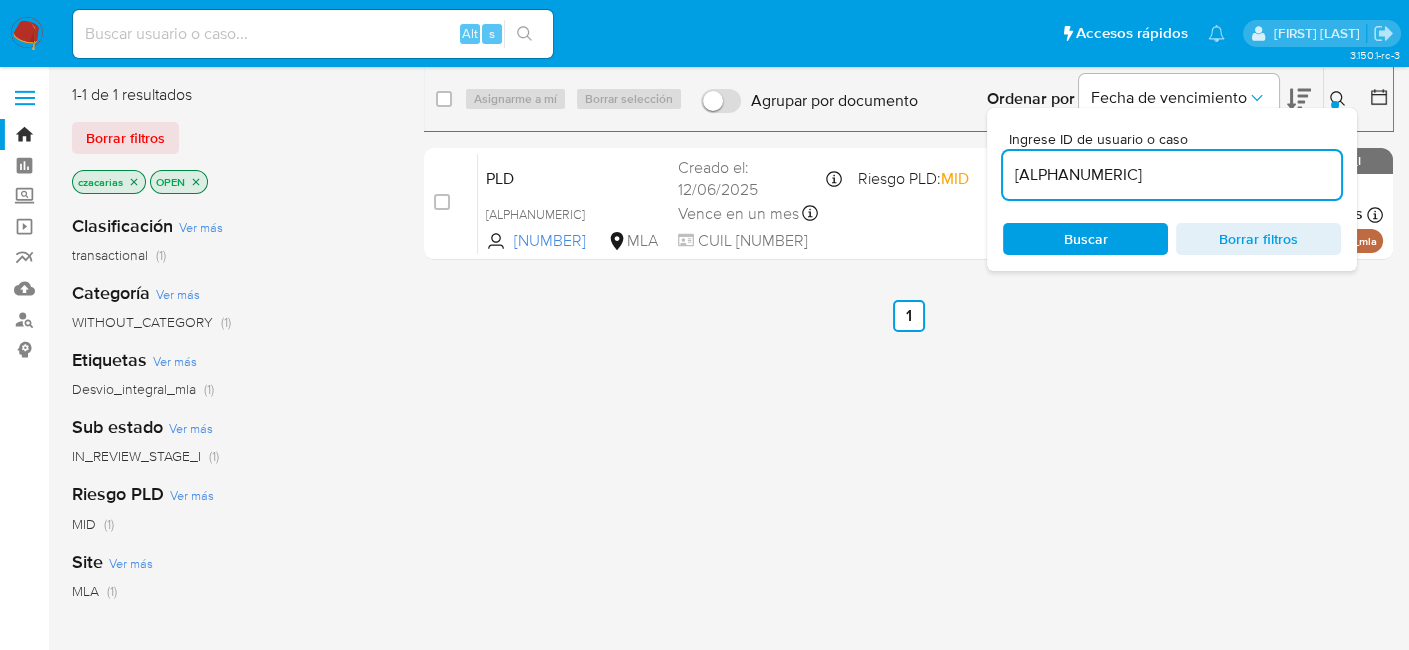 click on "[ALPHANUMERIC]" at bounding box center [1172, 175] 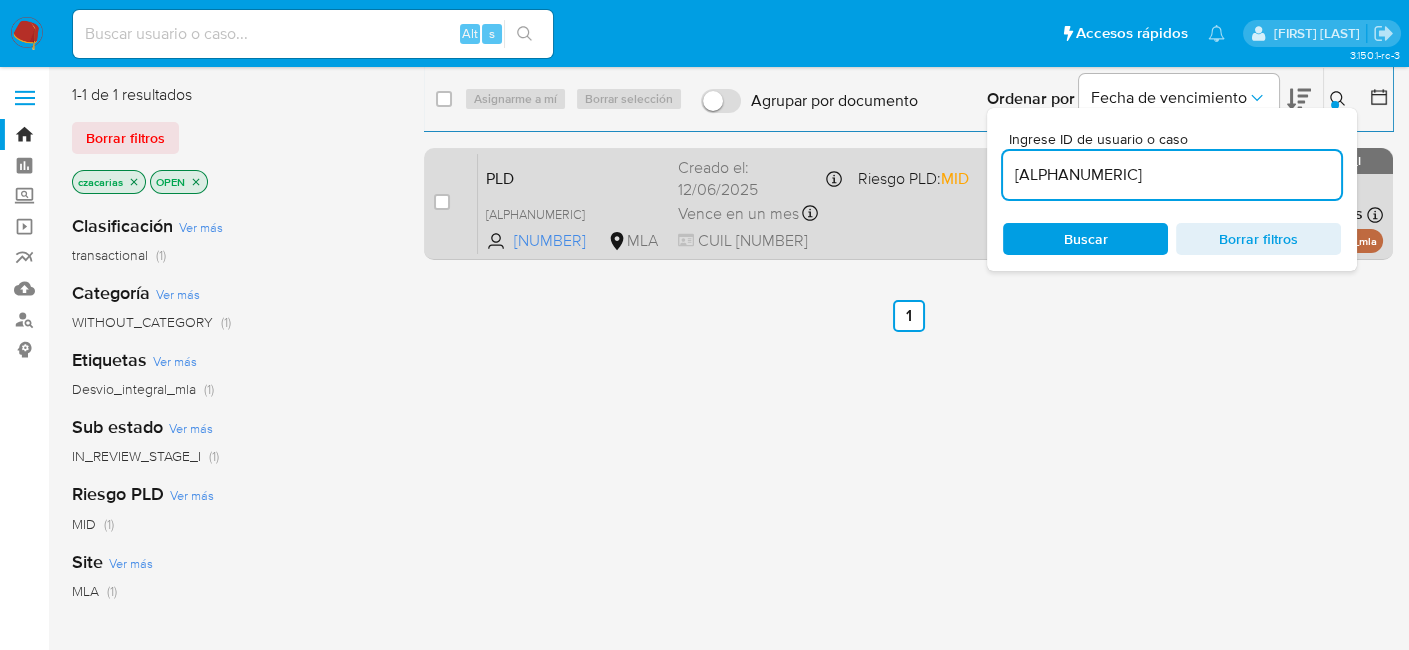 type on "[CASE_ID]" 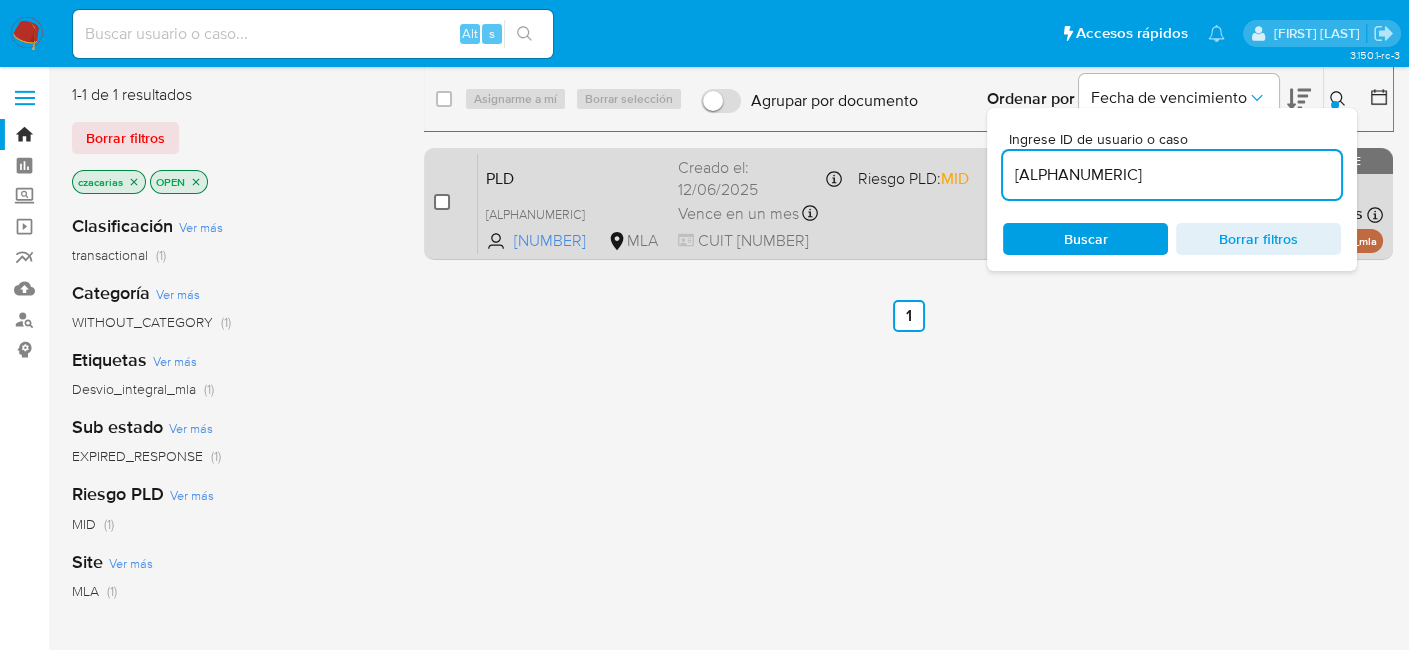 click at bounding box center [442, 202] 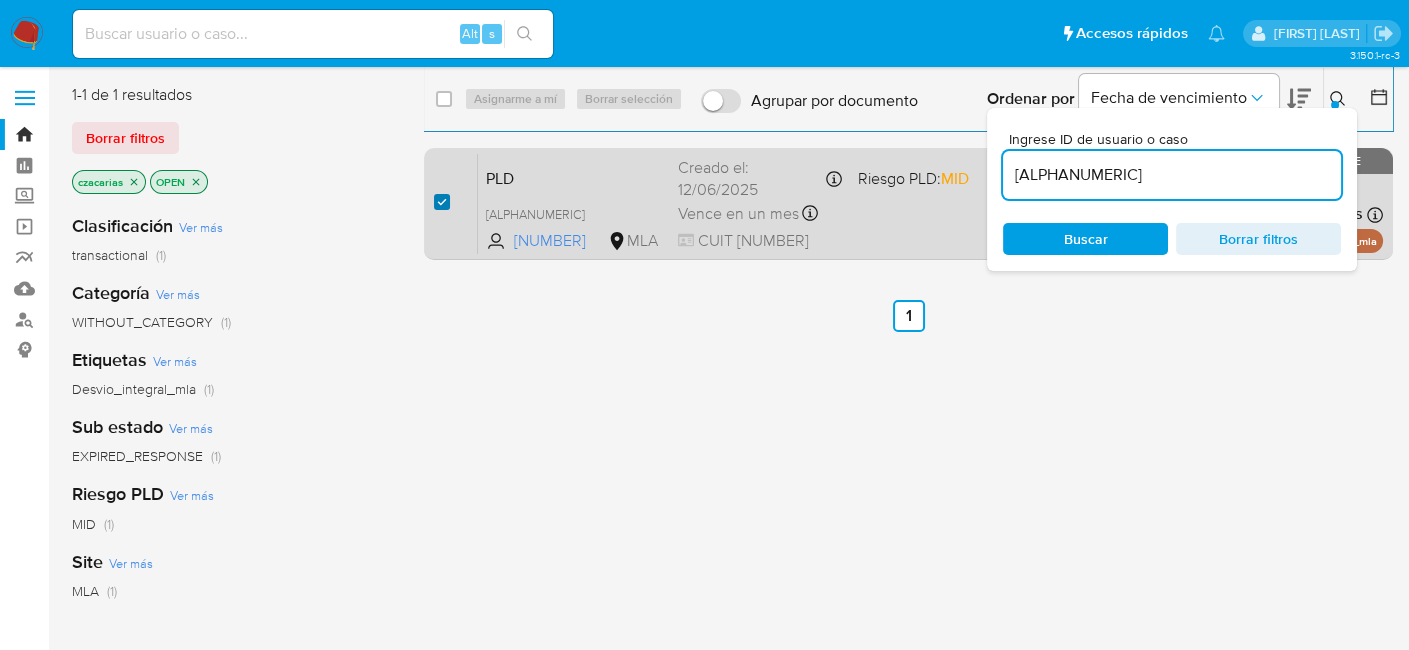 checkbox on "true" 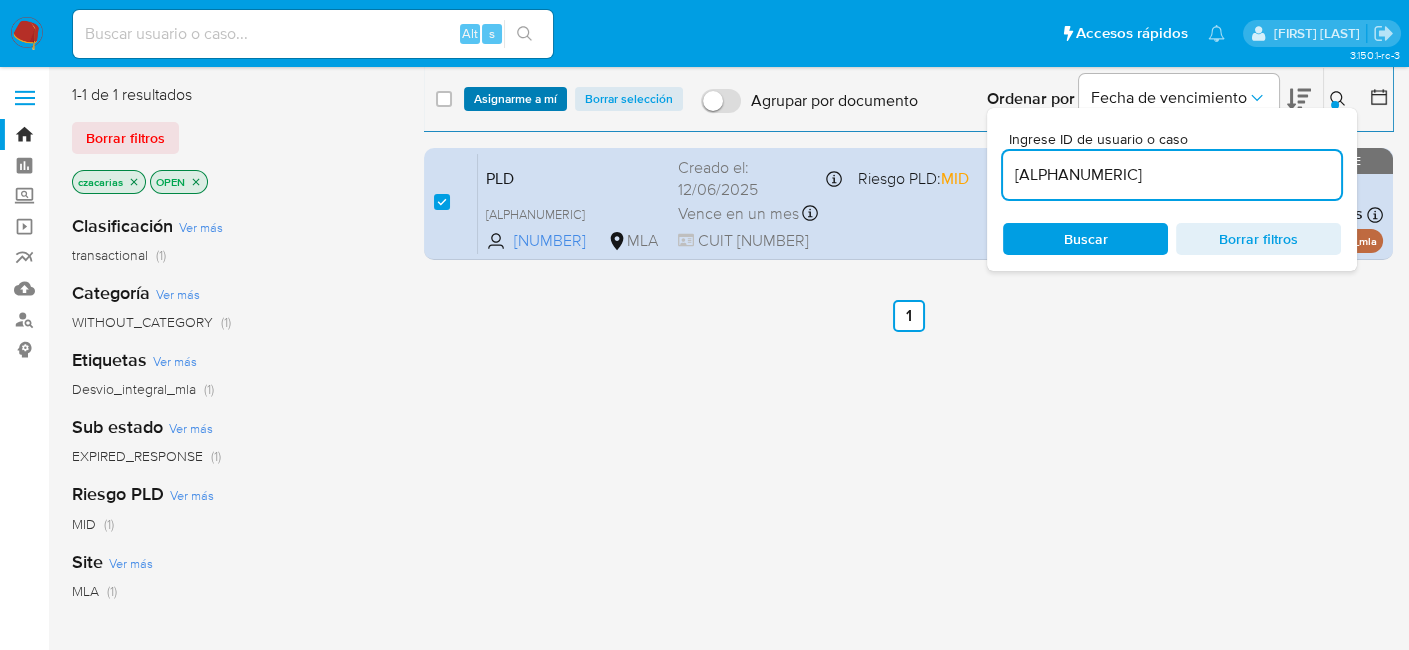 drag, startPoint x: 507, startPoint y: 113, endPoint x: 511, endPoint y: 101, distance: 12.649111 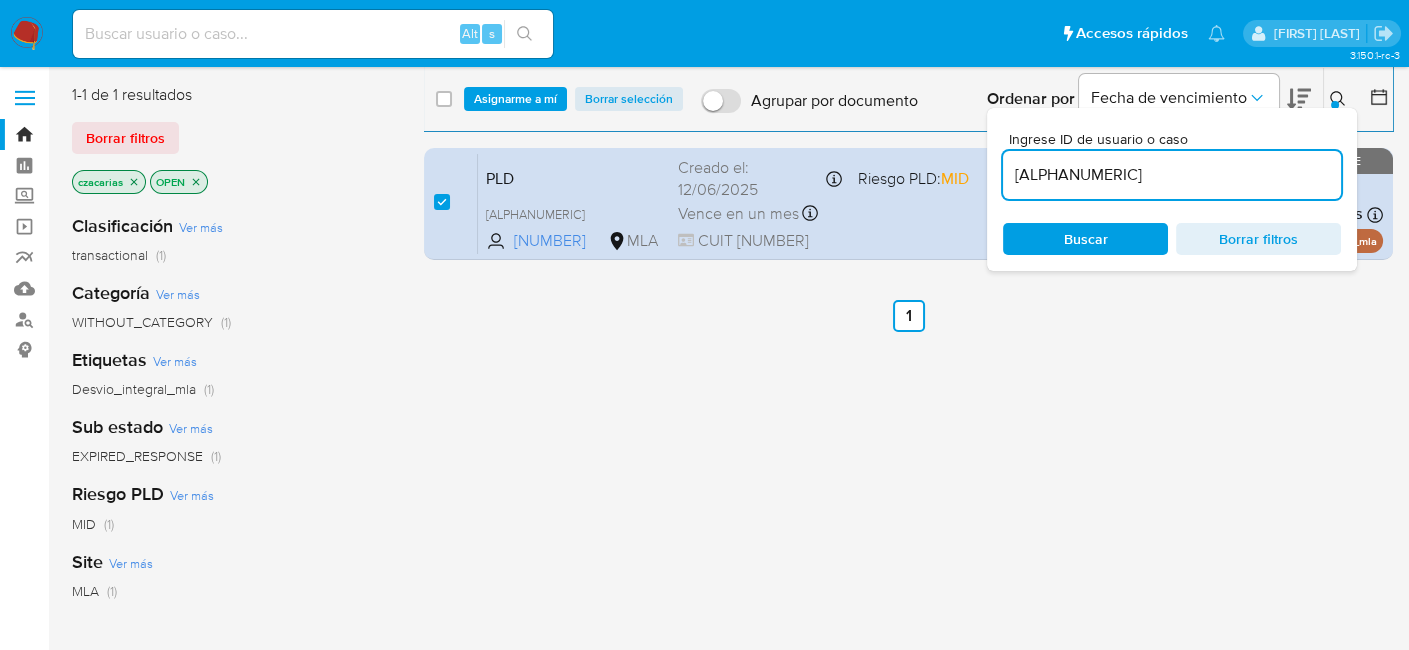 click on "Asignarme a mí" at bounding box center [515, 99] 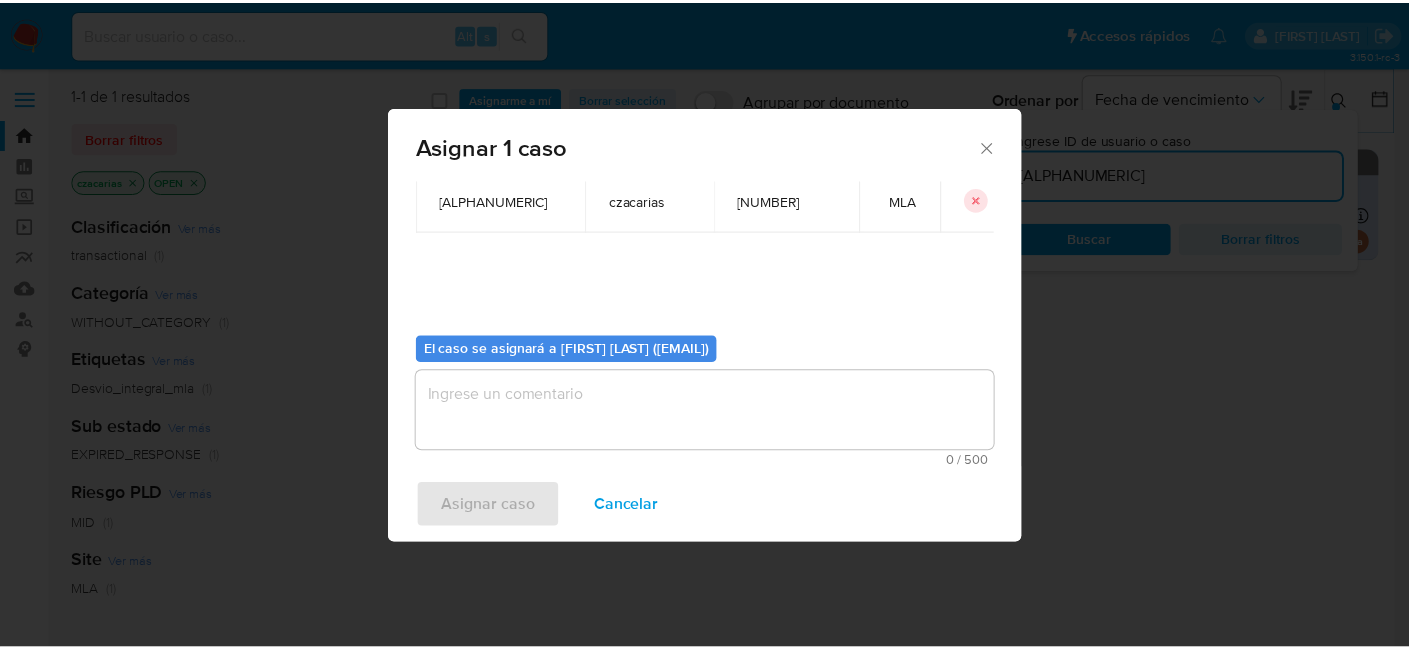scroll, scrollTop: 102, scrollLeft: 0, axis: vertical 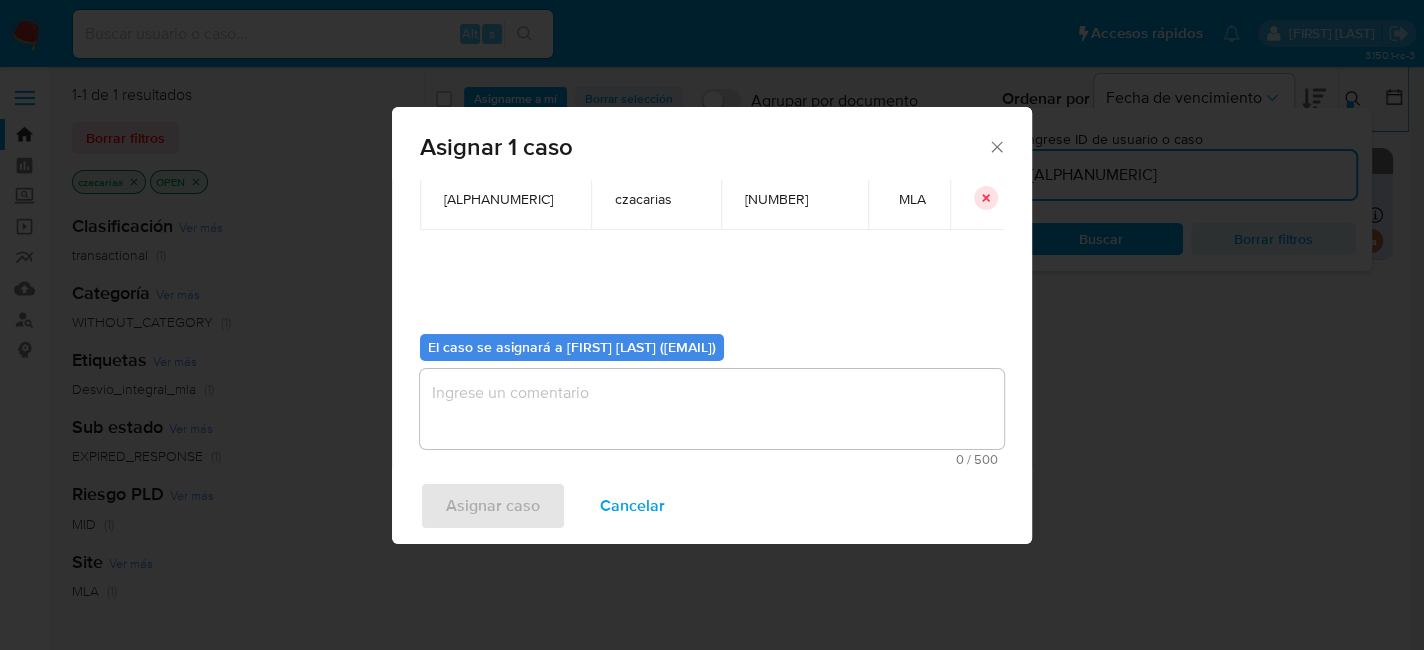 click at bounding box center [712, 409] 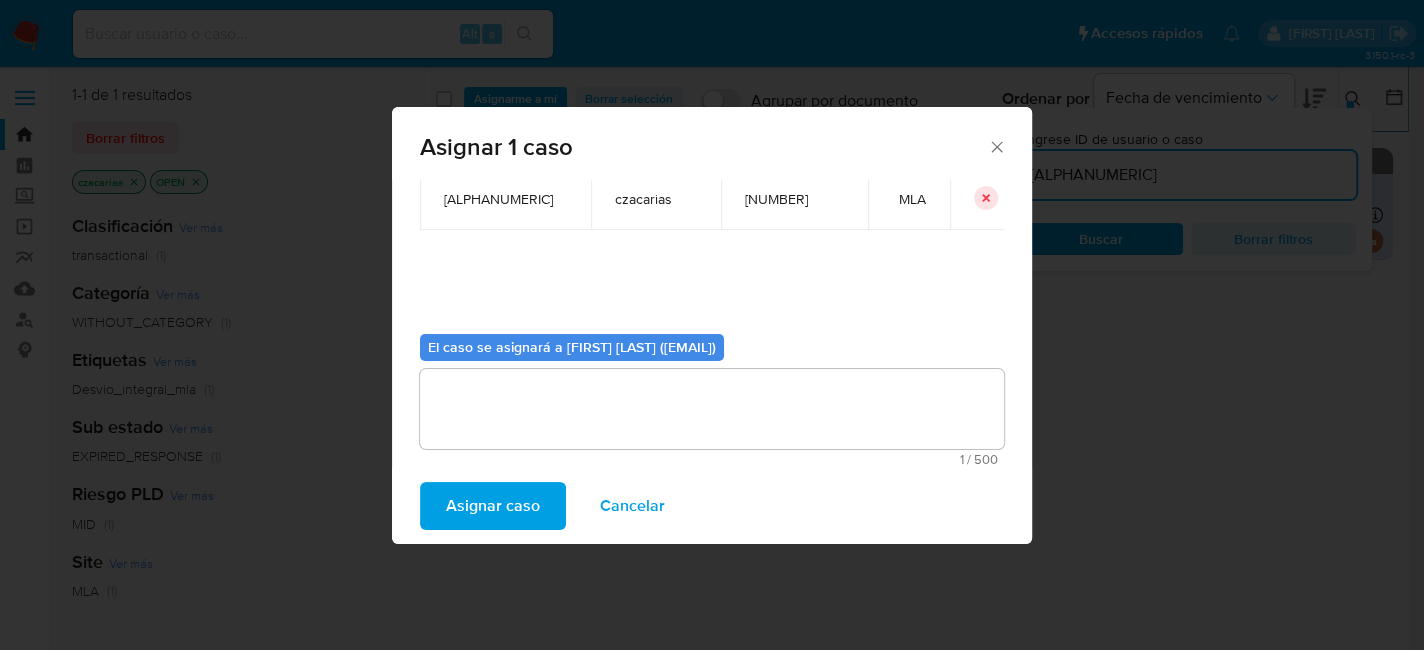 click on "Asignar caso" at bounding box center (493, 506) 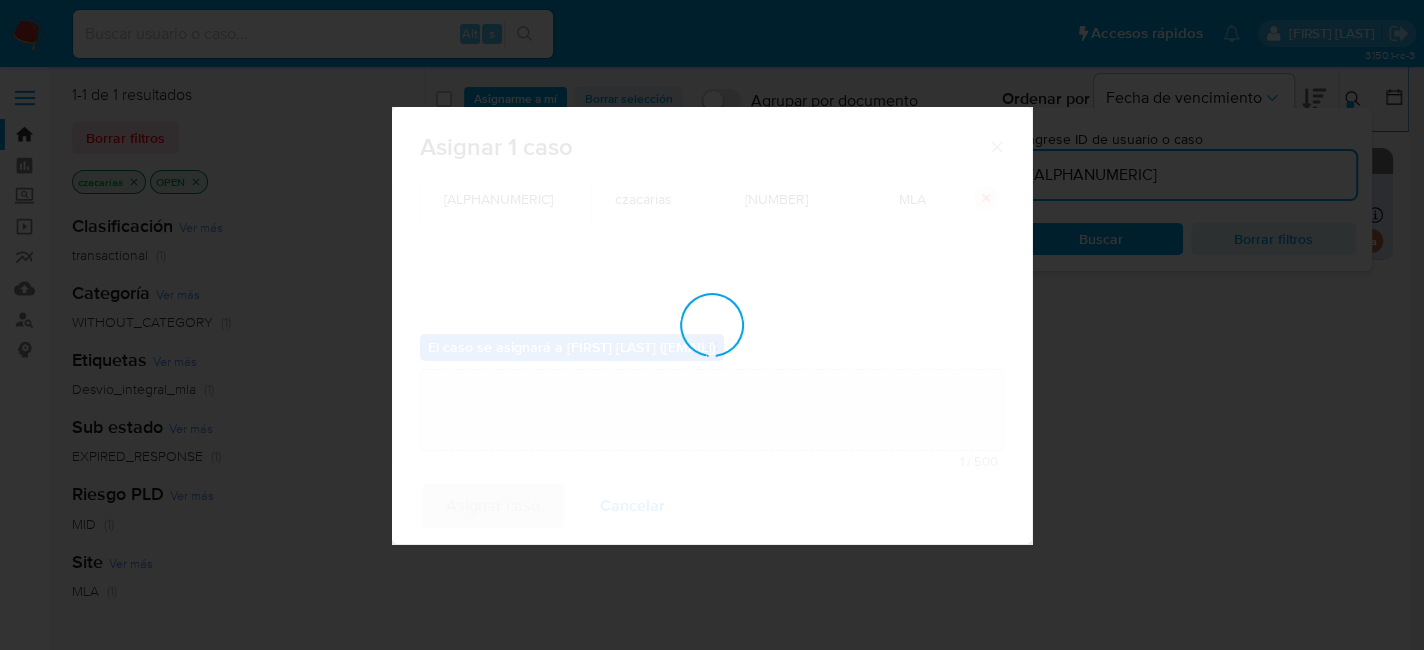 type 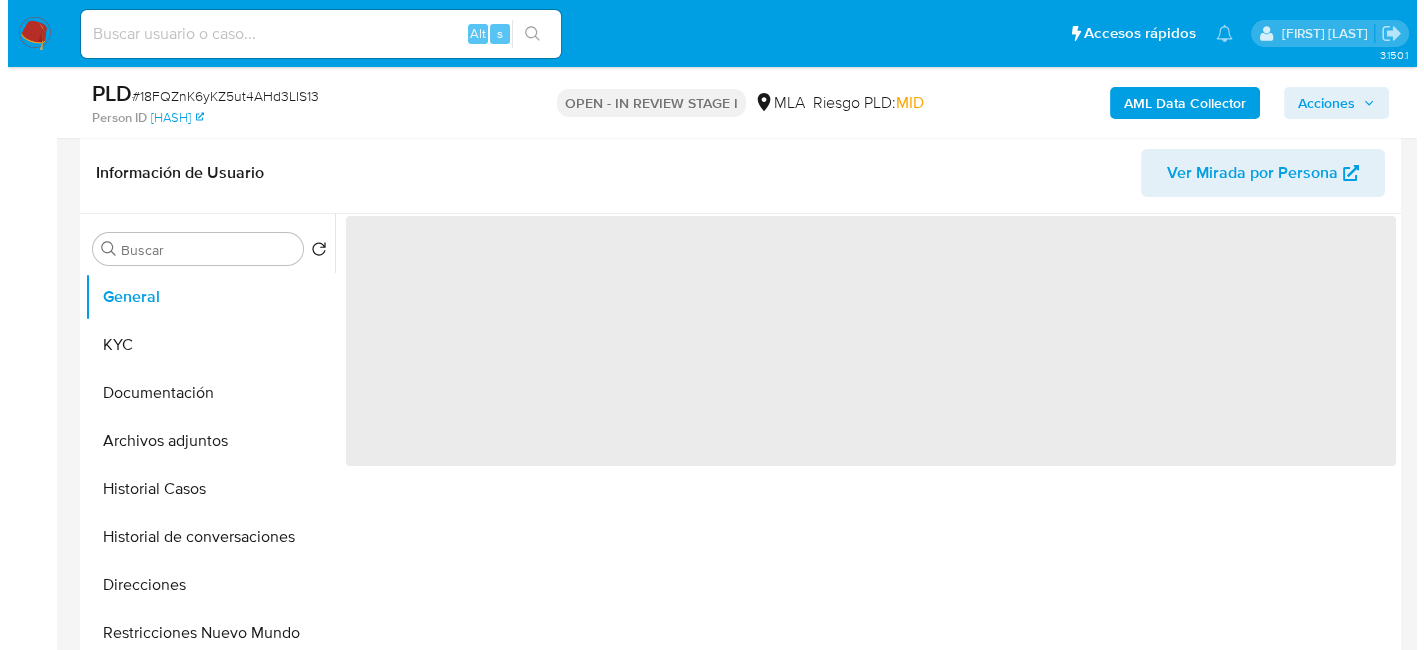 scroll, scrollTop: 400, scrollLeft: 0, axis: vertical 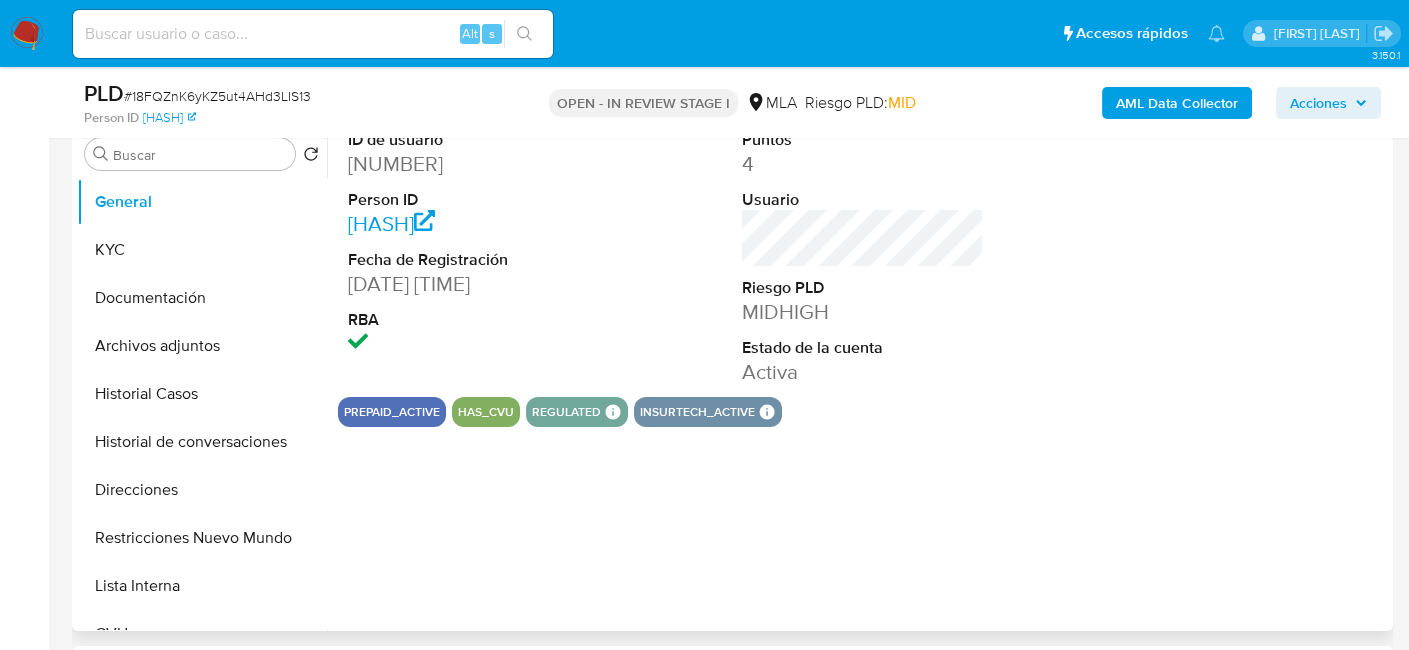 select on "10" 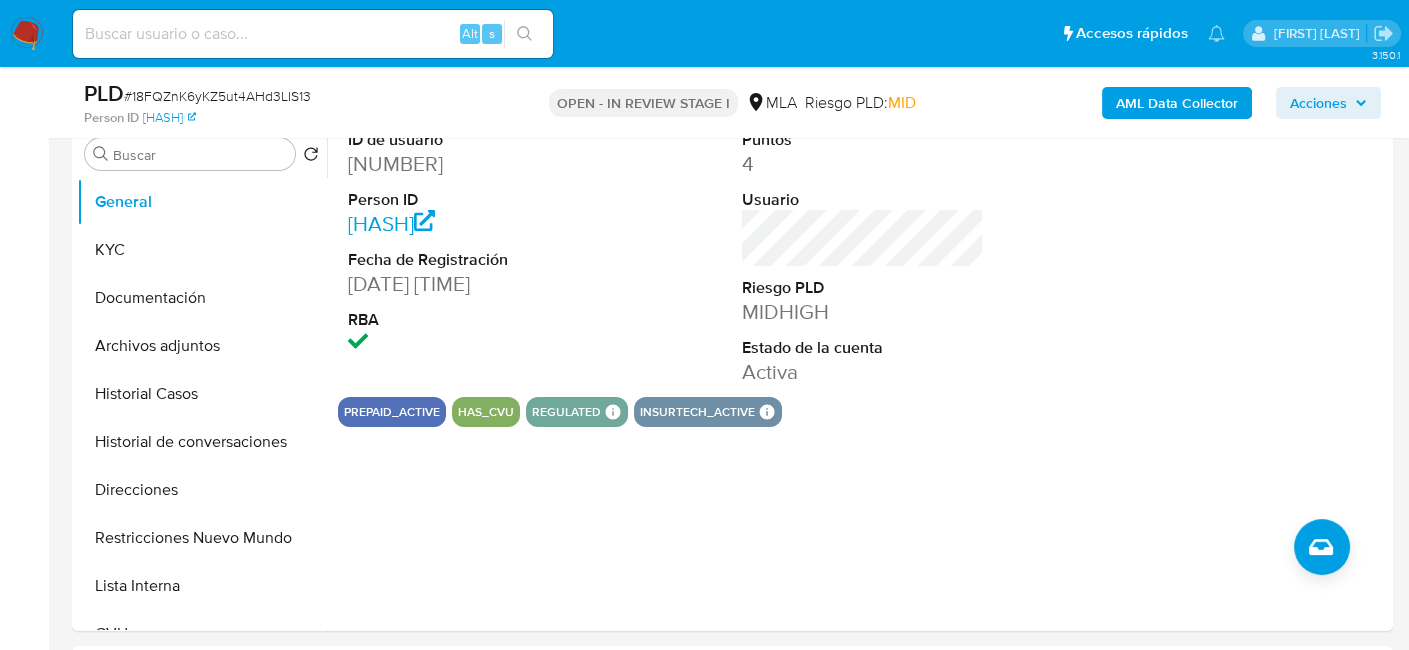 copy on "[PHONE]" 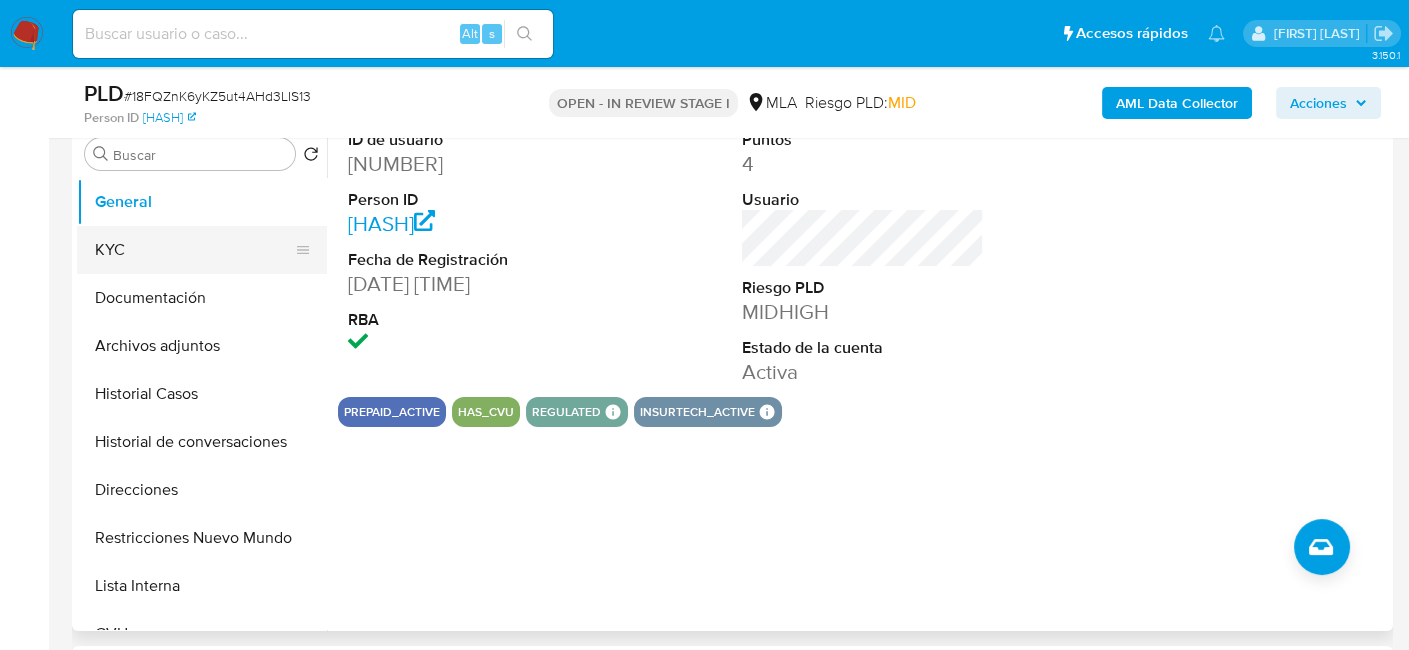 click on "KYC" at bounding box center (194, 250) 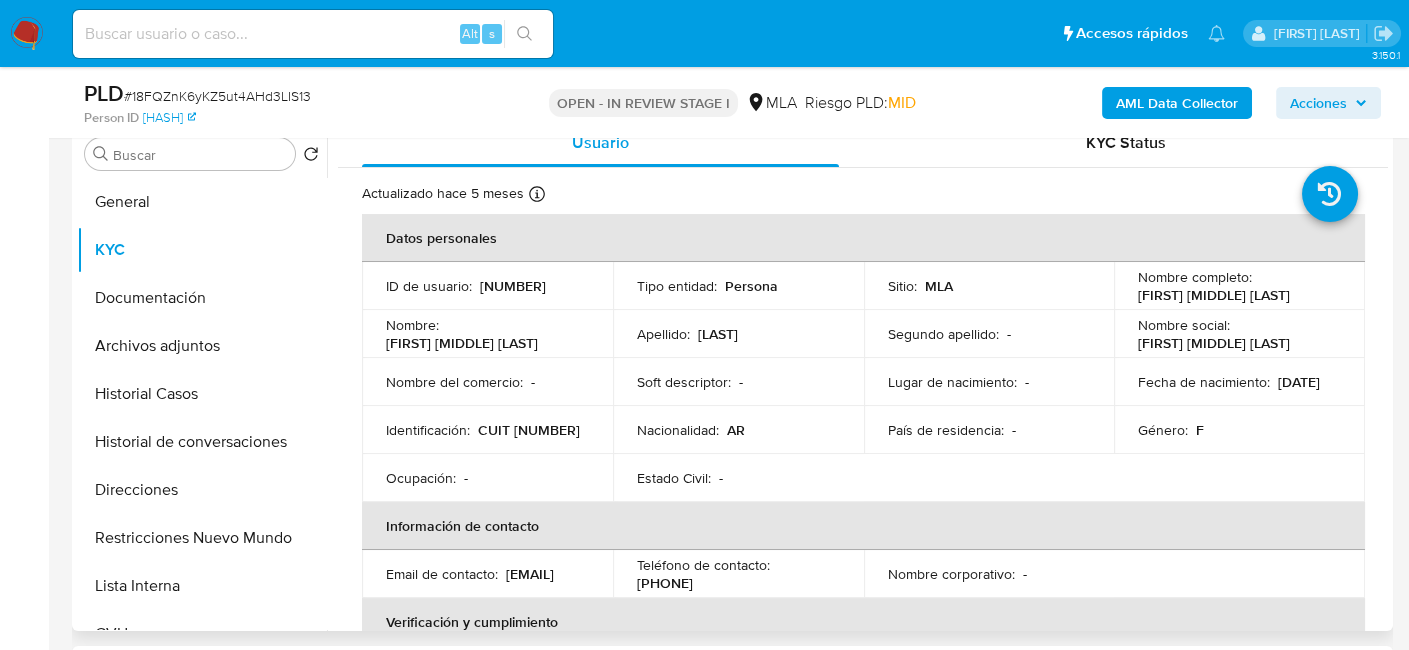 click on "[NUMBER]" at bounding box center (513, 286) 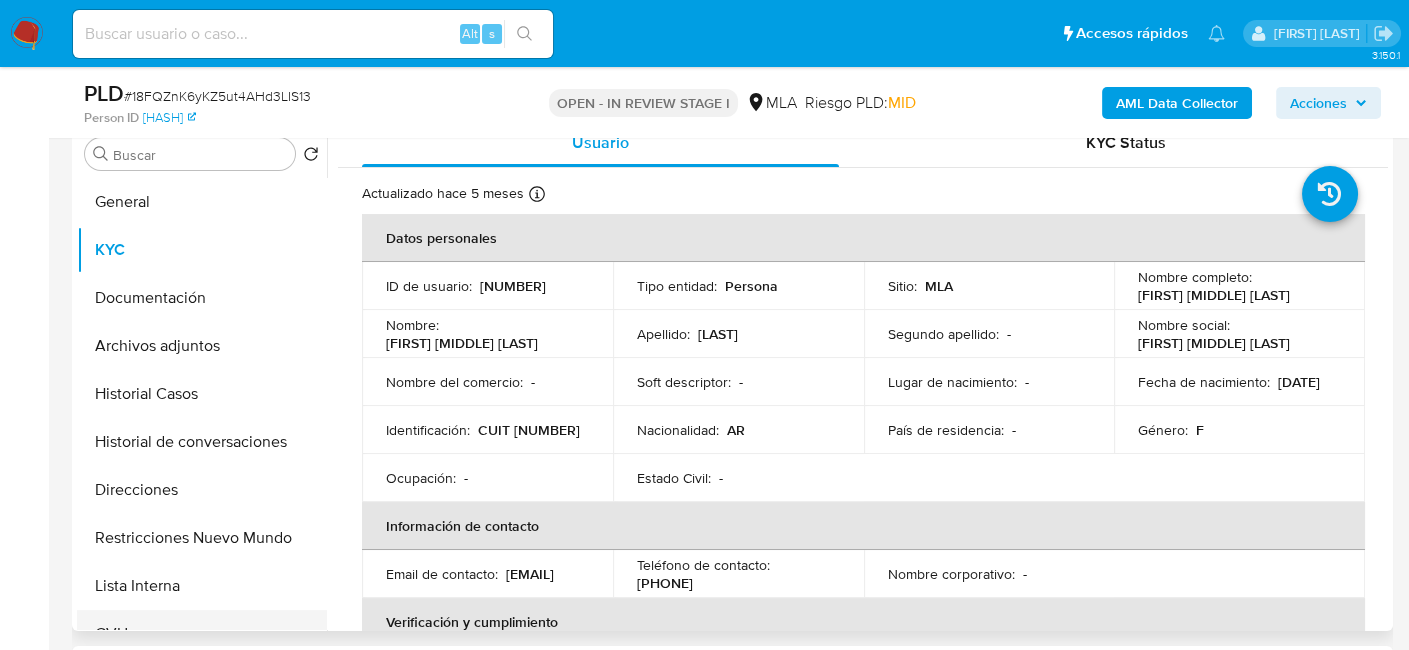 copy on "[NUMBER]" 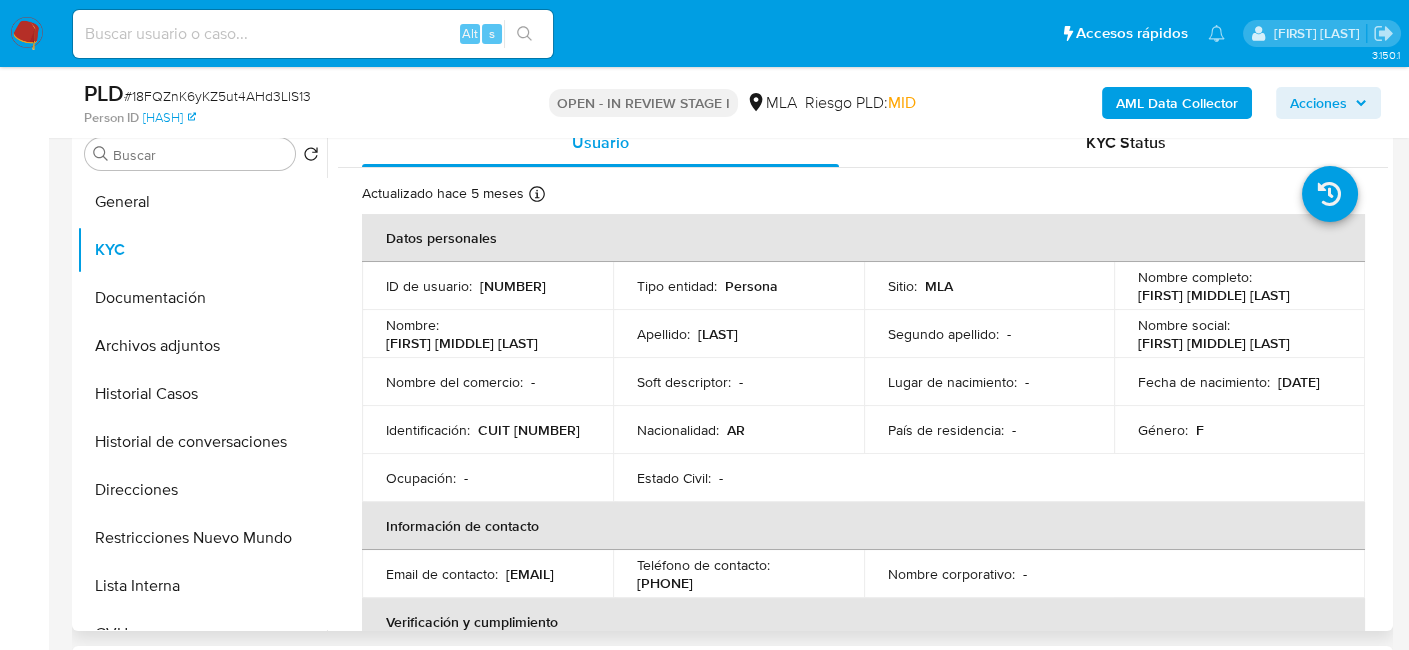 click on "Identificación :    CUIT 27136428964" at bounding box center [487, 430] 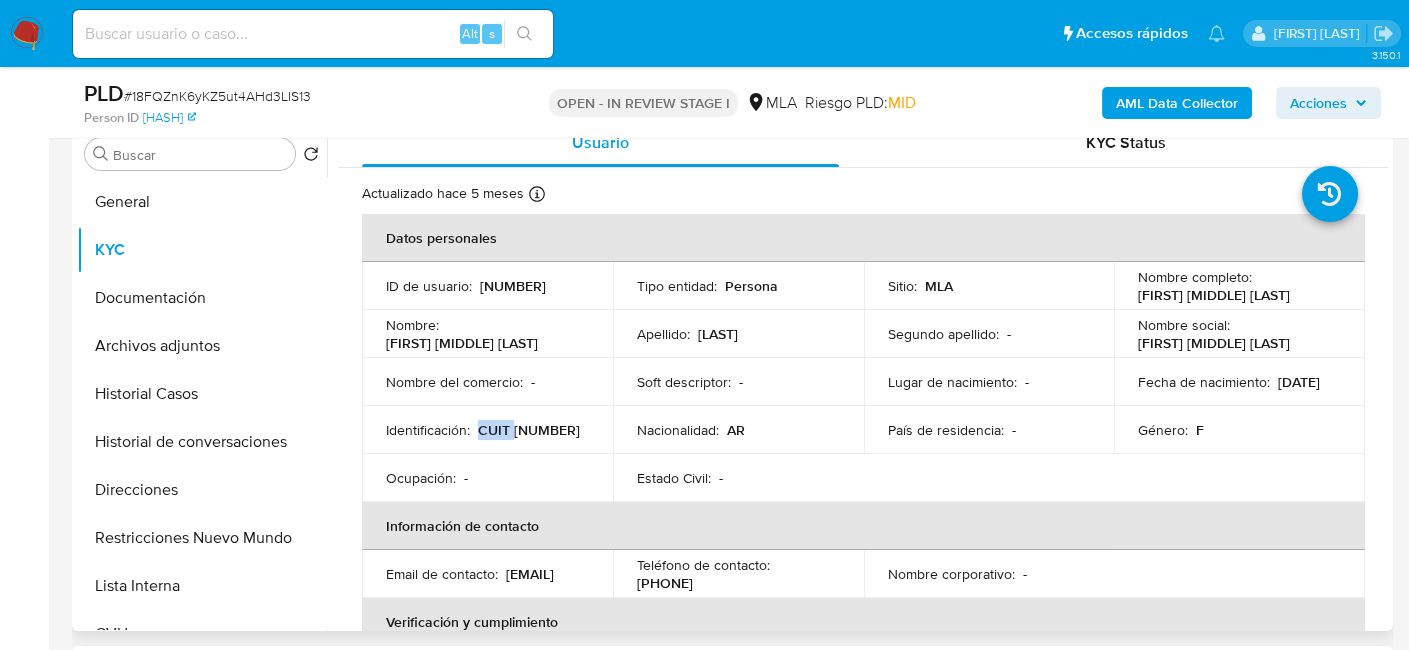 click on "Identificación :    CUIT 27136428964" at bounding box center (487, 430) 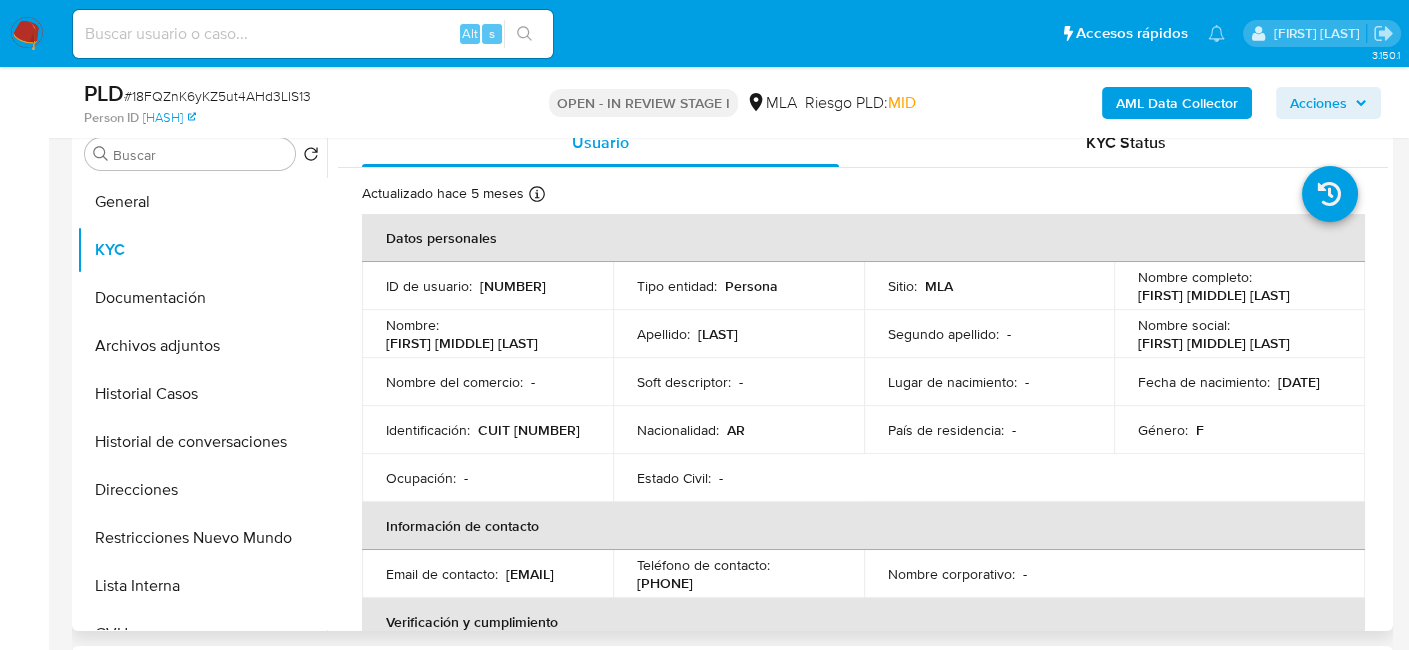 click on "CUIT 27136428964" at bounding box center (529, 430) 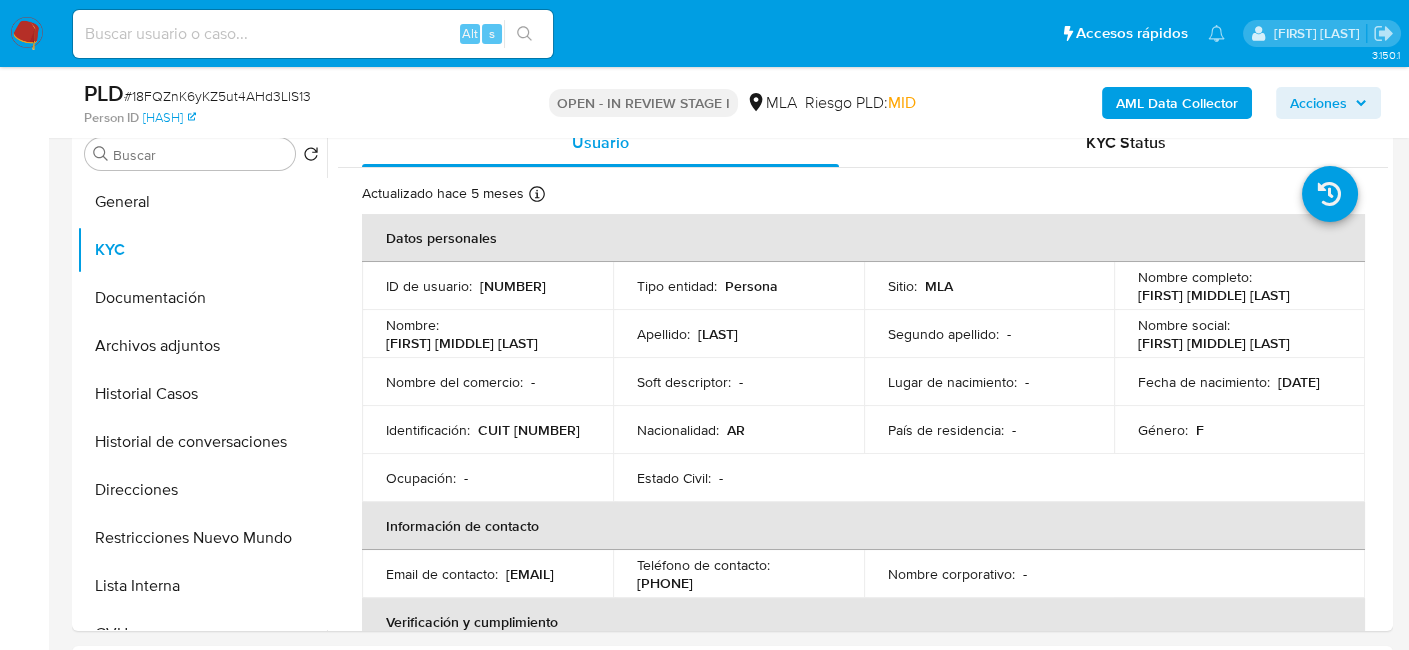 copy on "27136428964" 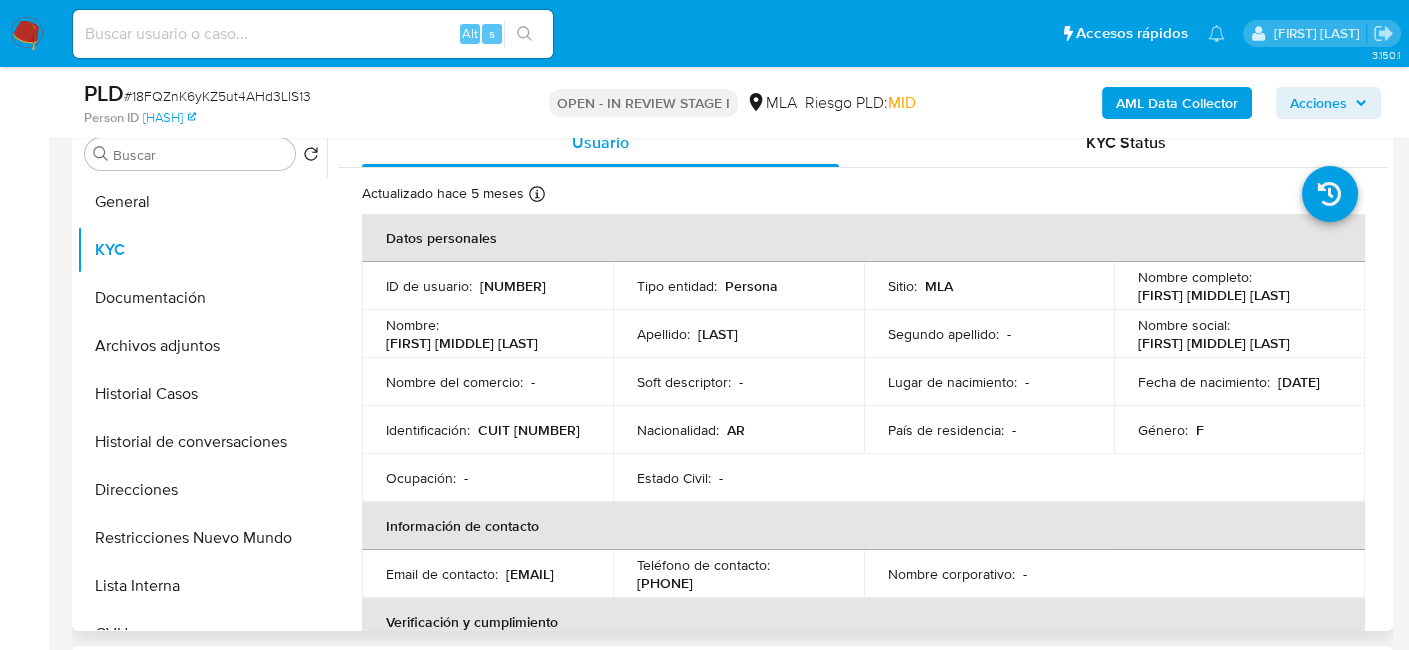 click on "CUIT 27136428964" at bounding box center (529, 430) 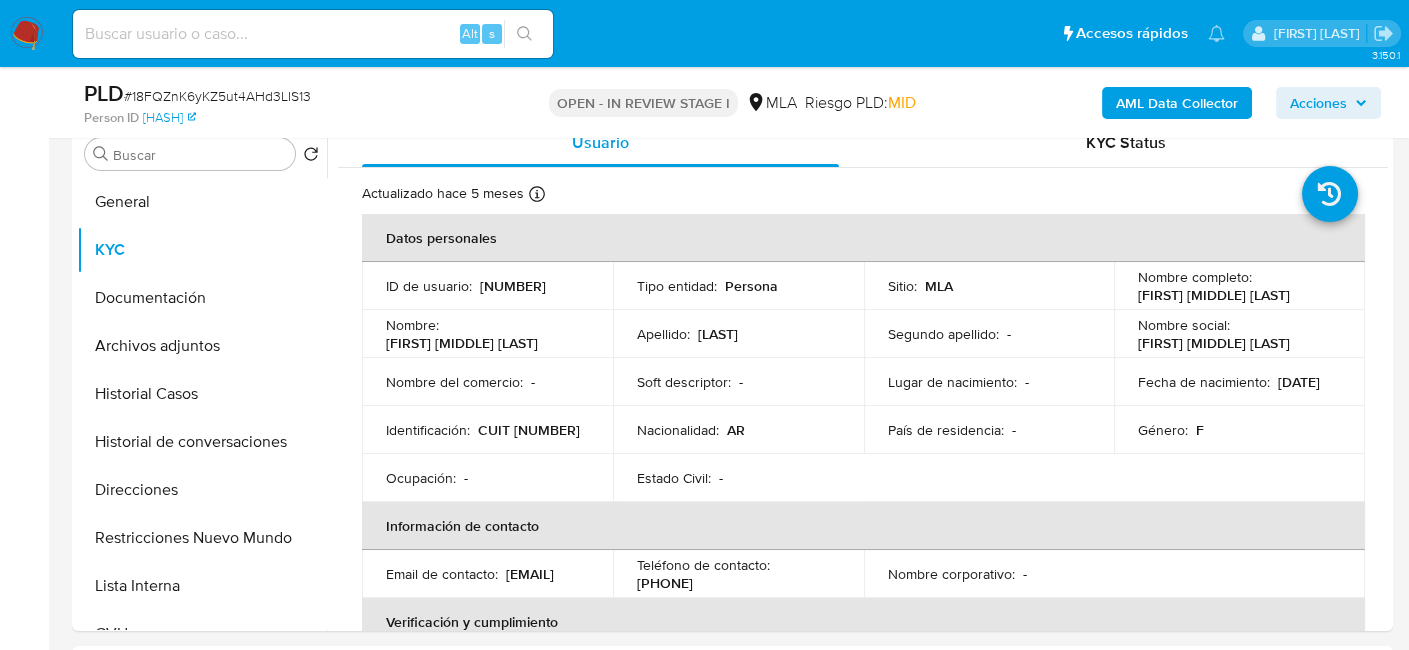copy on "27136428964" 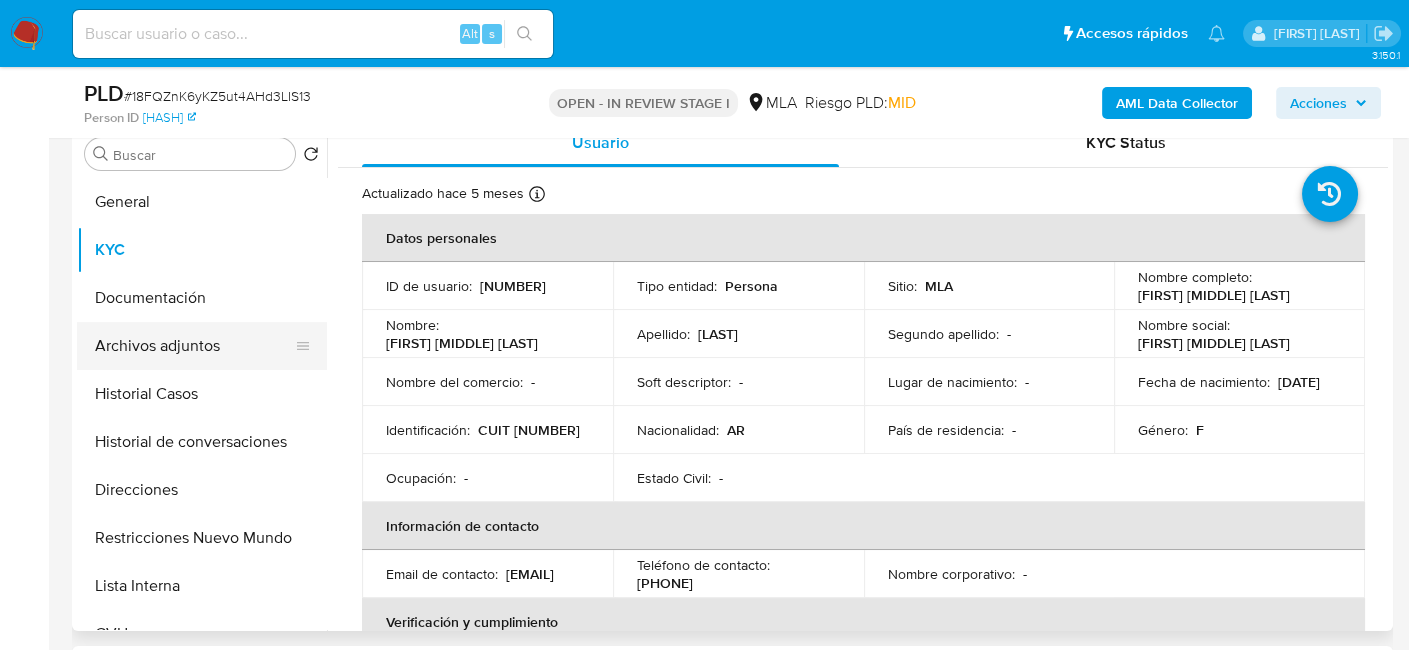 click on "Archivos adjuntos" at bounding box center [194, 346] 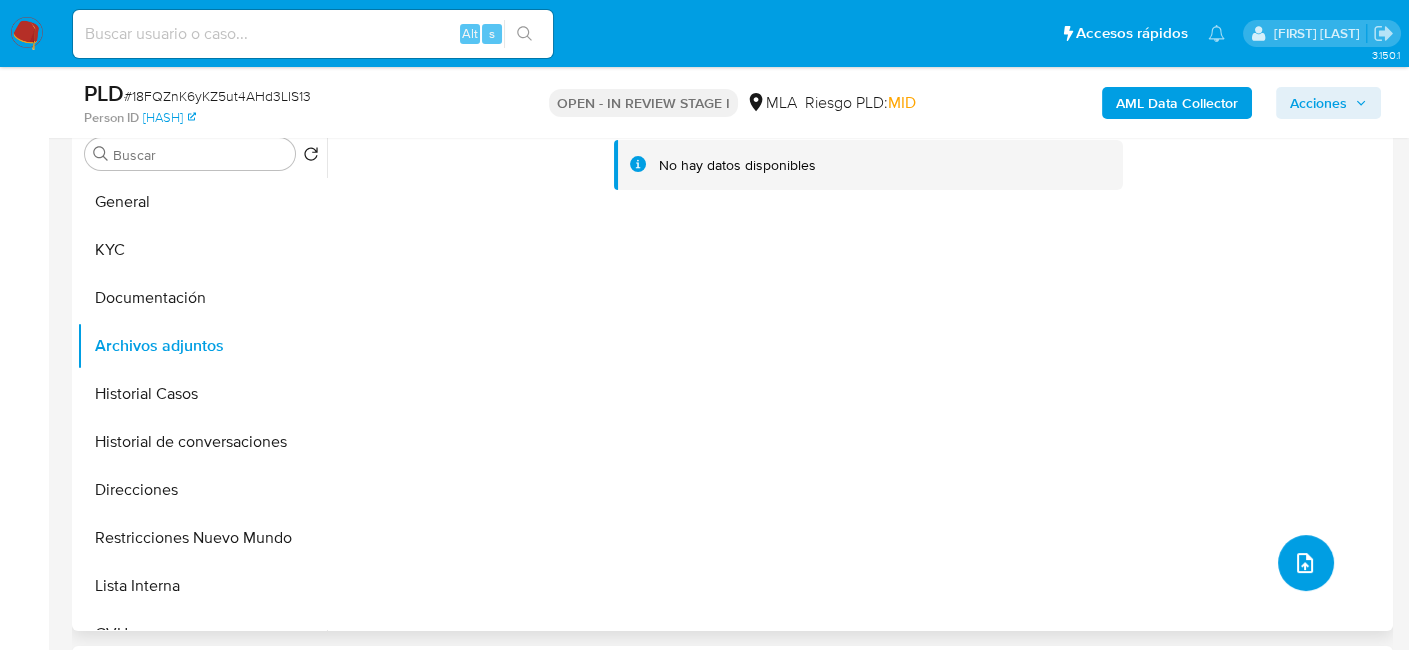 click 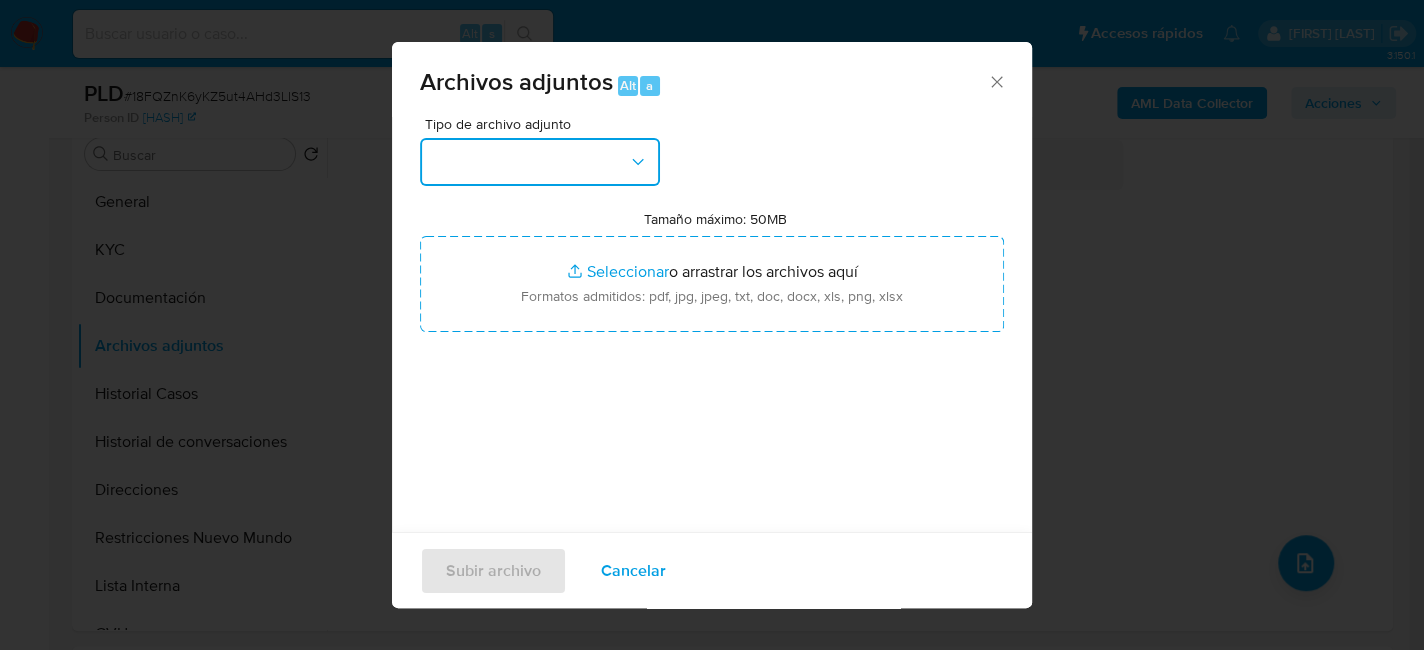 click at bounding box center [540, 162] 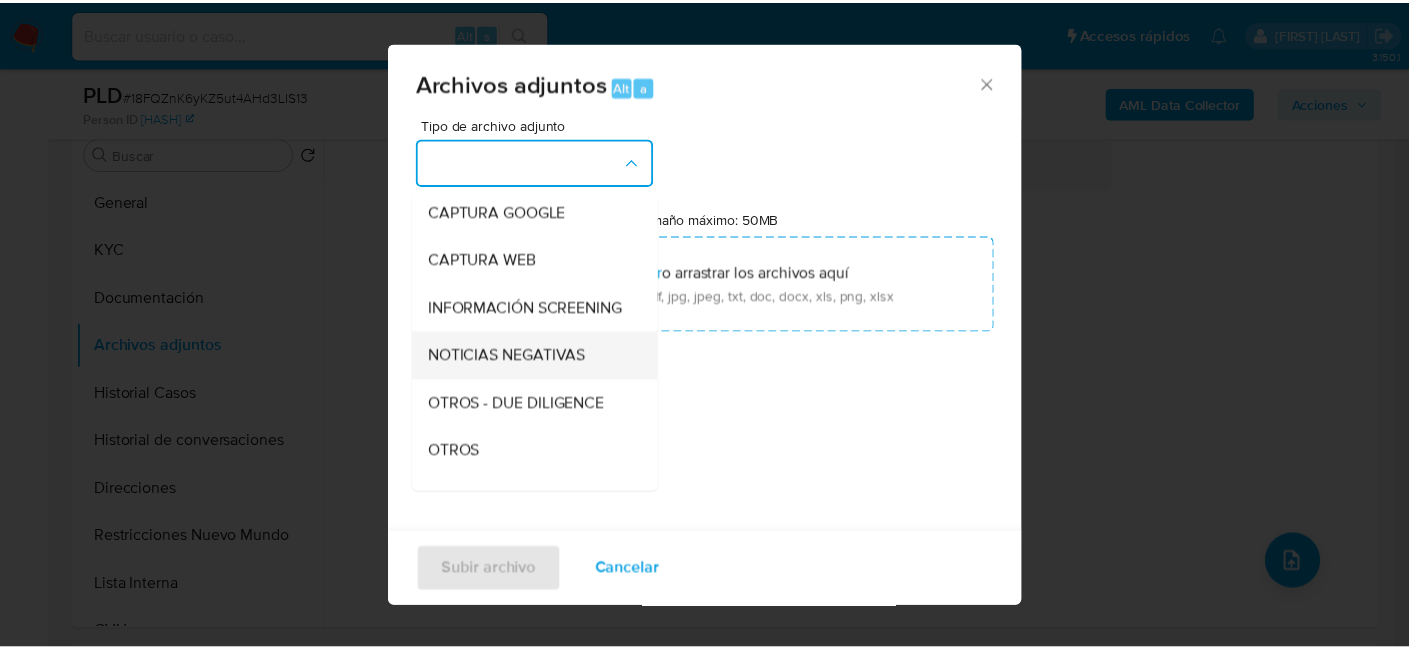 scroll, scrollTop: 200, scrollLeft: 0, axis: vertical 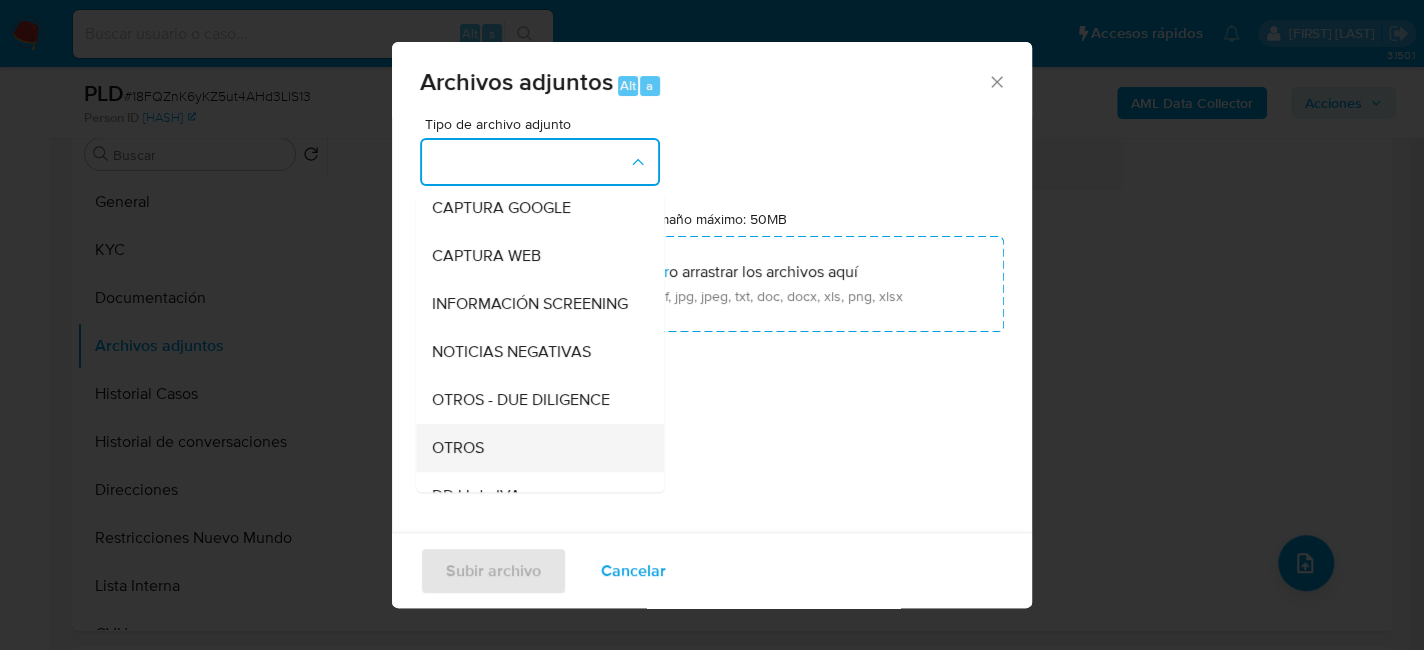 click on "OTROS" at bounding box center (534, 448) 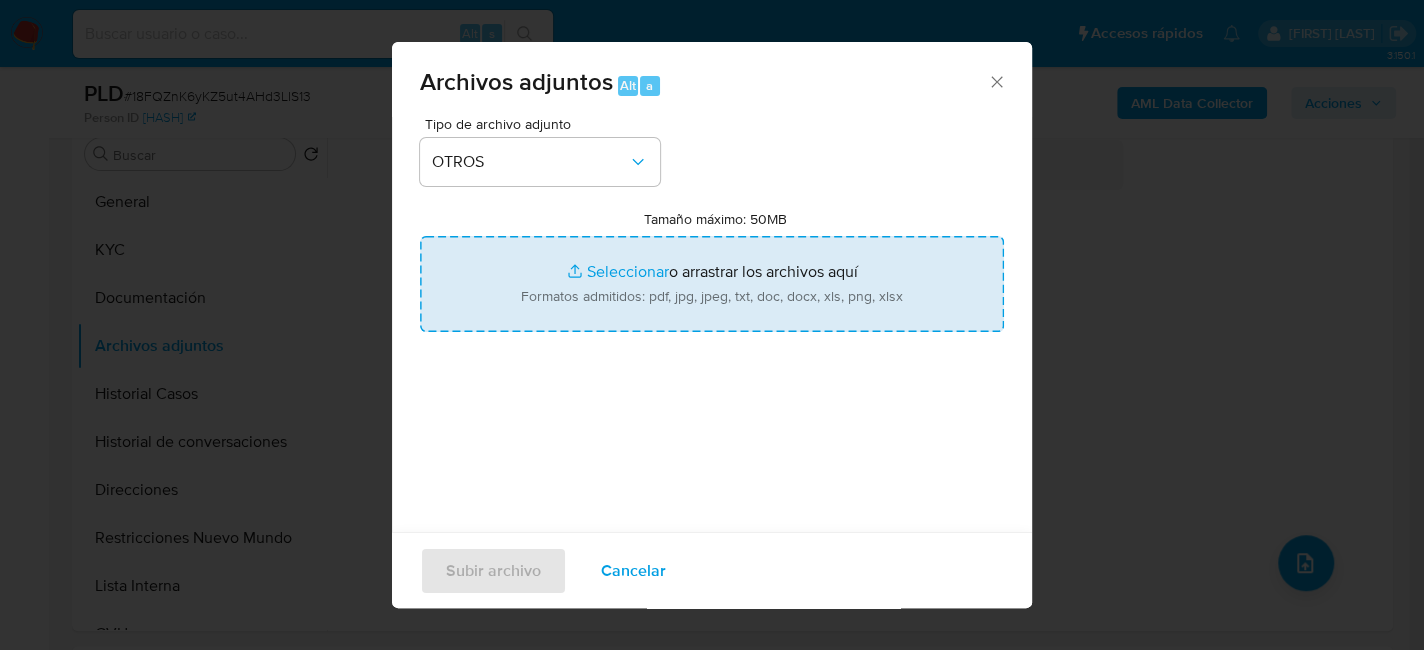 type on "C:\fakepath\Movimientos-478220105.xlsx" 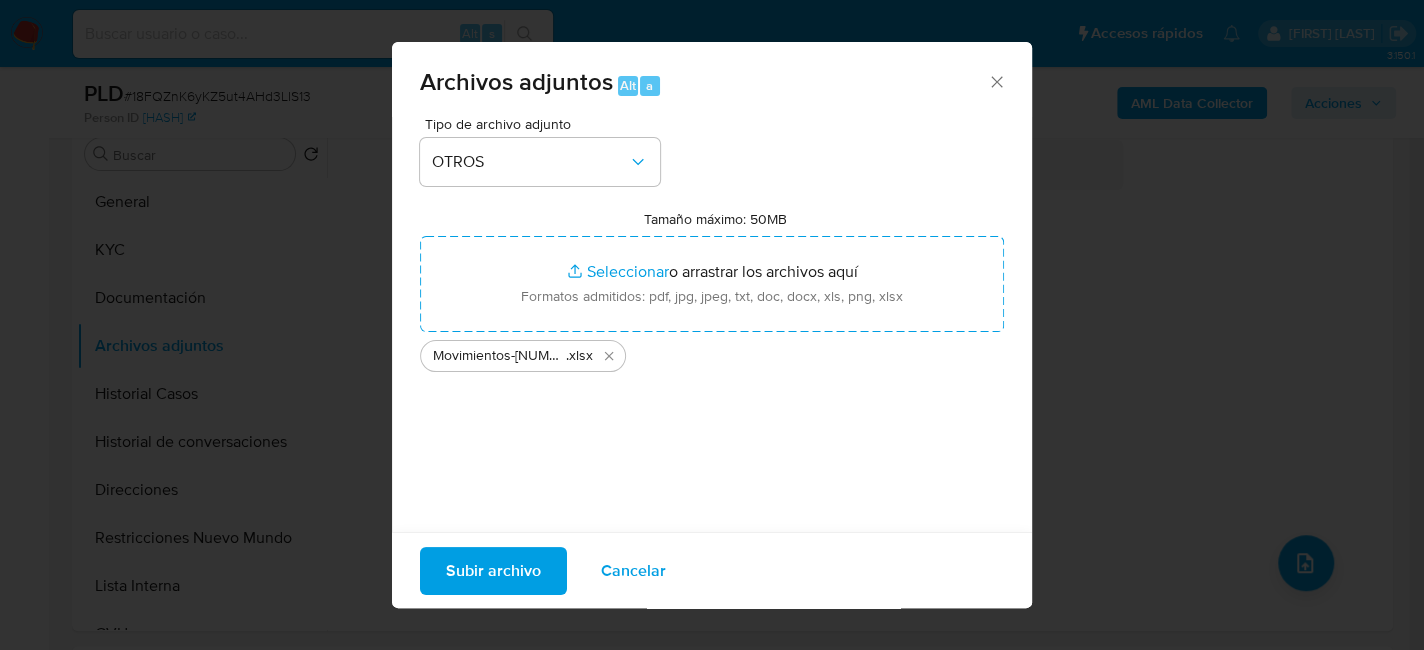 click on "Subir archivo" at bounding box center [493, 570] 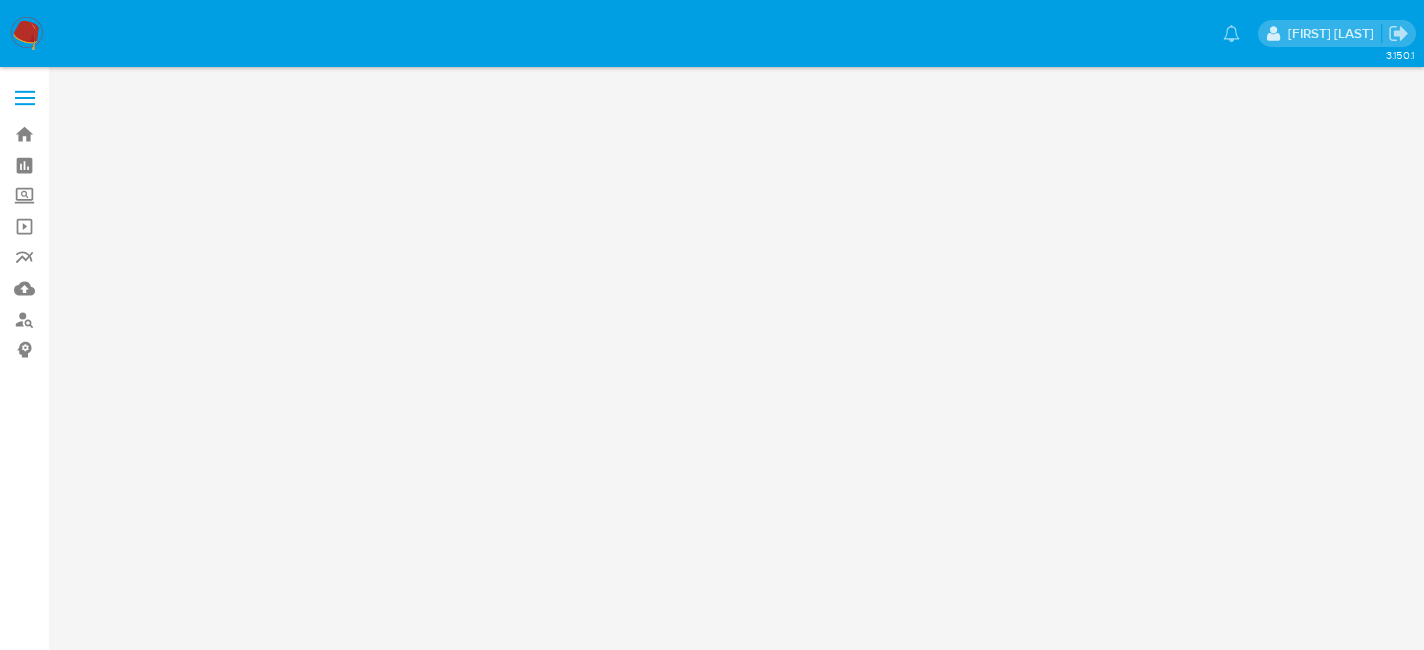 scroll, scrollTop: 0, scrollLeft: 0, axis: both 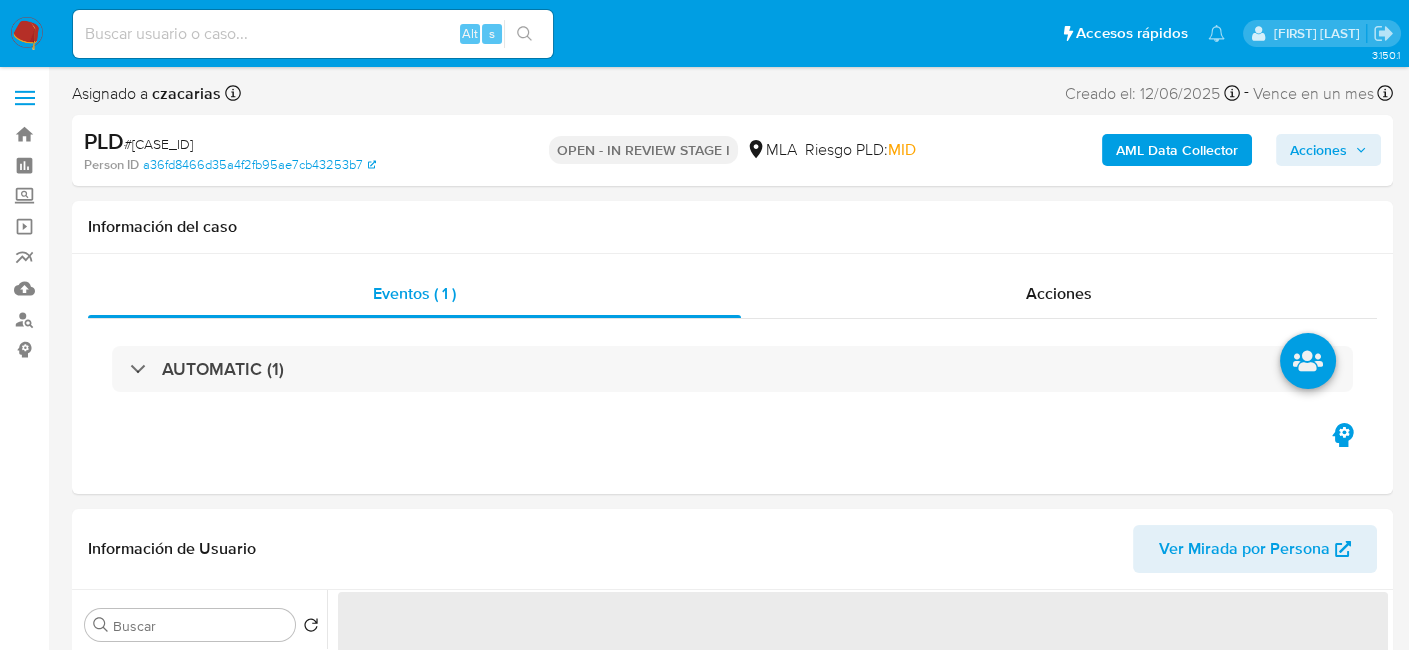 click on "AML Data Collector" at bounding box center [1177, 150] 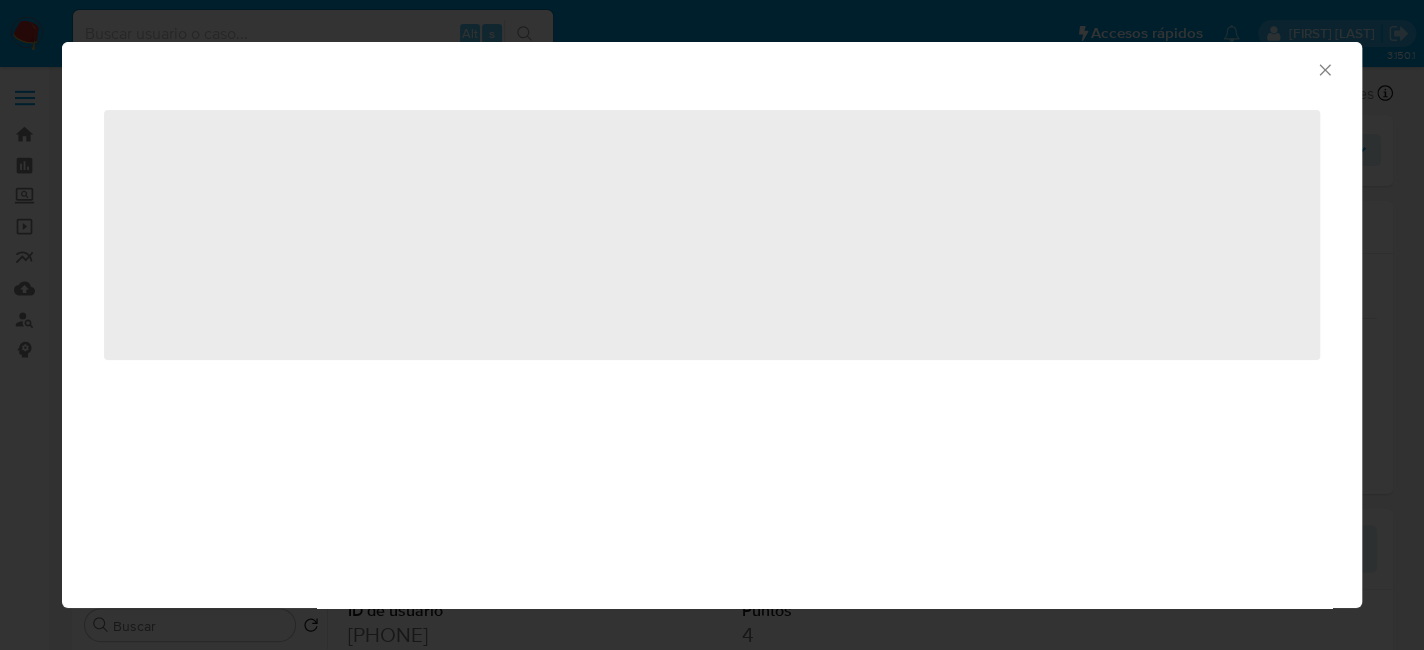select on "10" 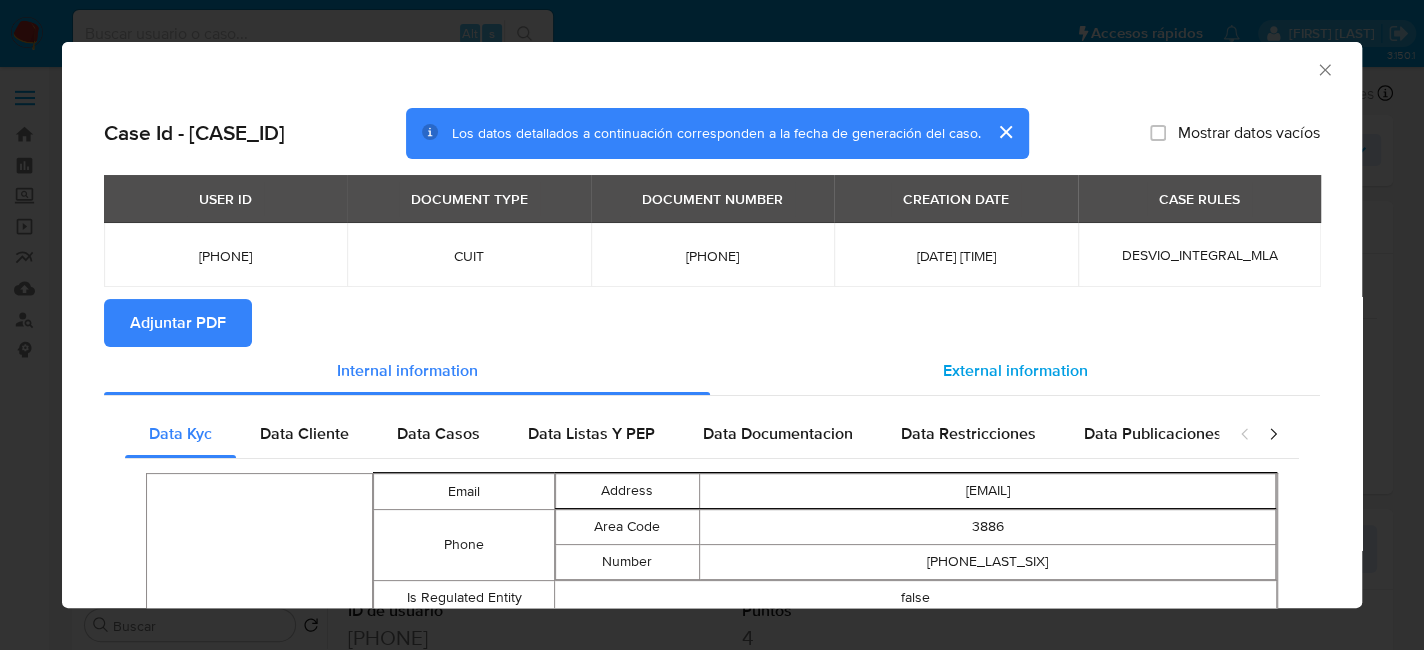 click on "External information" at bounding box center (1015, 370) 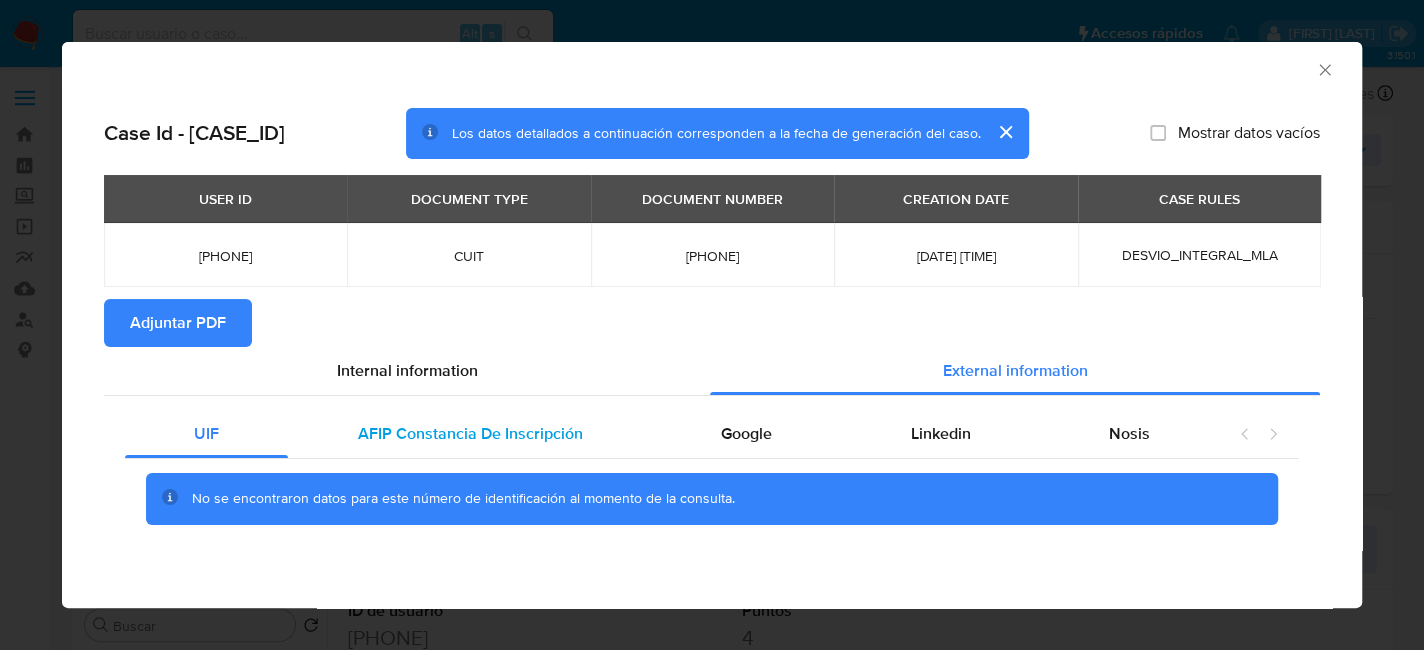 click on "AFIP Constancia De Inscripción" at bounding box center (470, 433) 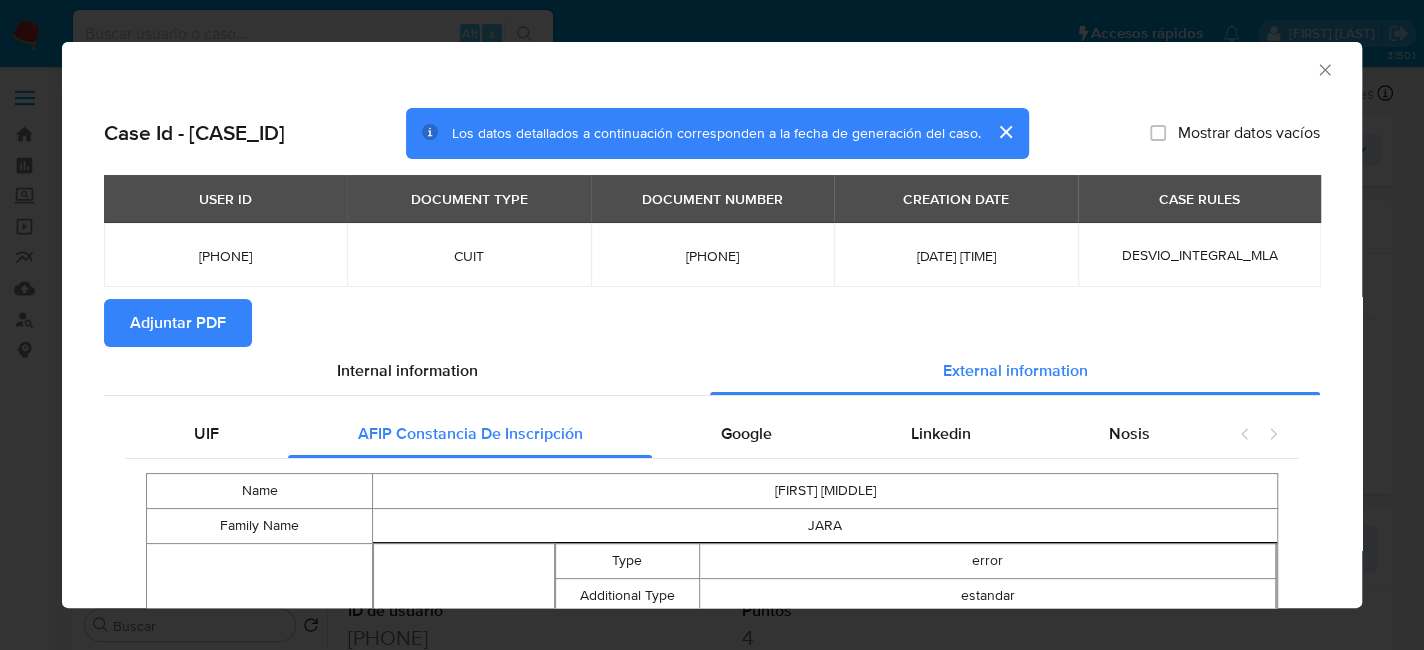 scroll, scrollTop: 196, scrollLeft: 0, axis: vertical 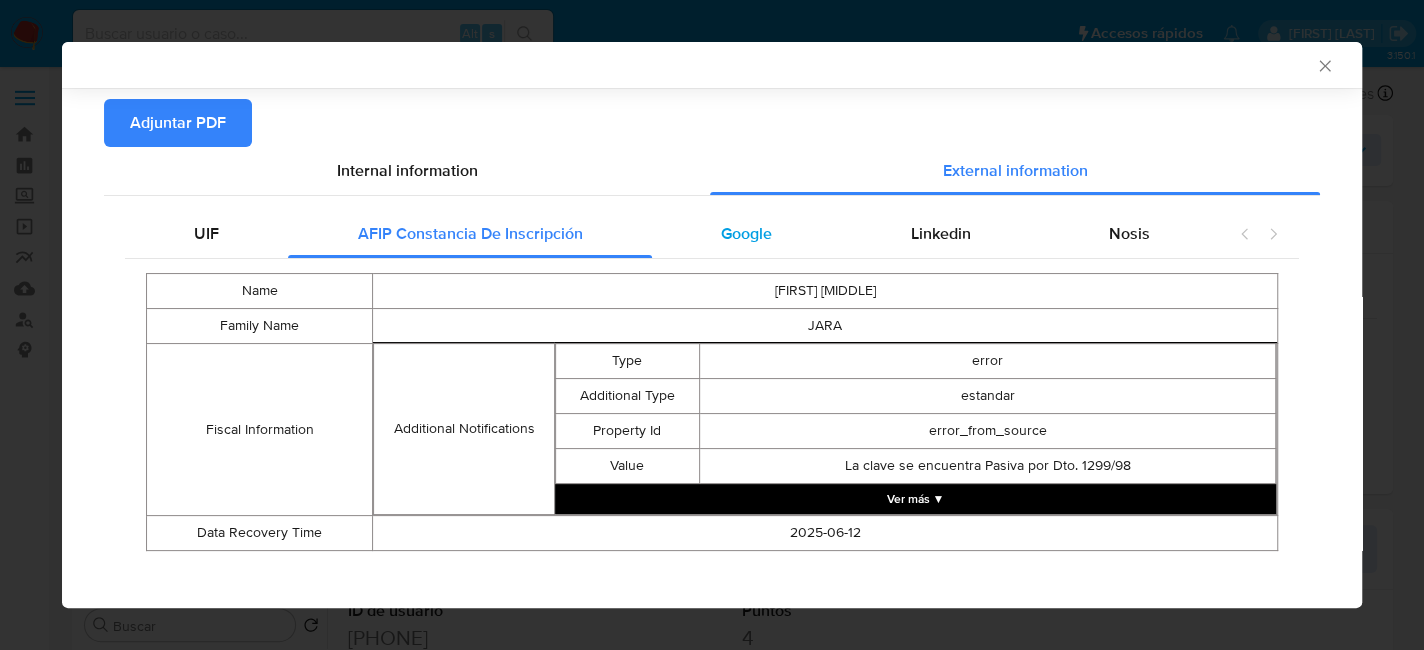 click on "Google" at bounding box center [746, 234] 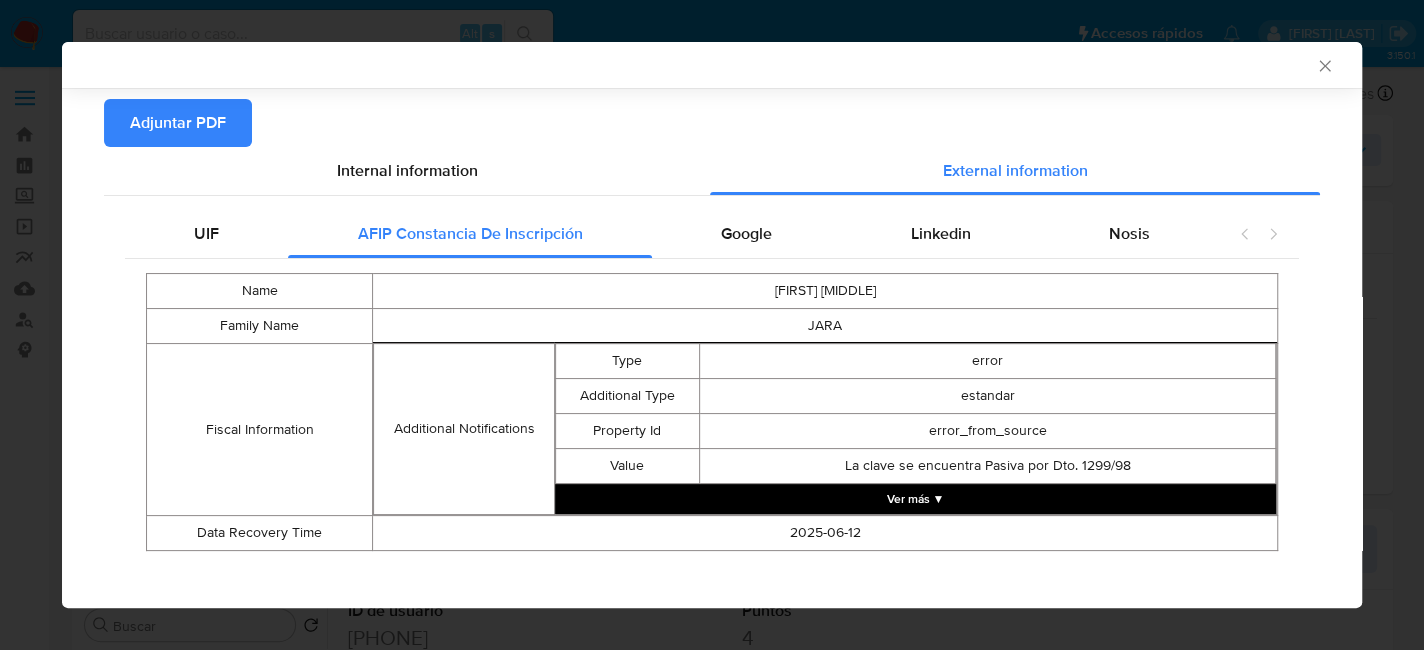 scroll, scrollTop: 0, scrollLeft: 0, axis: both 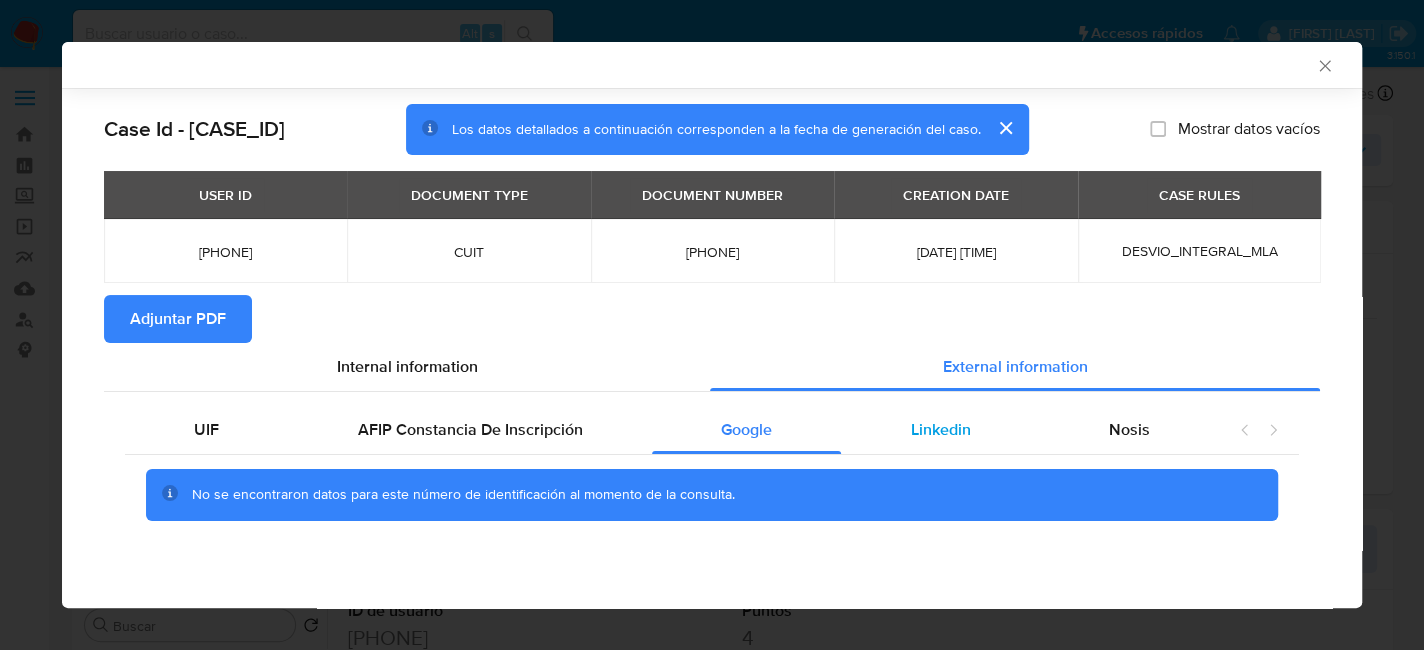 click on "Linkedin" at bounding box center (940, 429) 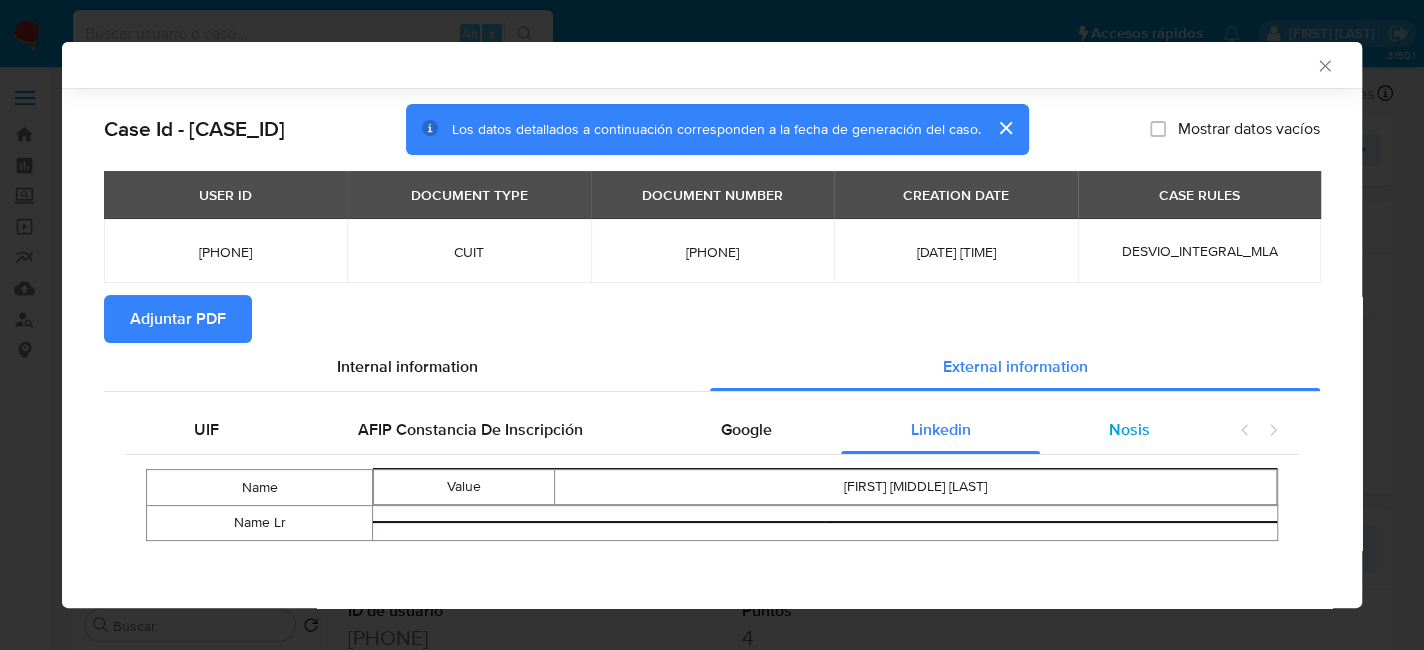 click on "Nosis" at bounding box center (1129, 429) 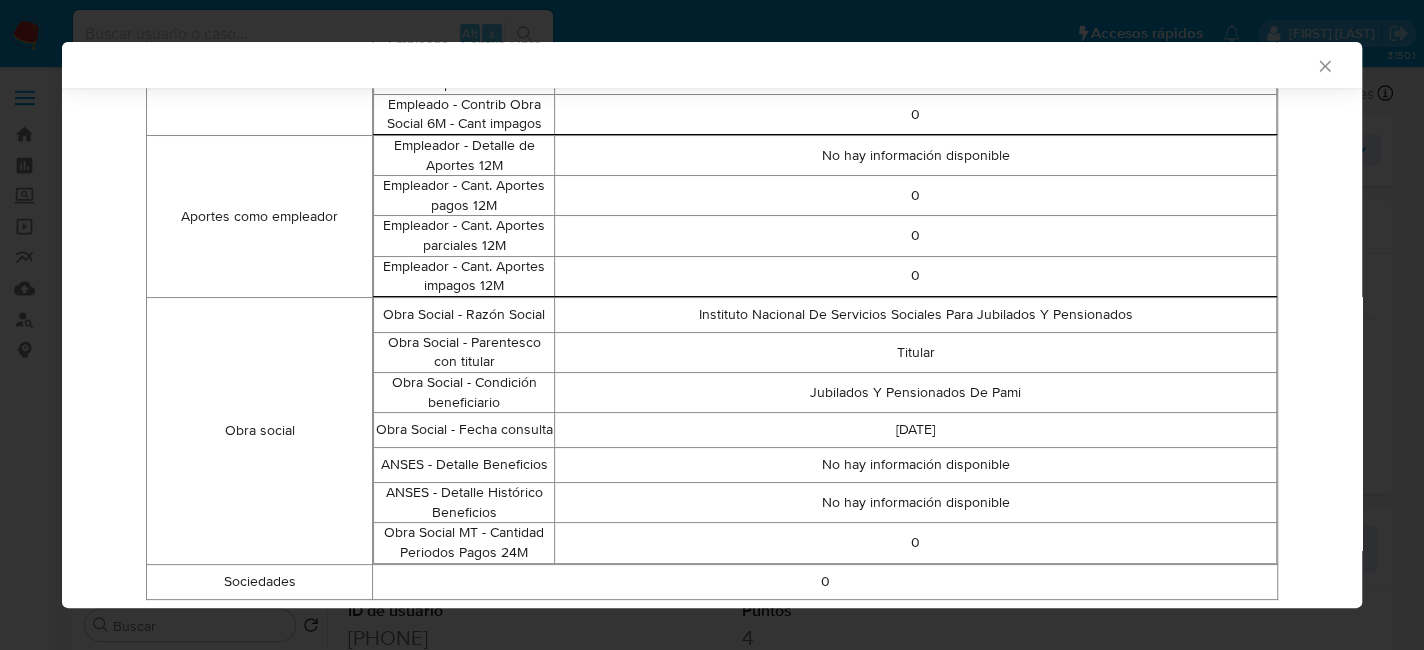 scroll, scrollTop: 1396, scrollLeft: 0, axis: vertical 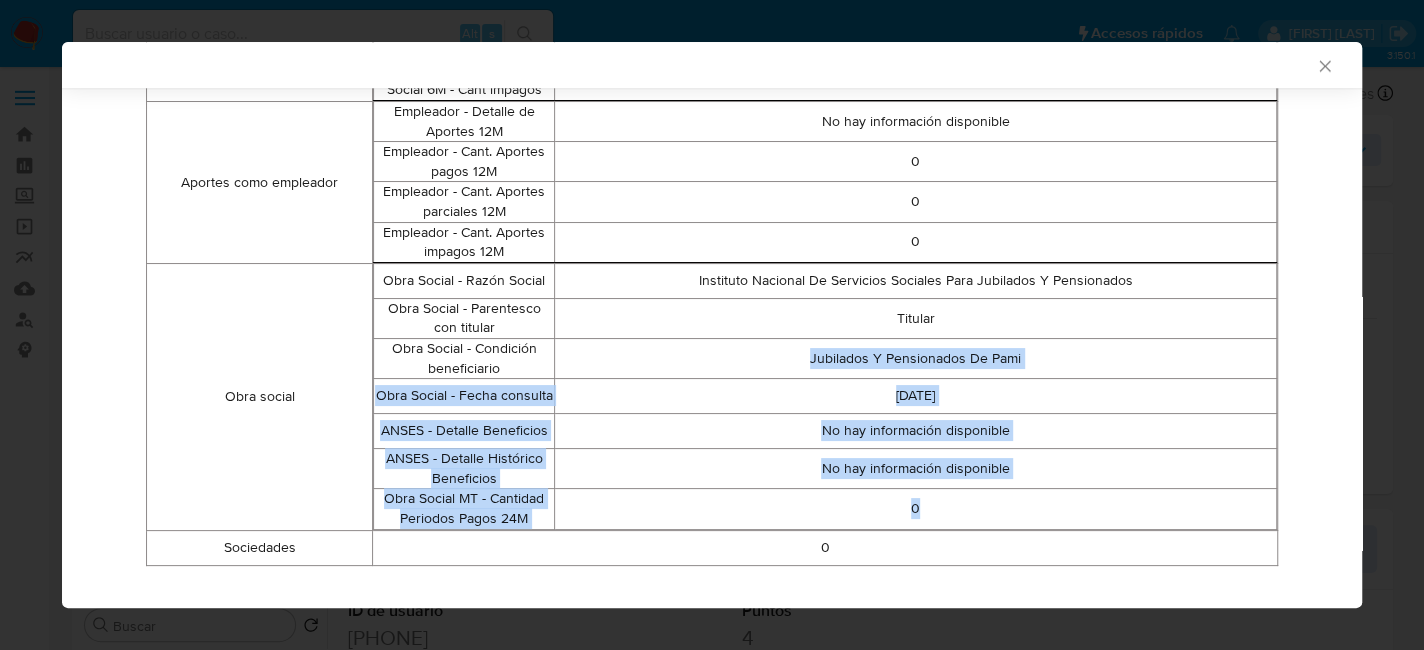 drag, startPoint x: 786, startPoint y: 358, endPoint x: 998, endPoint y: 491, distance: 250.26585 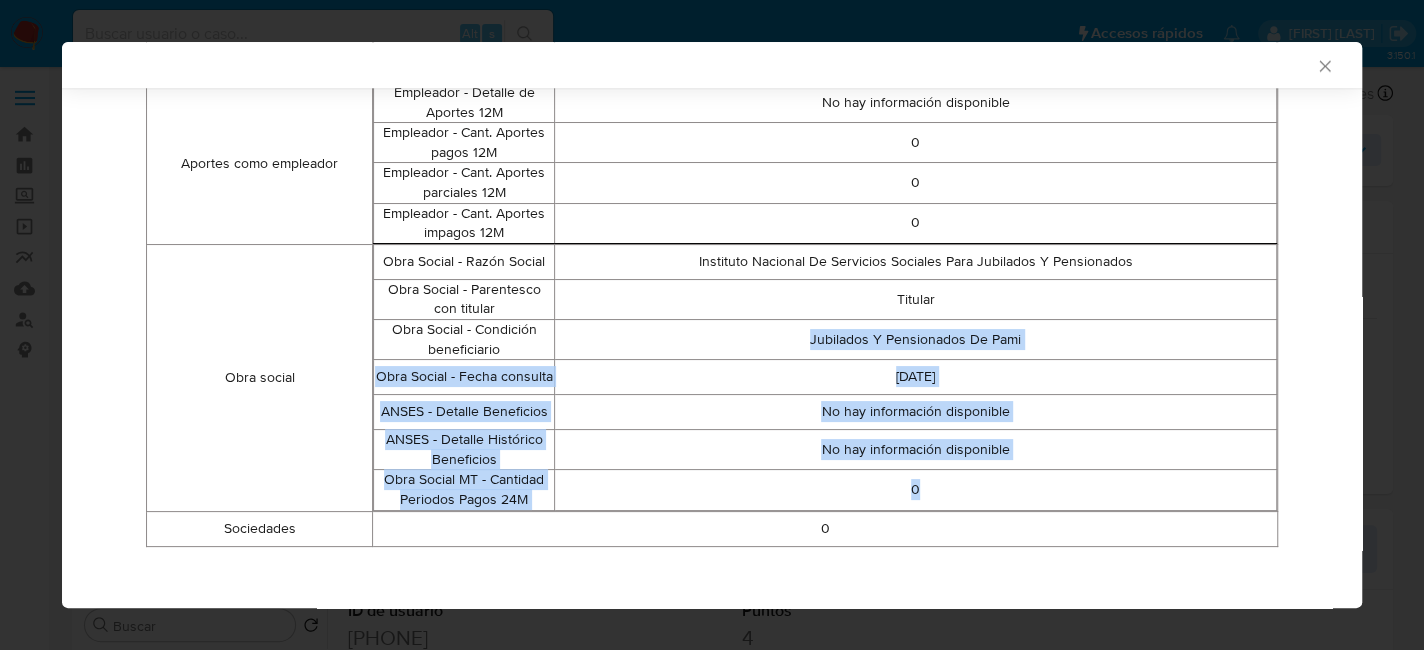 scroll, scrollTop: 1420, scrollLeft: 0, axis: vertical 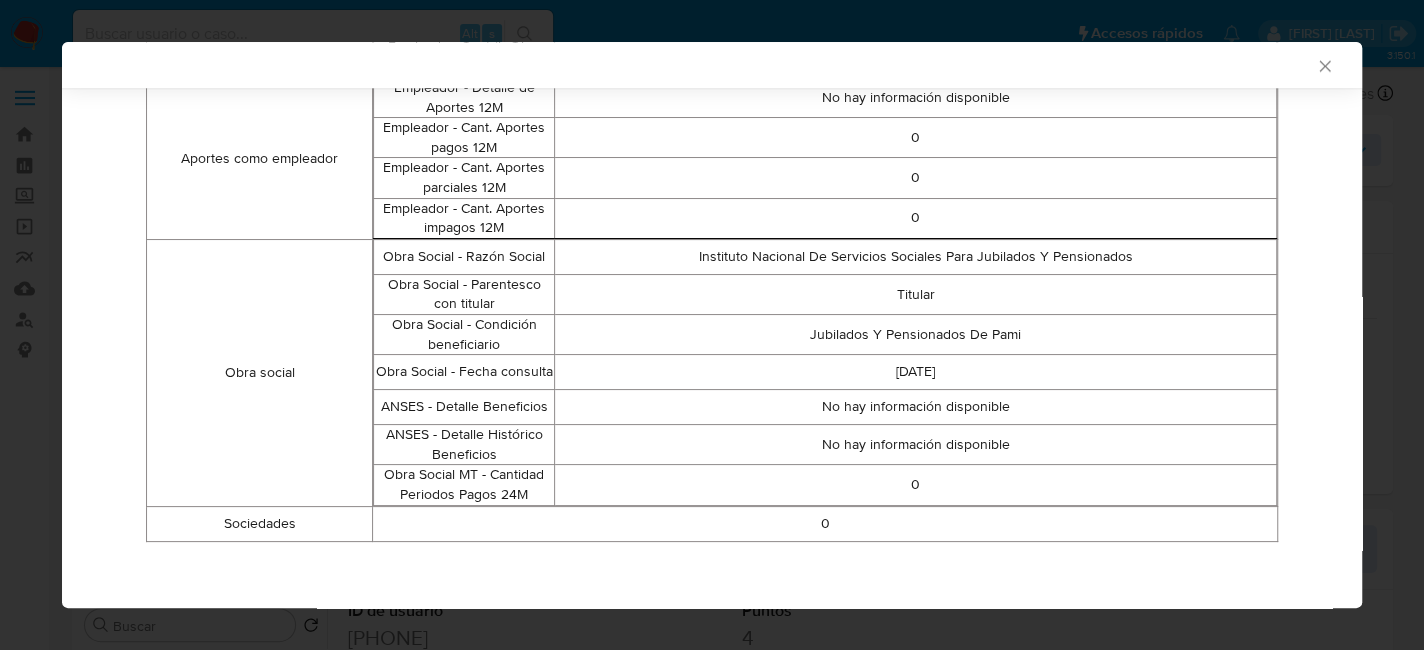 click on "AML Data Collector" at bounding box center (695, 65) 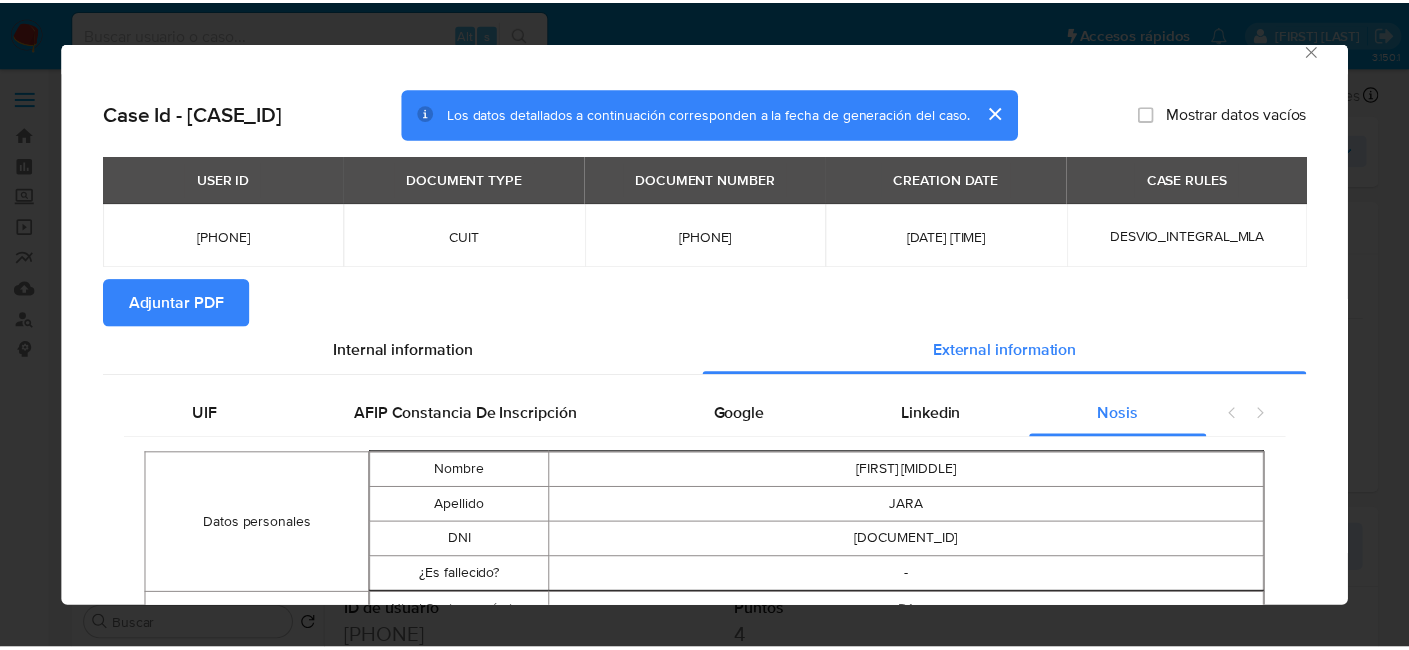 scroll, scrollTop: 0, scrollLeft: 0, axis: both 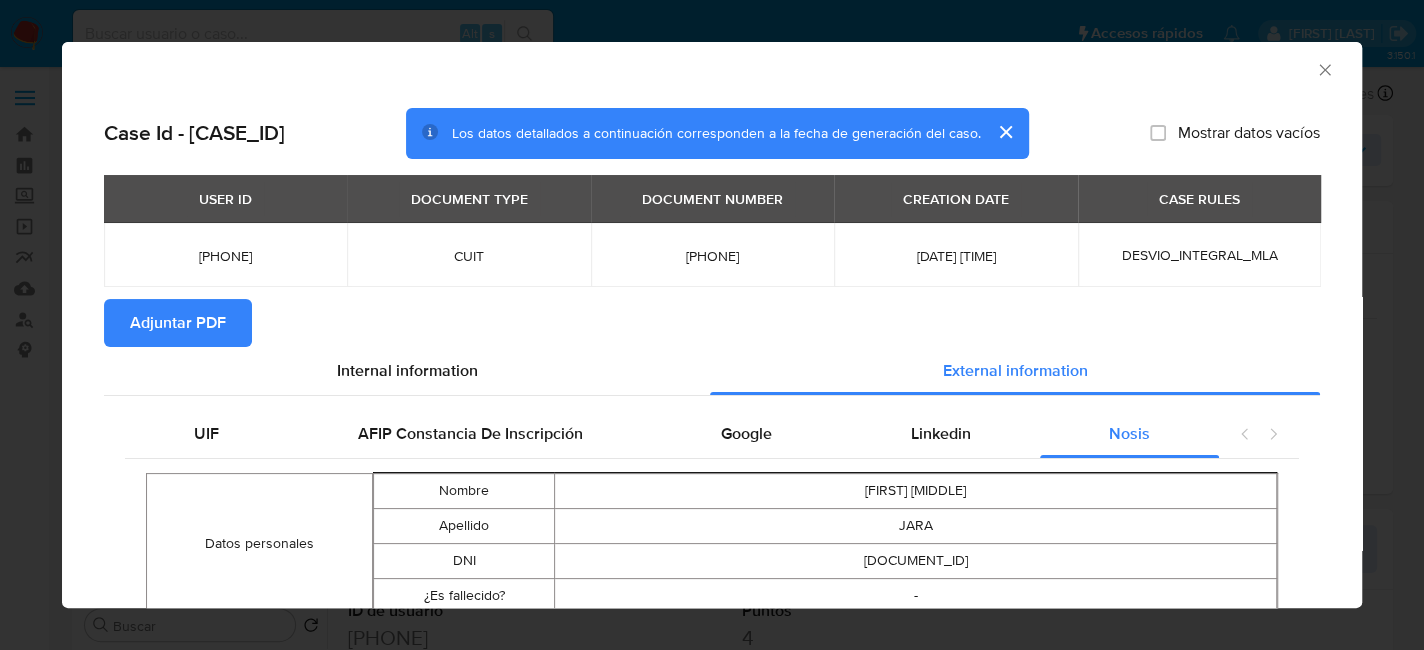 click on "Adjuntar PDF" at bounding box center [178, 323] 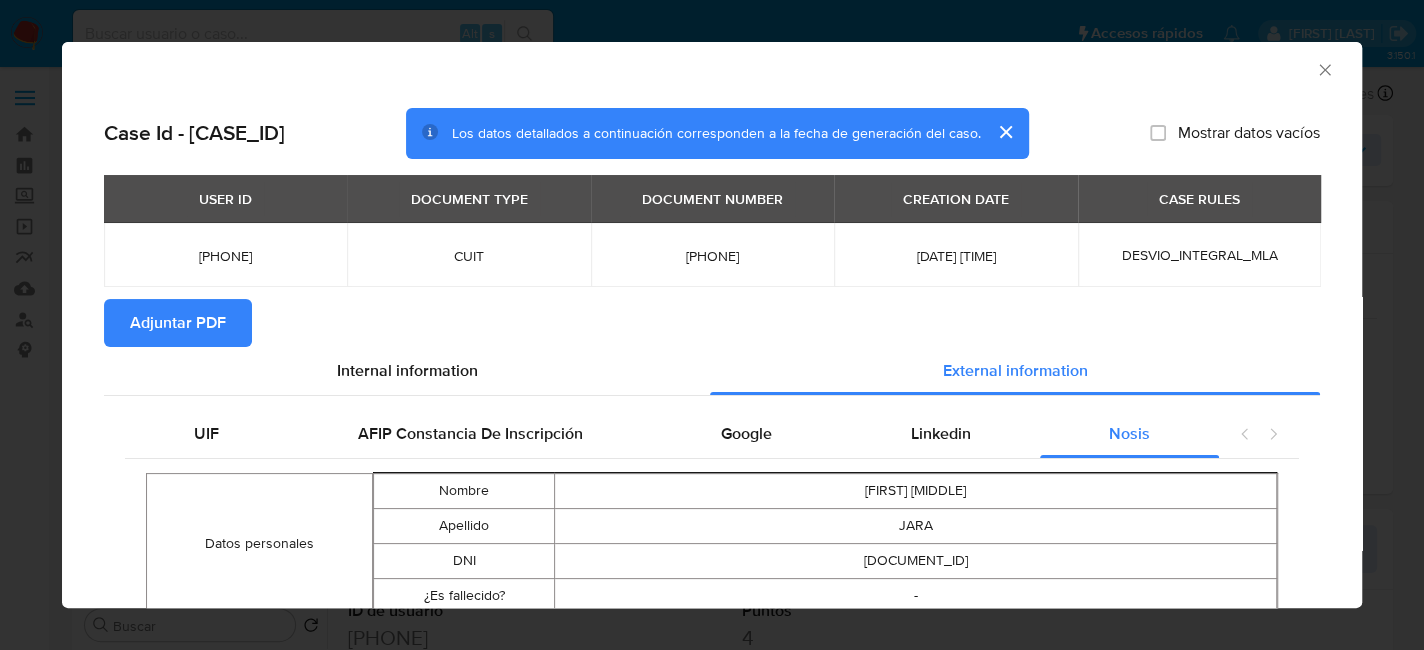 click 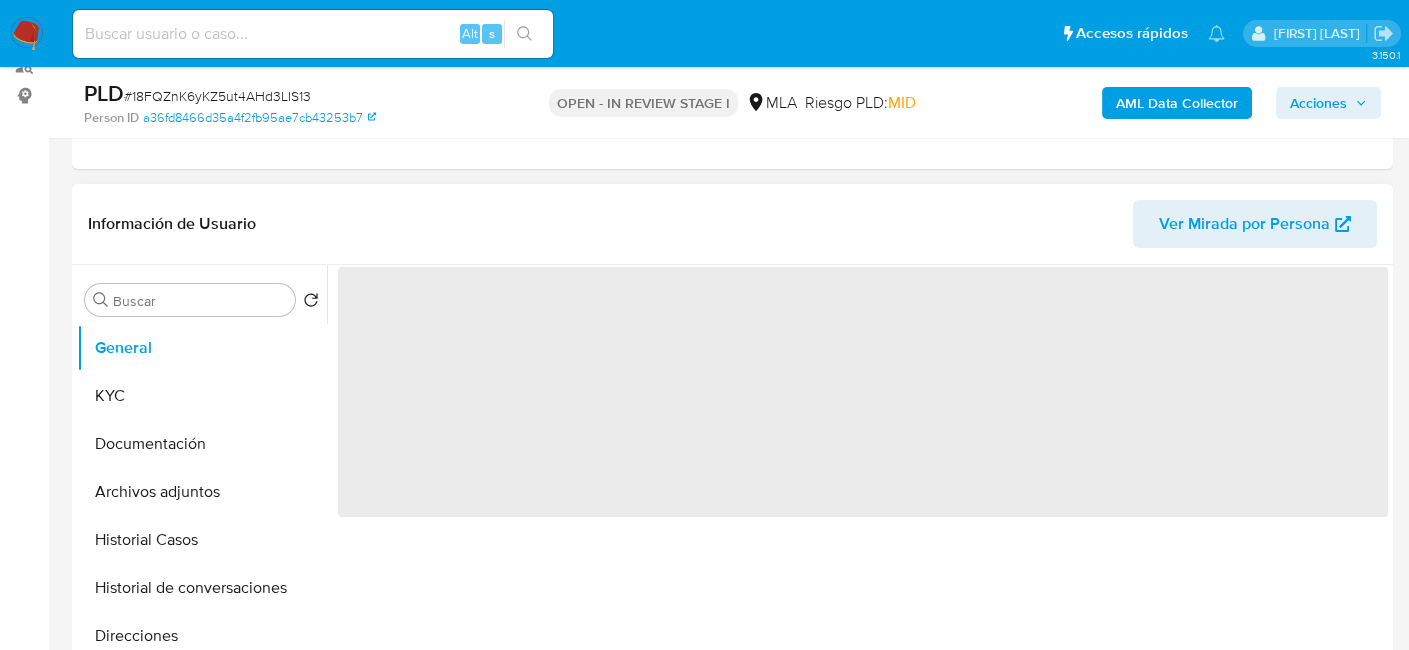 scroll, scrollTop: 300, scrollLeft: 0, axis: vertical 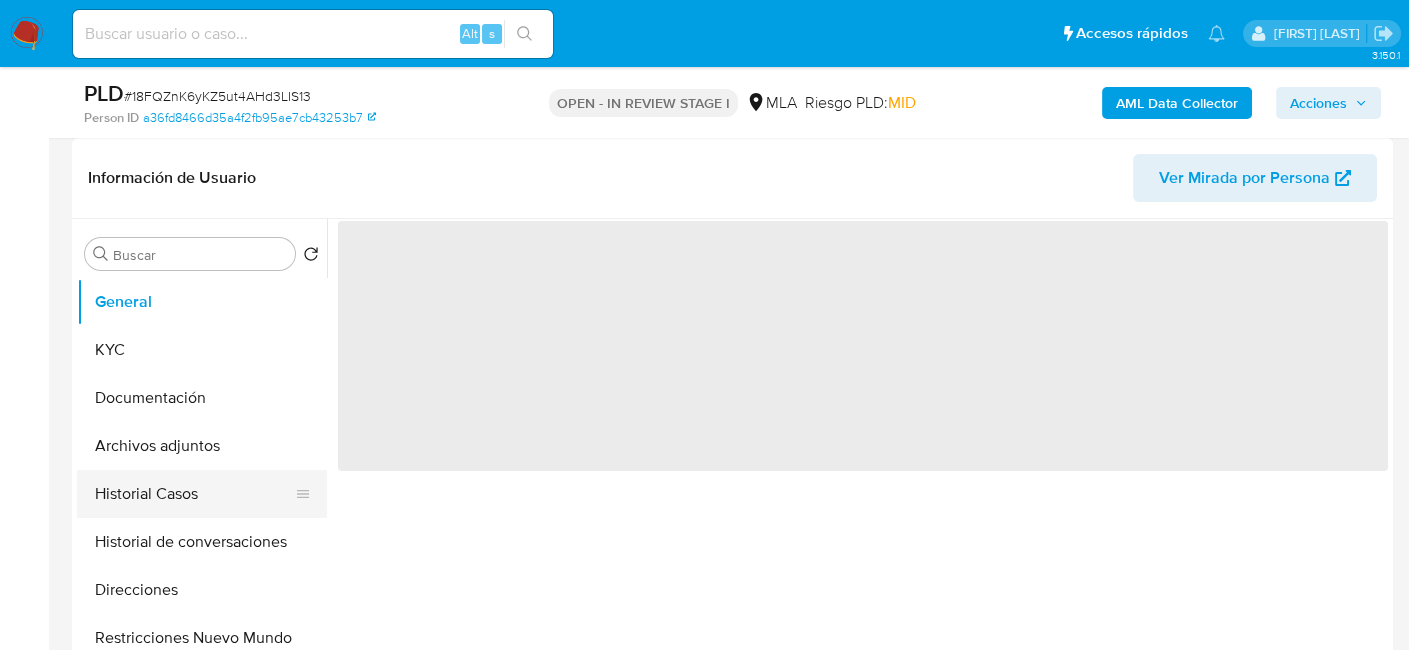 click on "Historial Casos" at bounding box center (194, 494) 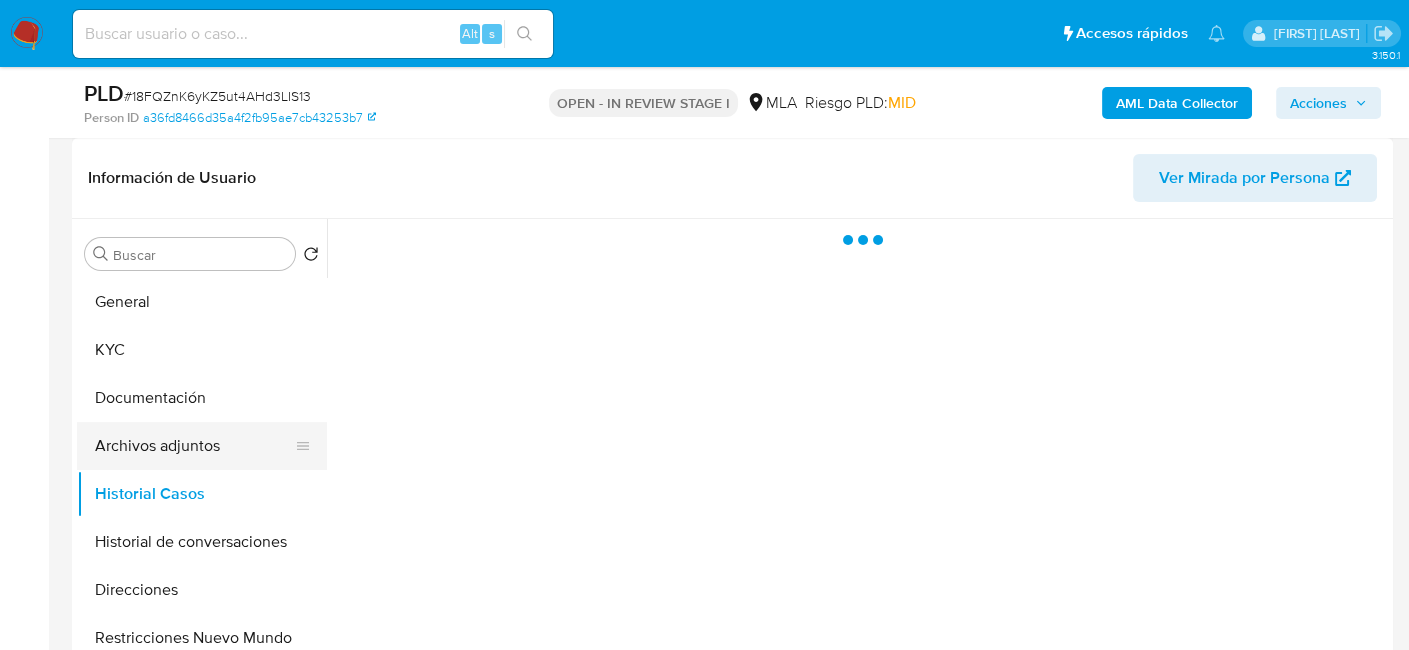 click on "Archivos adjuntos" at bounding box center (194, 446) 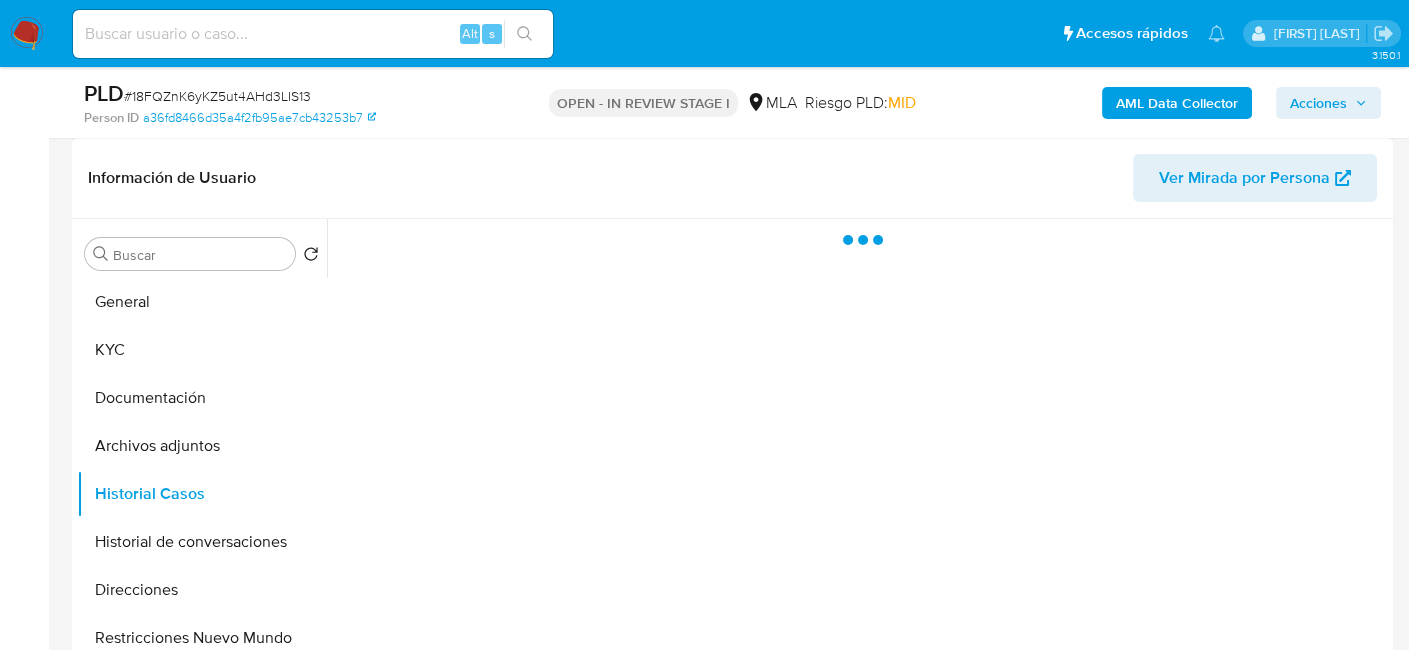select on "10" 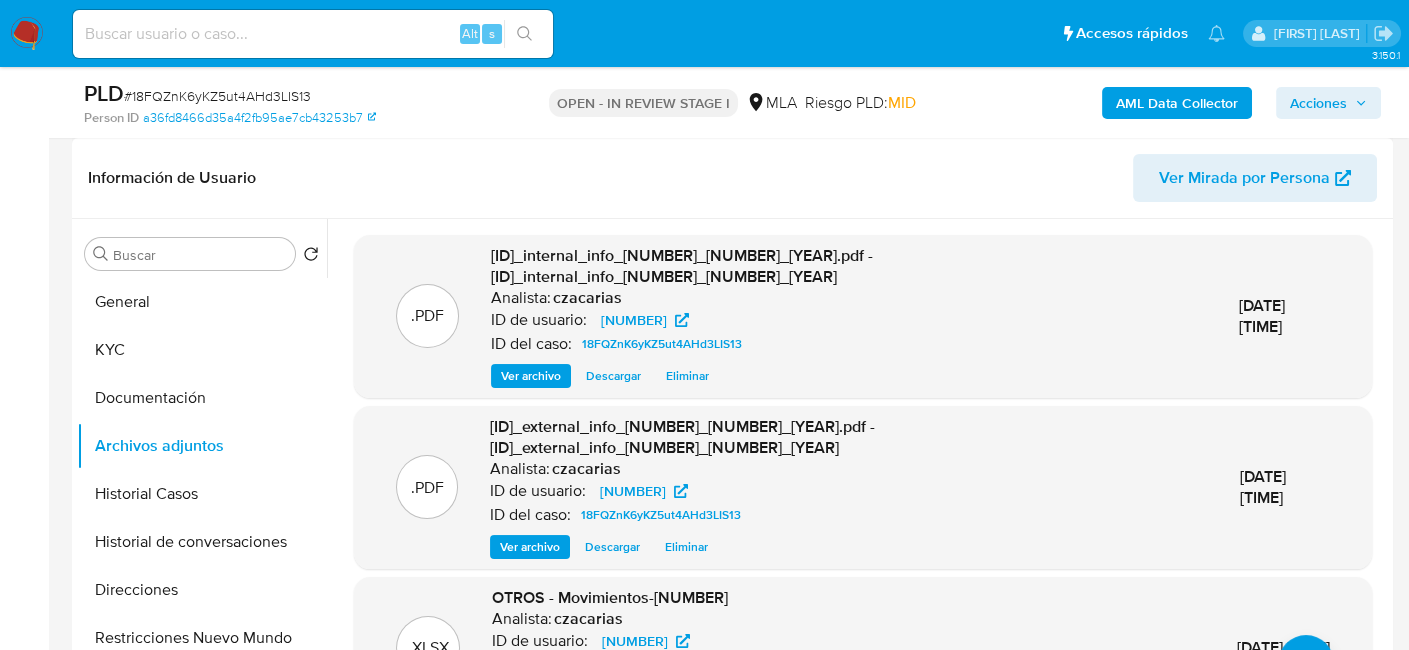 scroll, scrollTop: 5, scrollLeft: 0, axis: vertical 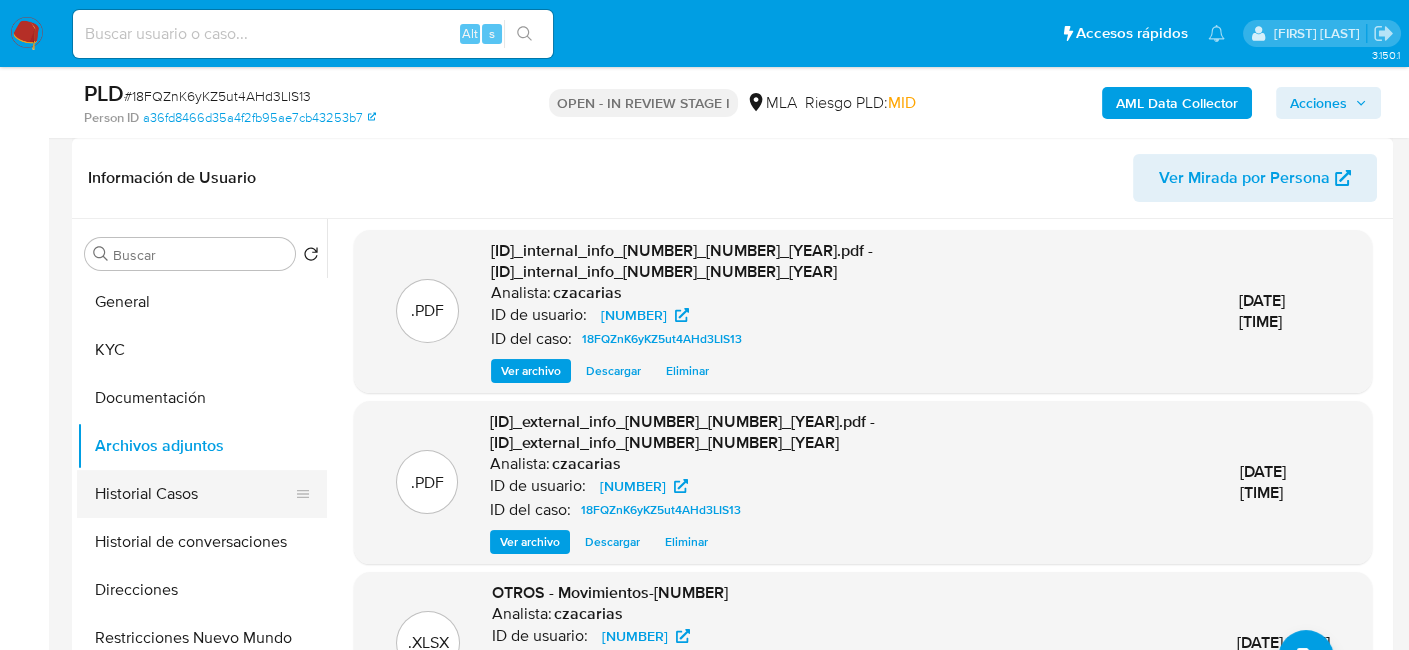 click on "Historial Casos" at bounding box center (194, 494) 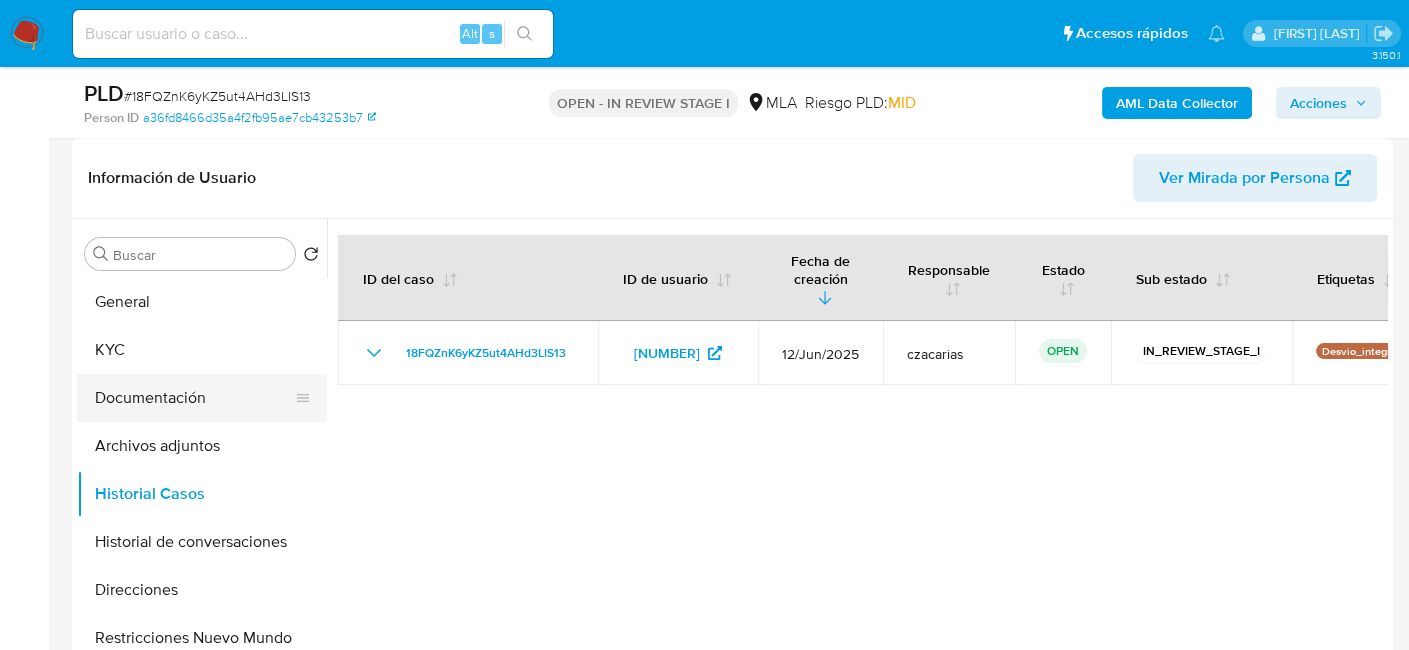 click on "Documentación" at bounding box center [194, 398] 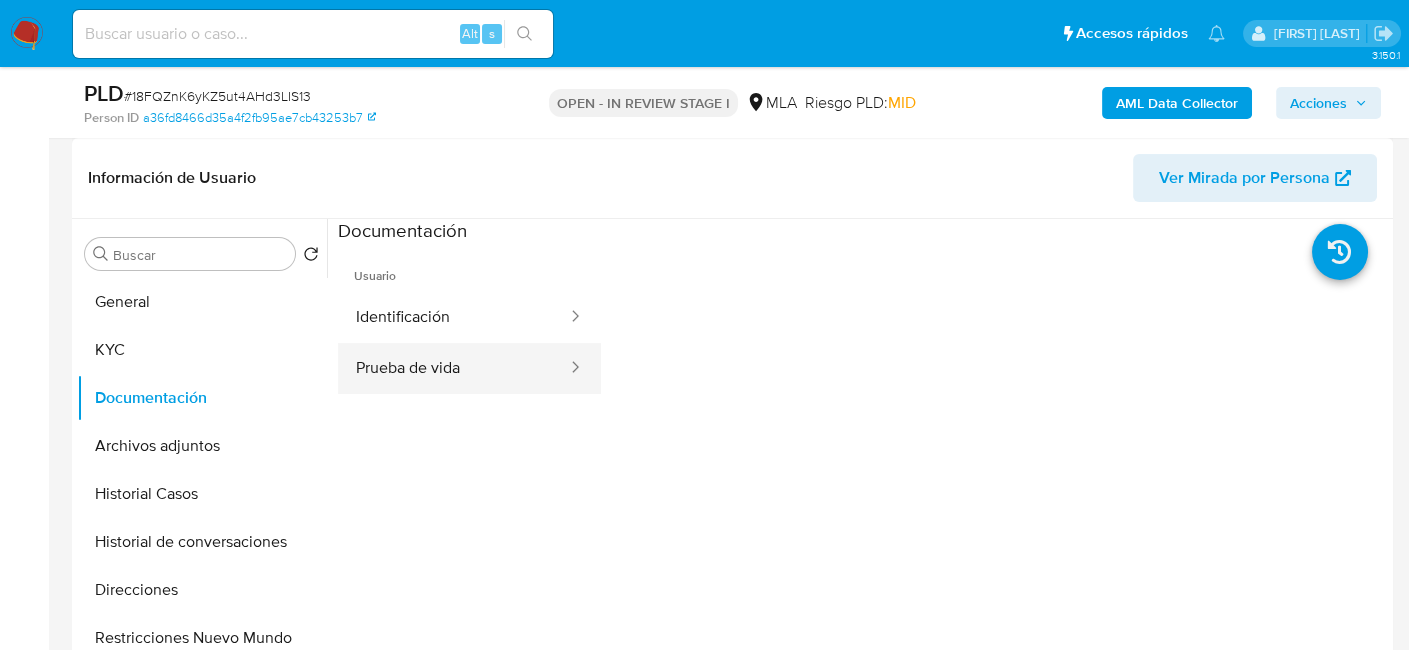click on "Prueba de vida" at bounding box center (453, 368) 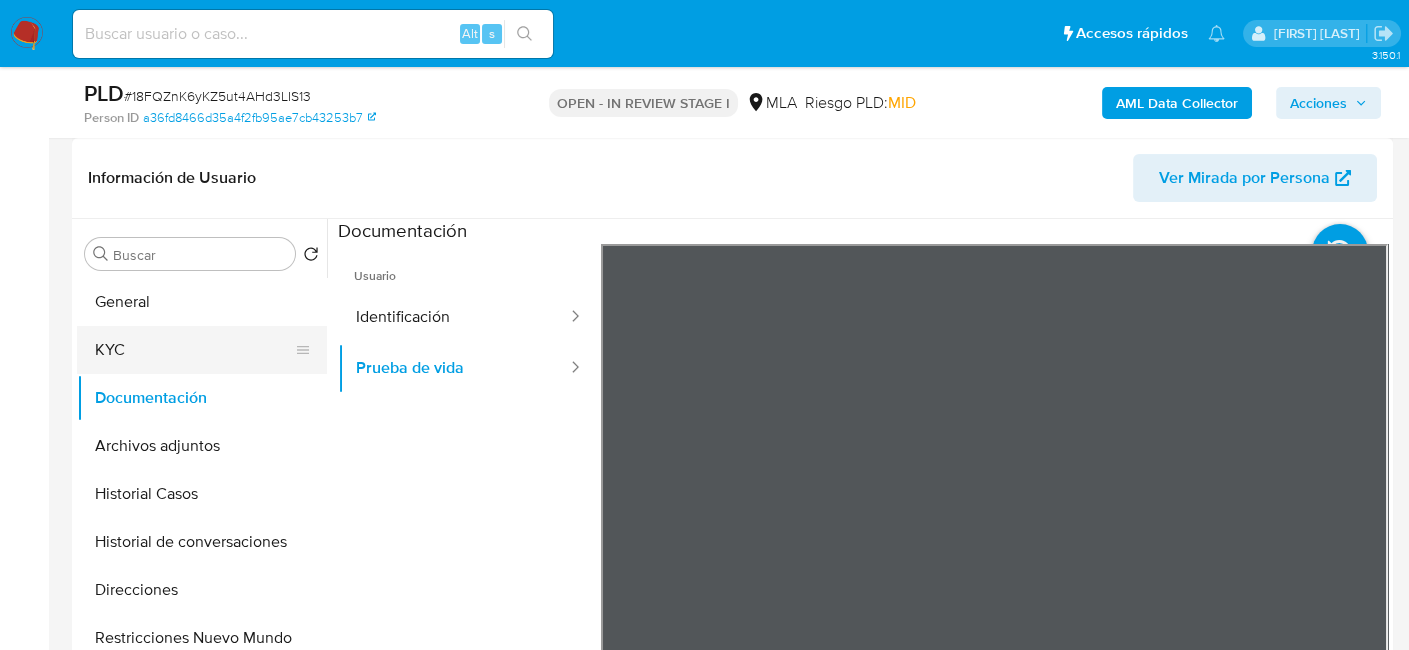 click on "KYC" at bounding box center [194, 350] 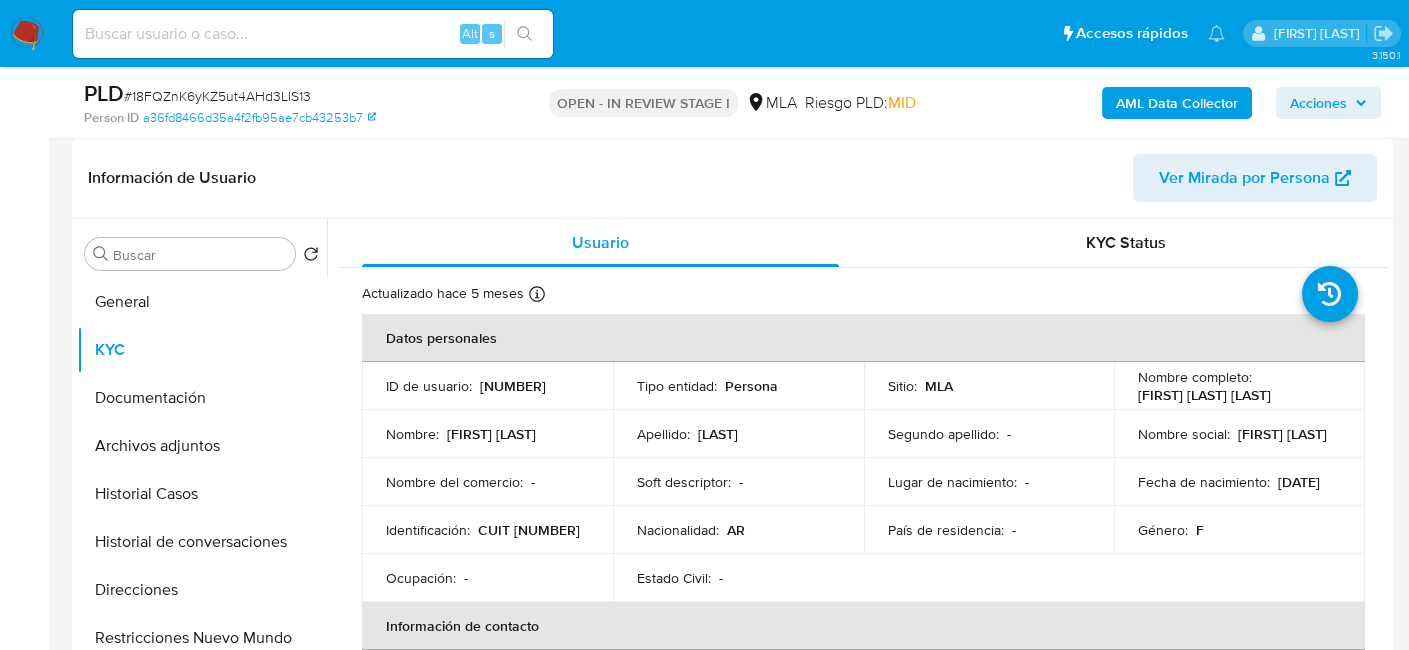 click on "CUIT 27136428964" at bounding box center [529, 530] 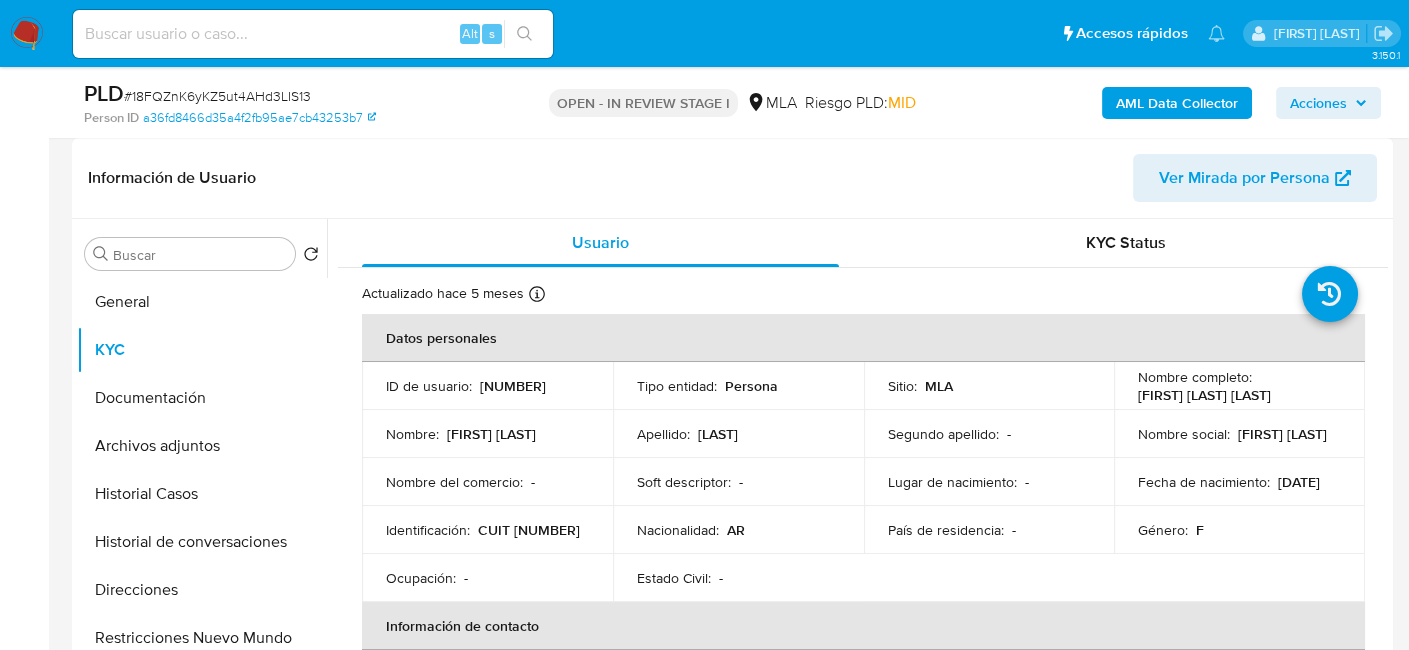 copy on "27136428964" 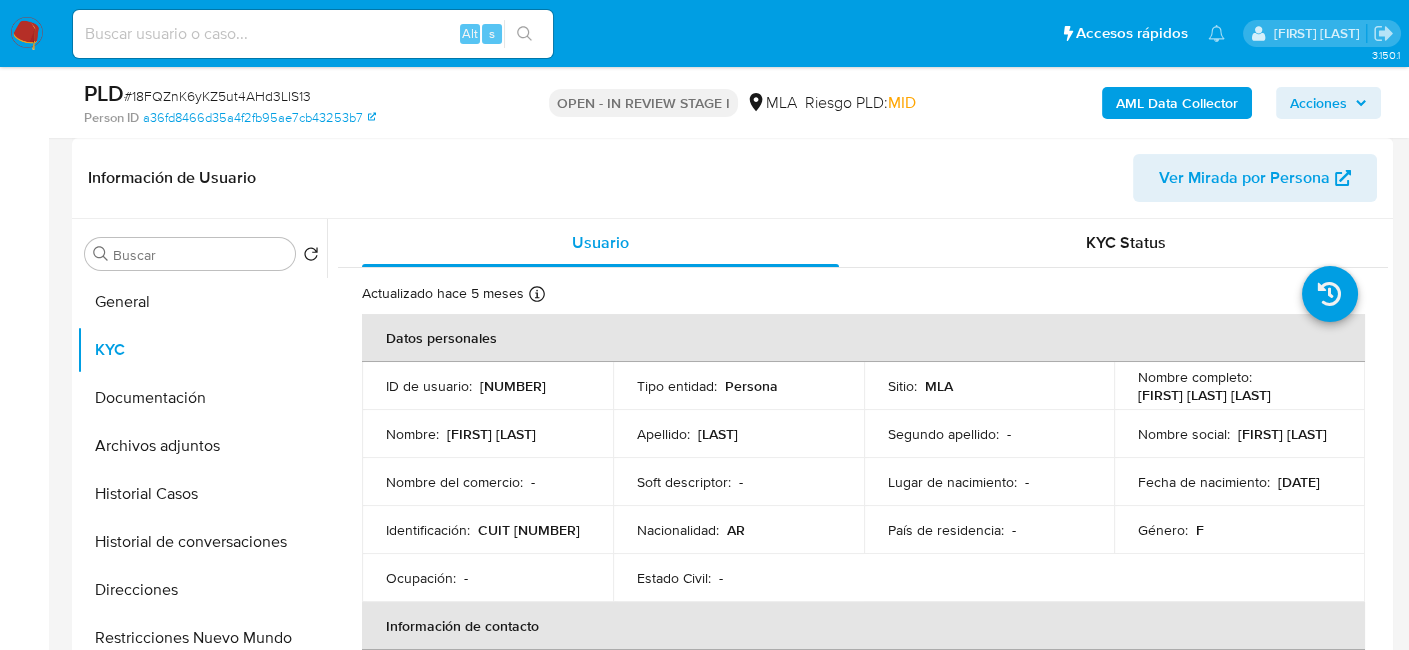 click on "CUIT 27136428964" at bounding box center (529, 530) 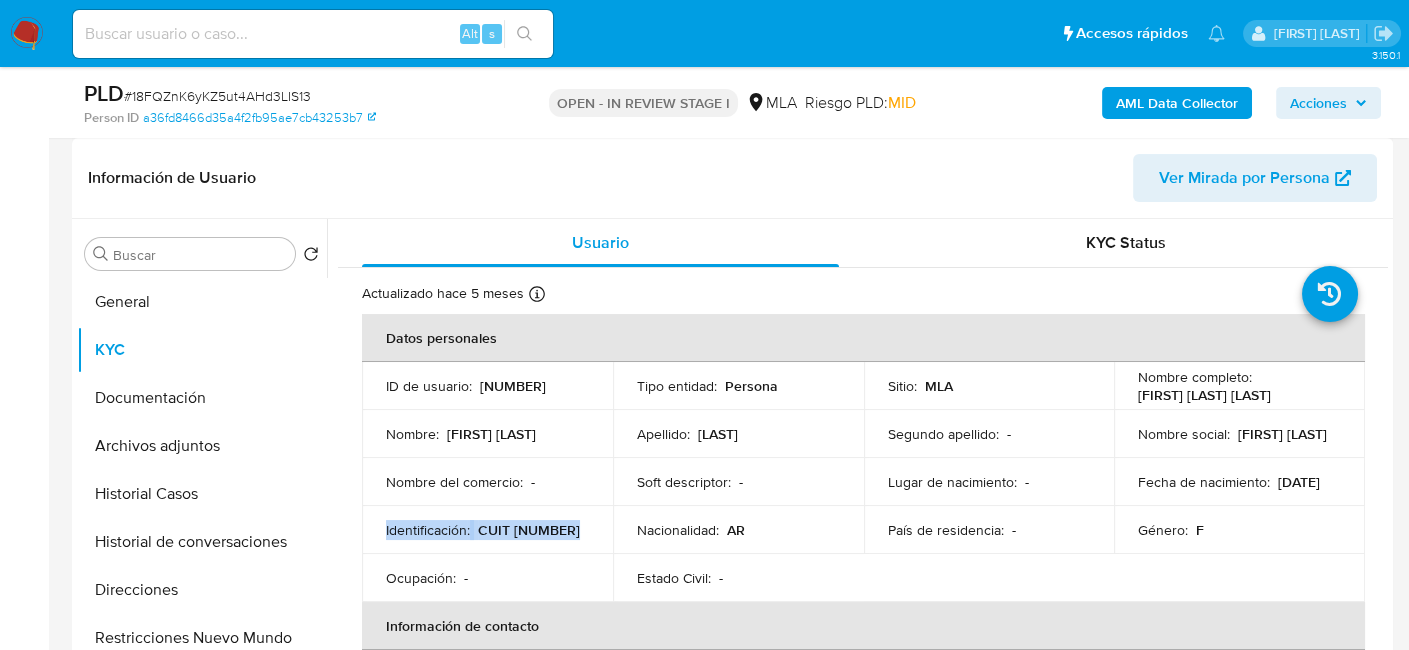 click on "CUIT 27136428964" at bounding box center [529, 530] 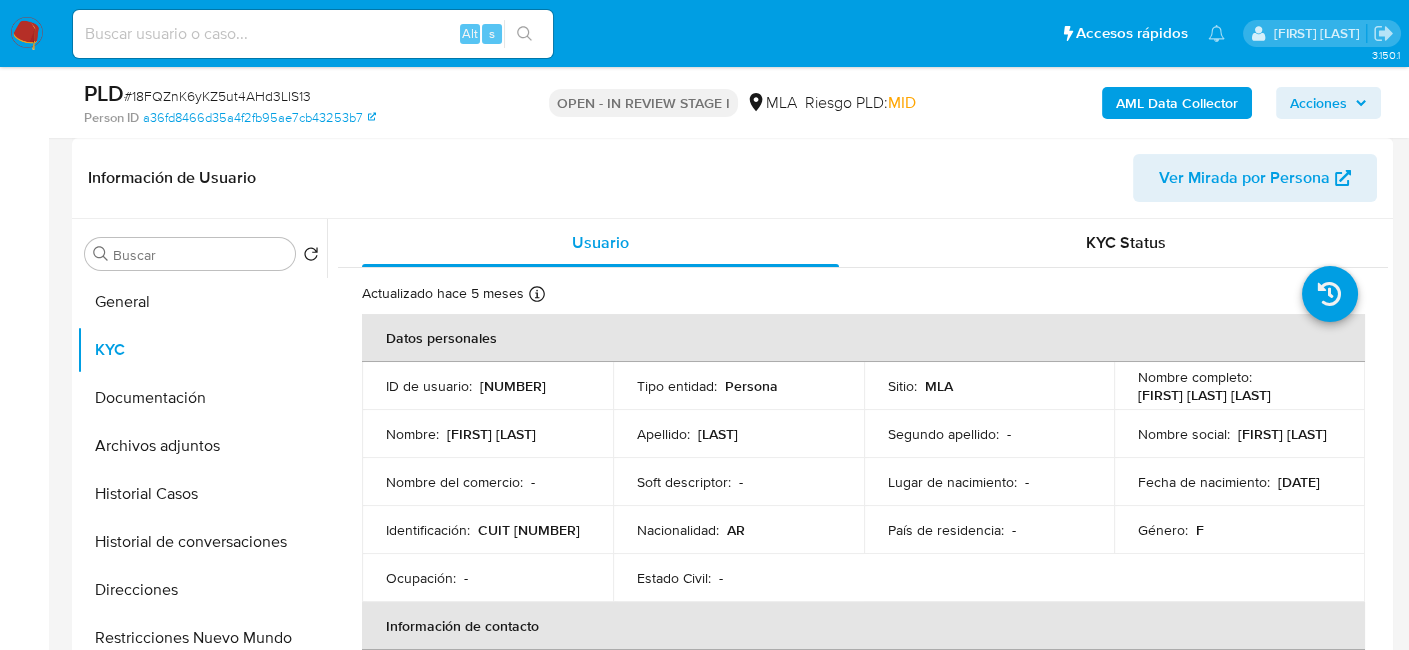 click on "CUIT 27136428964" at bounding box center [529, 530] 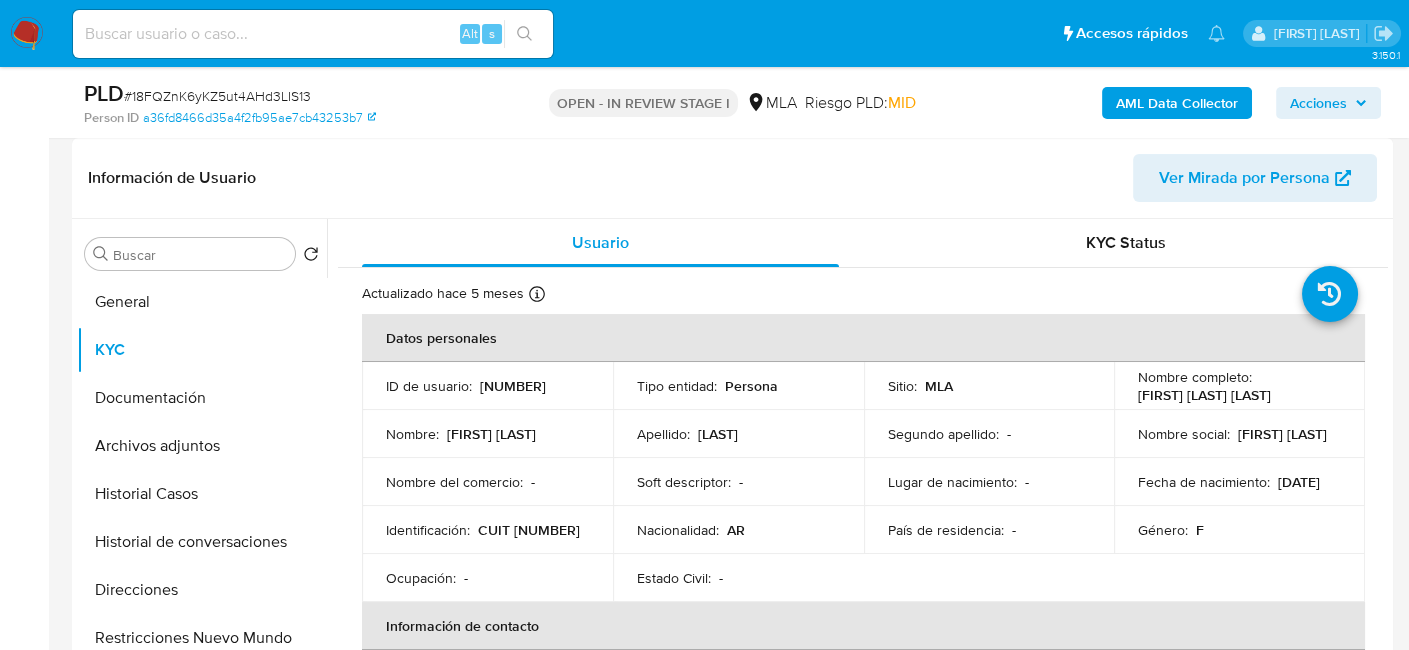 copy on "27136428964" 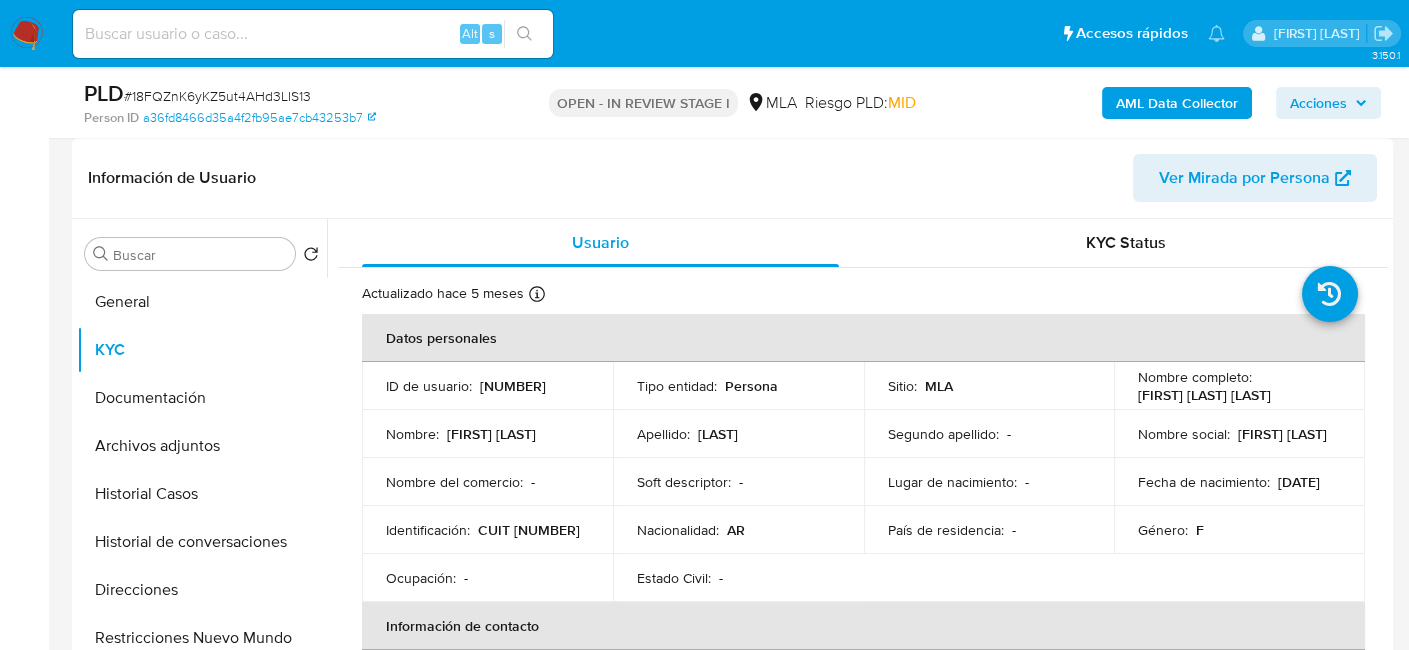 click on "Identificación :    CUIT 27136428964" at bounding box center (487, 530) 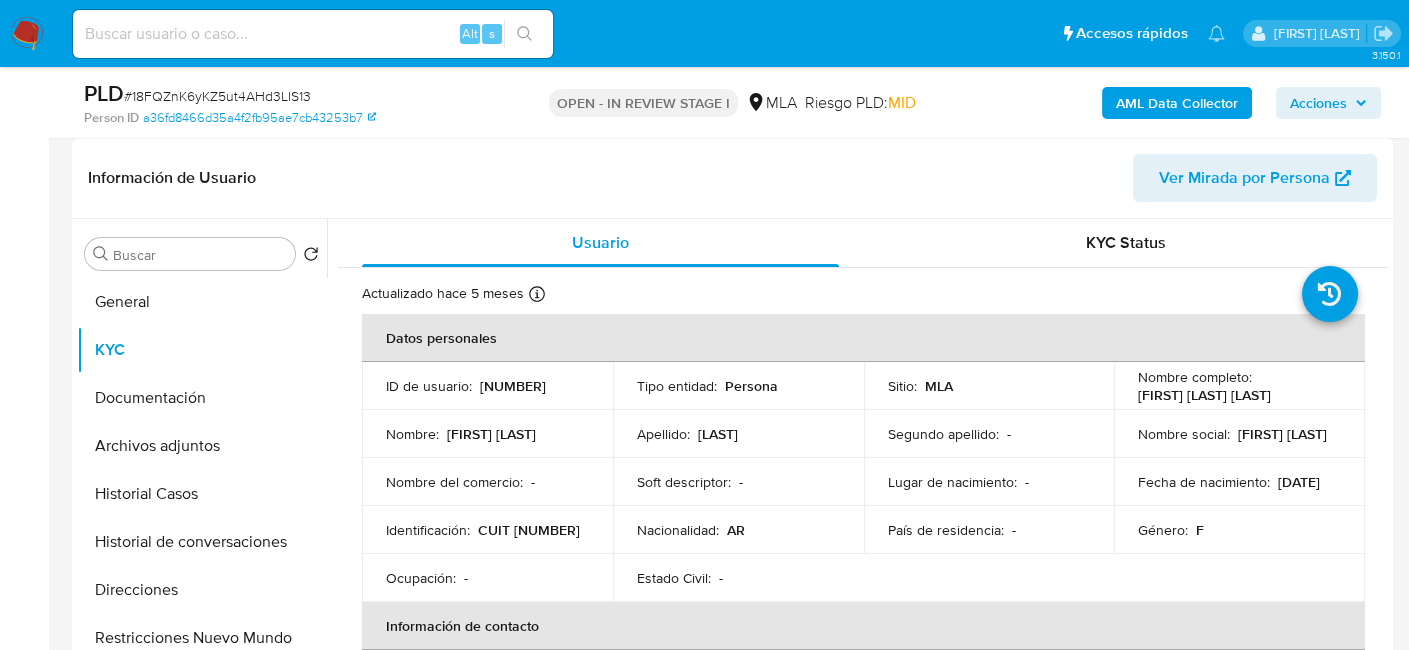 copy on "27136428964" 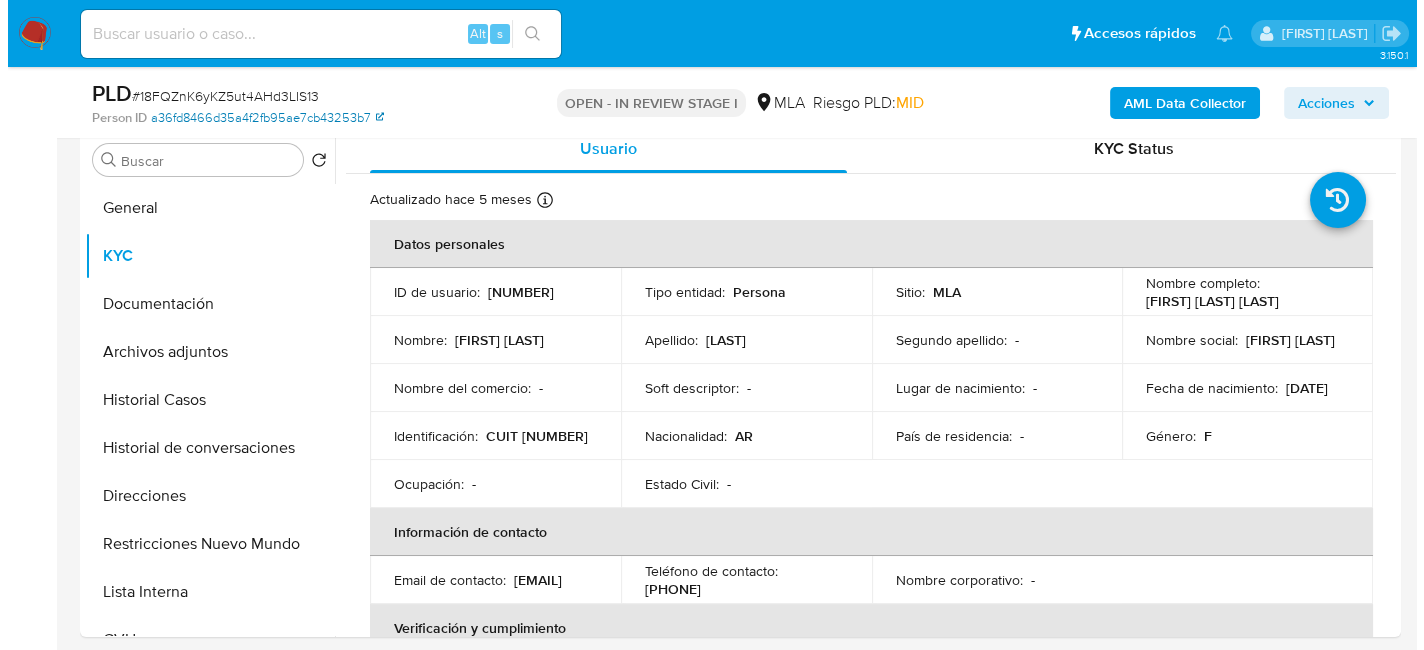 scroll, scrollTop: 500, scrollLeft: 0, axis: vertical 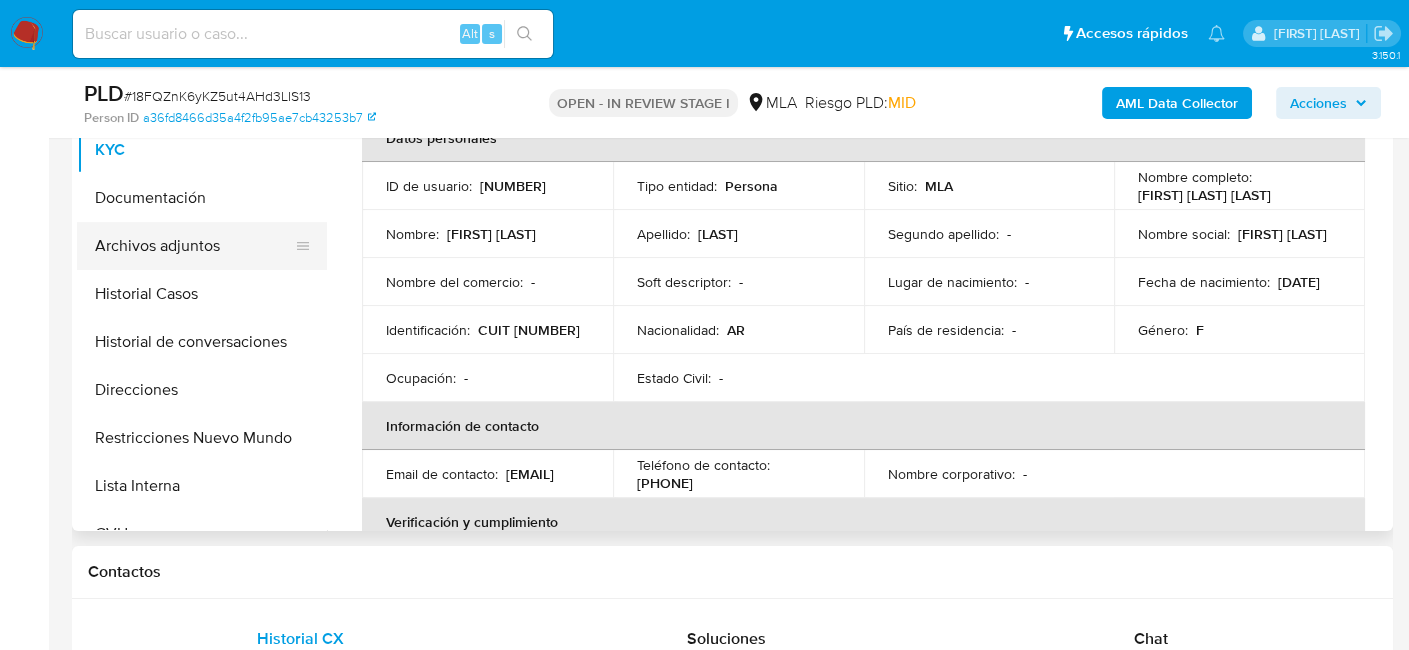 click on "Archivos adjuntos" at bounding box center (194, 246) 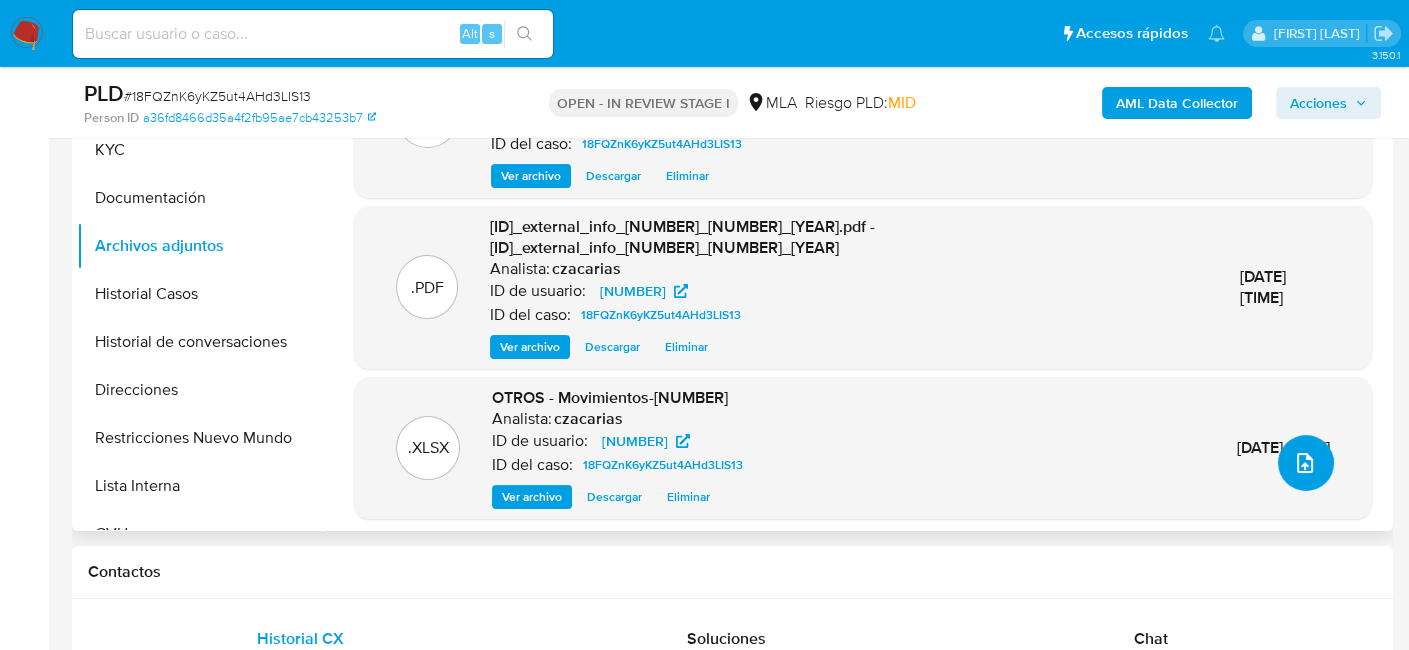 click 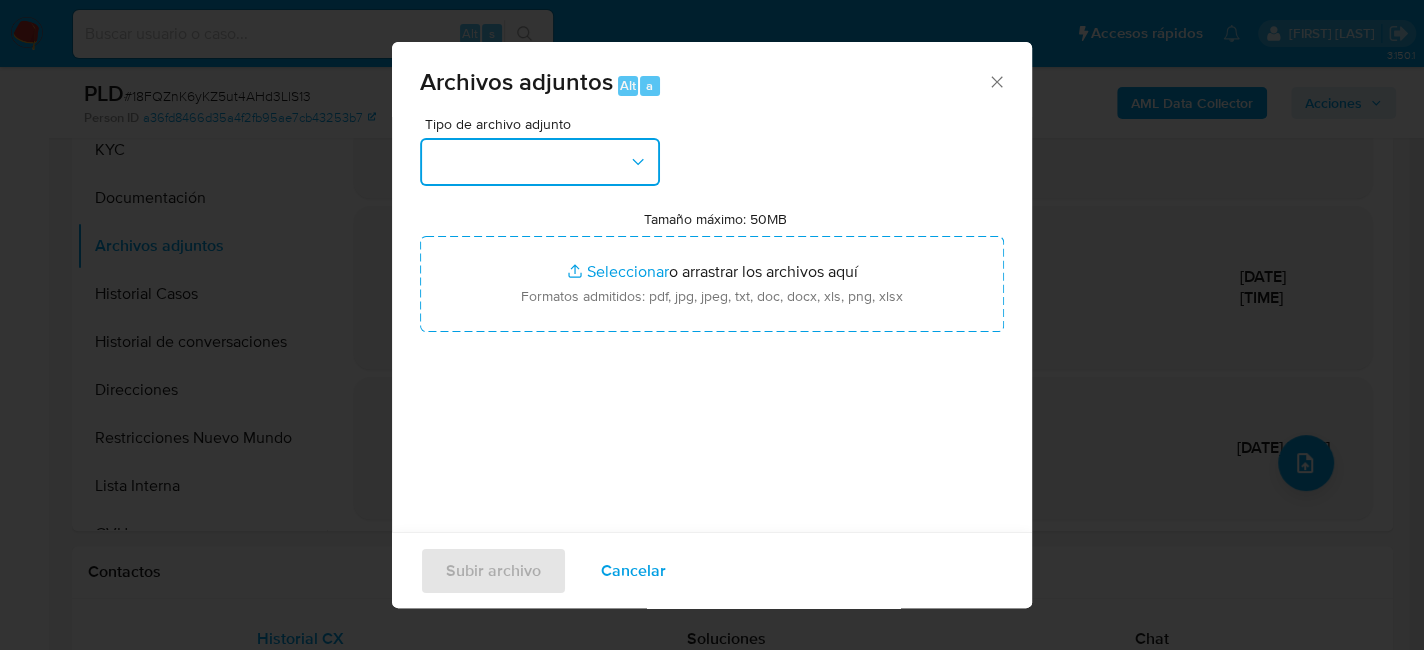 click at bounding box center (540, 162) 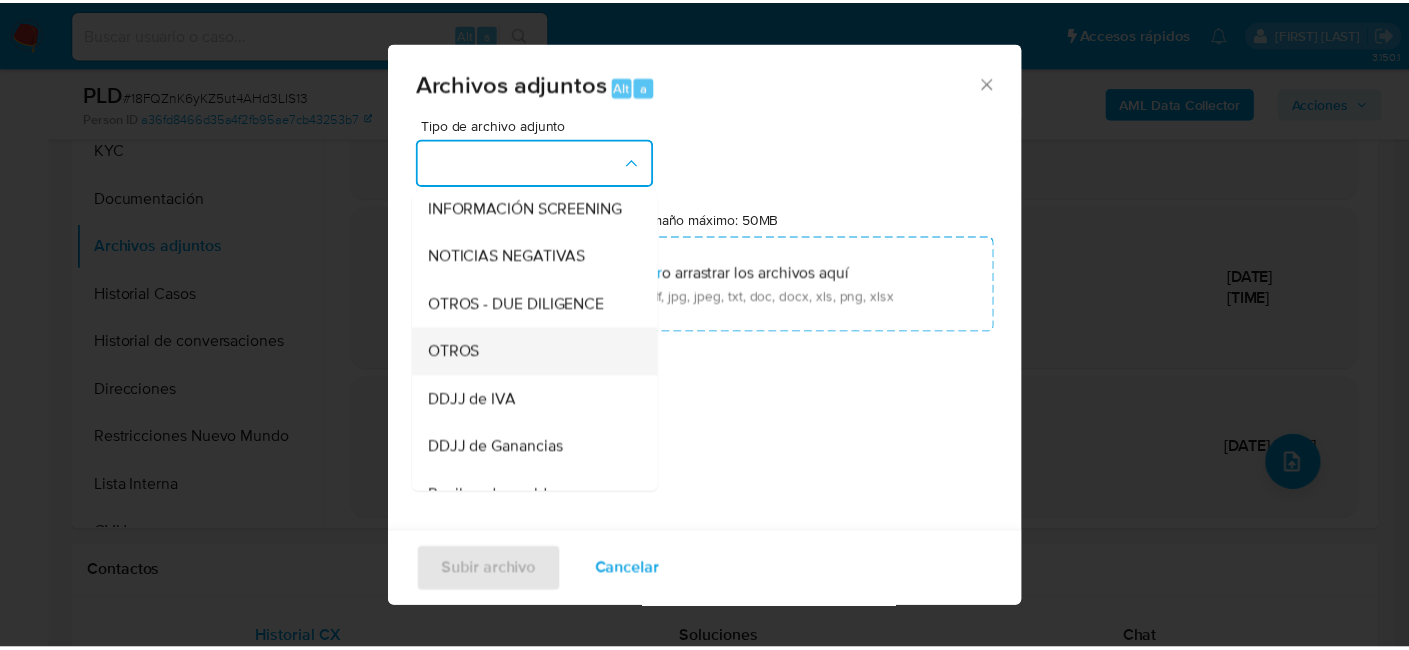 scroll, scrollTop: 300, scrollLeft: 0, axis: vertical 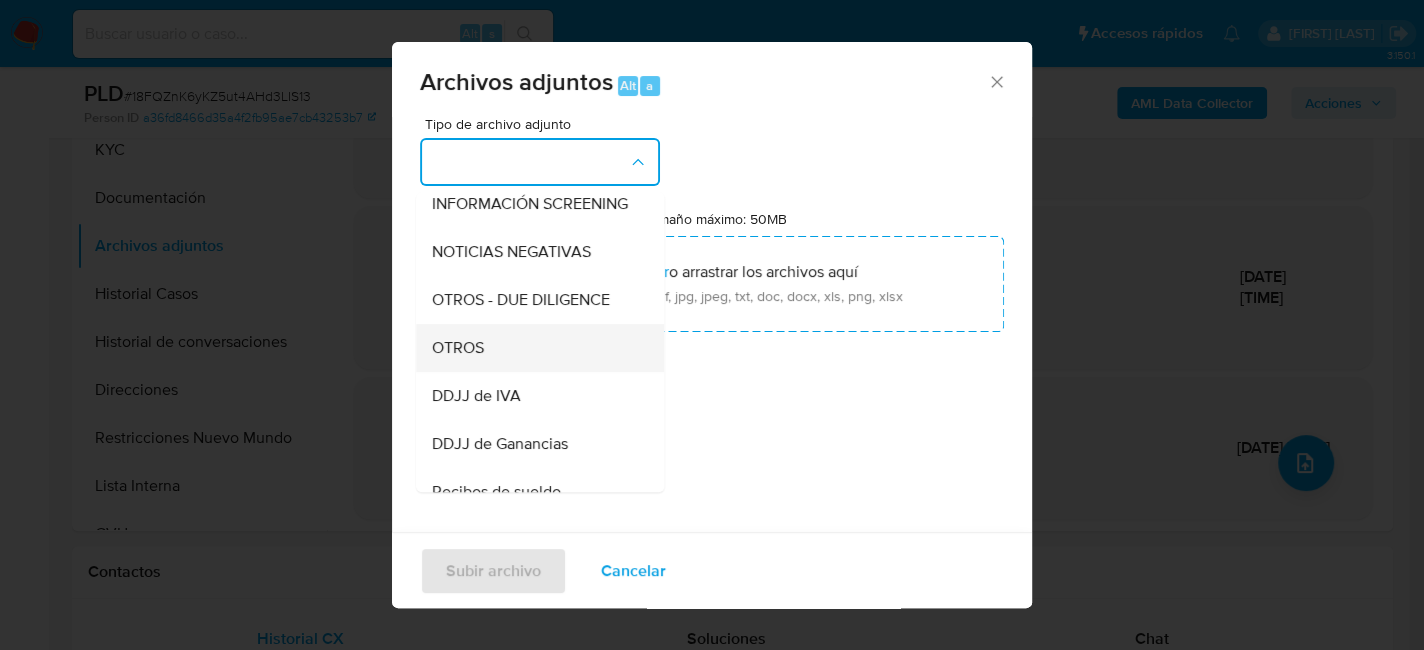 click on "OTROS" at bounding box center (534, 348) 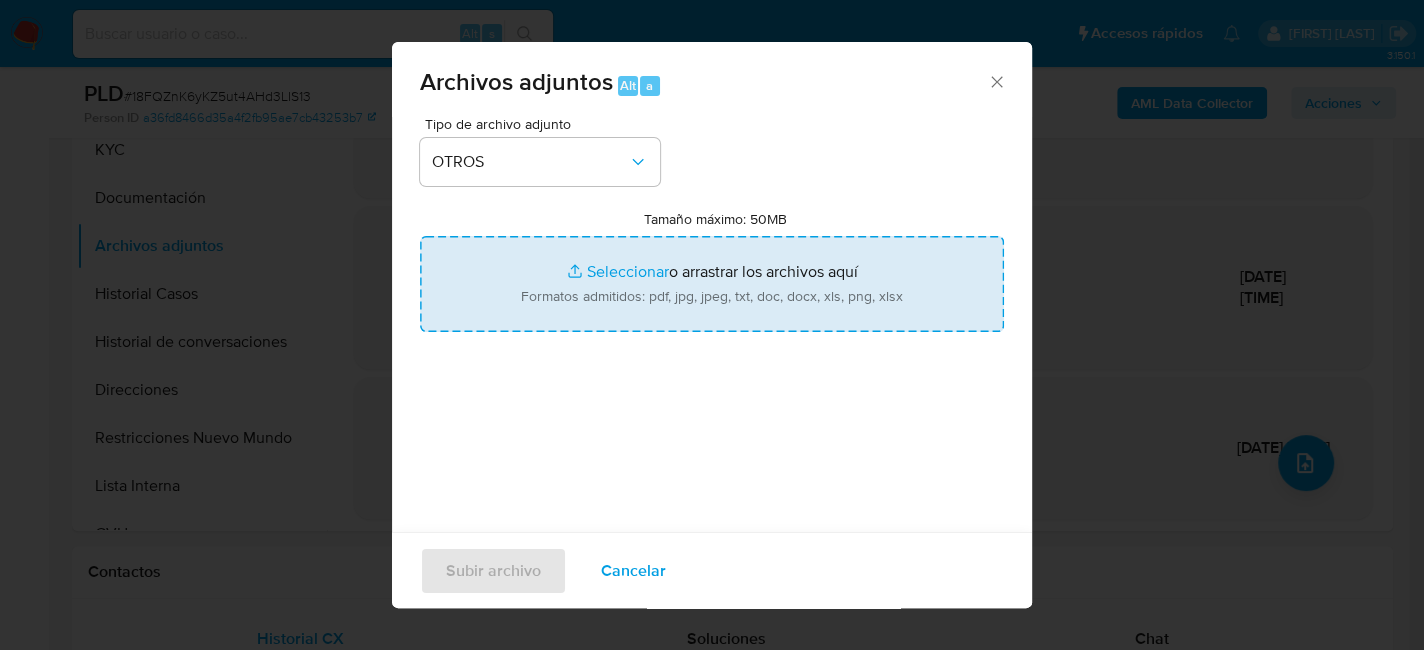 type on "C:\fakepath\Caselog 18FQZnK6yKZ5ut4AHd3LIS13_2025_06_18_16_39_14.docx" 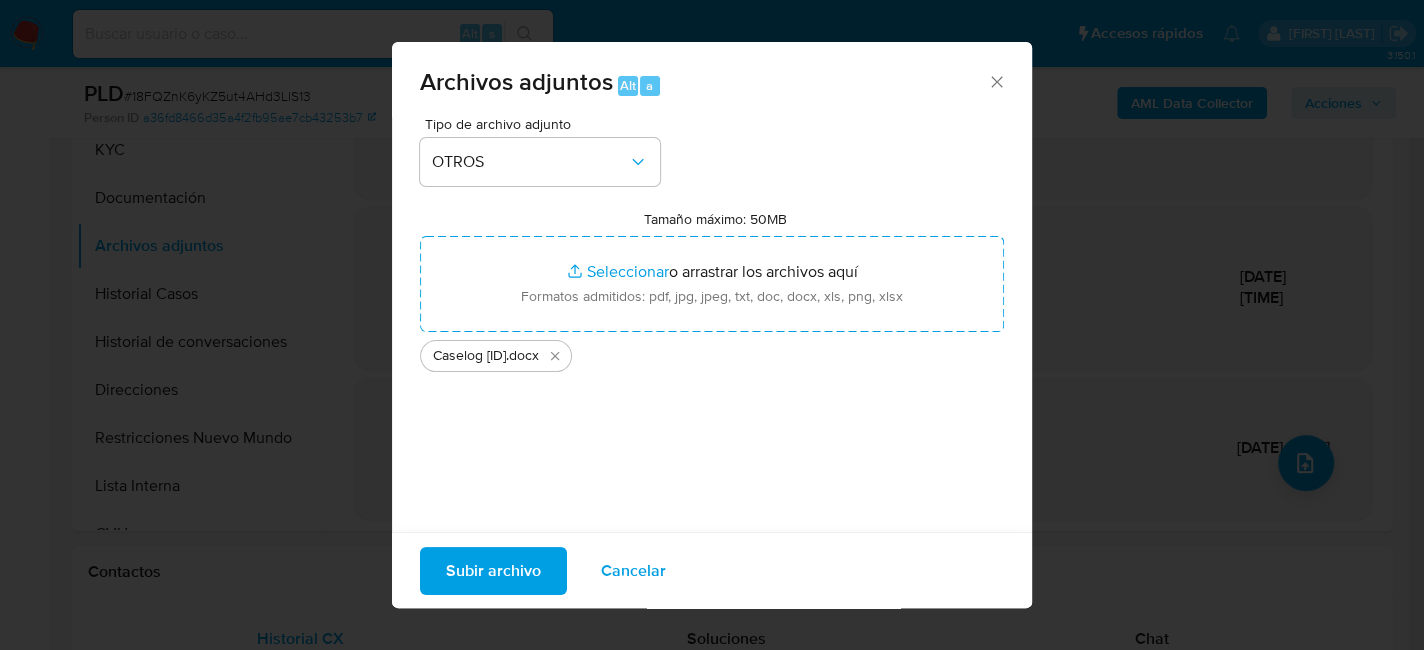 click on "Subir archivo" at bounding box center [493, 570] 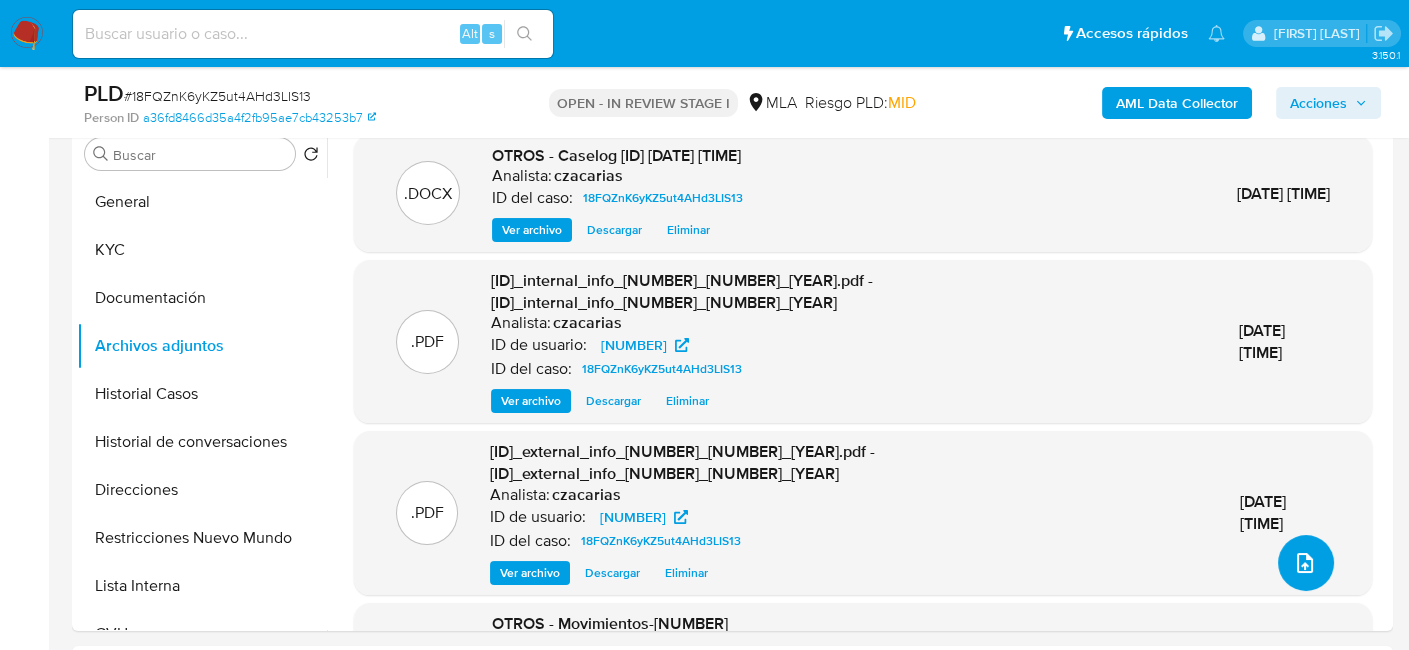 scroll, scrollTop: 300, scrollLeft: 0, axis: vertical 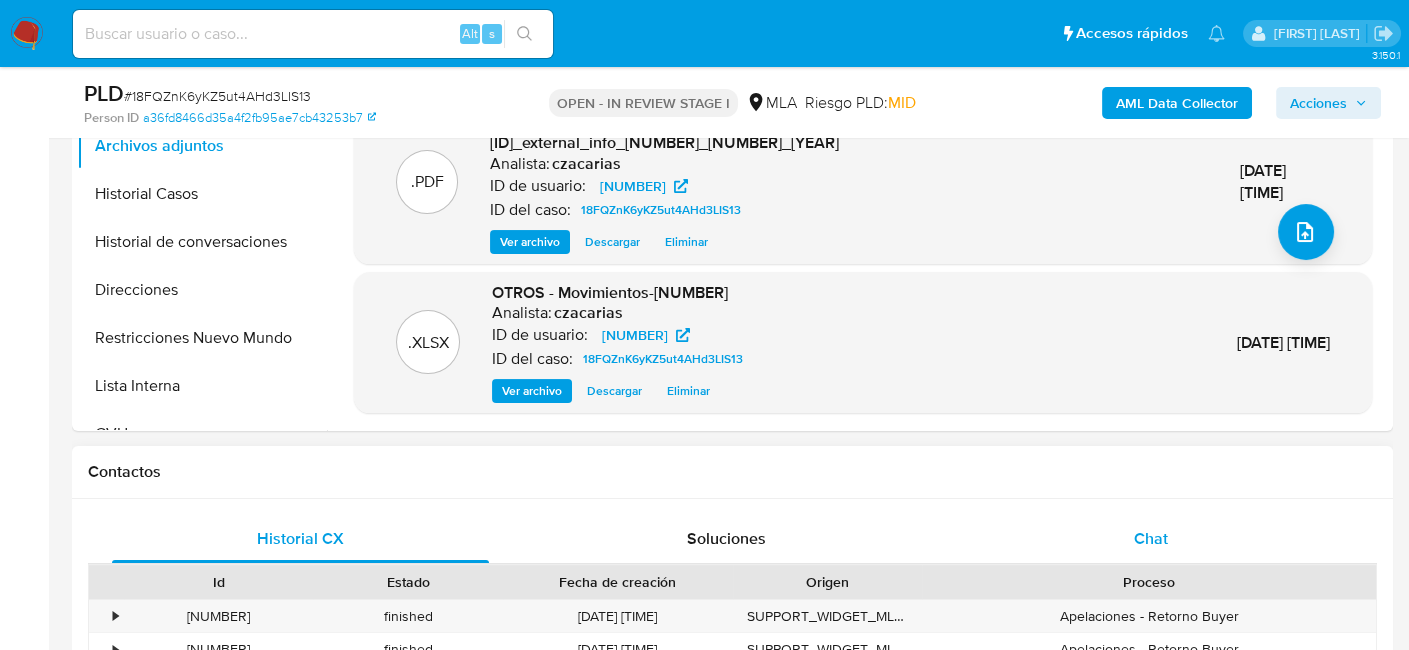 click on "Chat" at bounding box center [1151, 539] 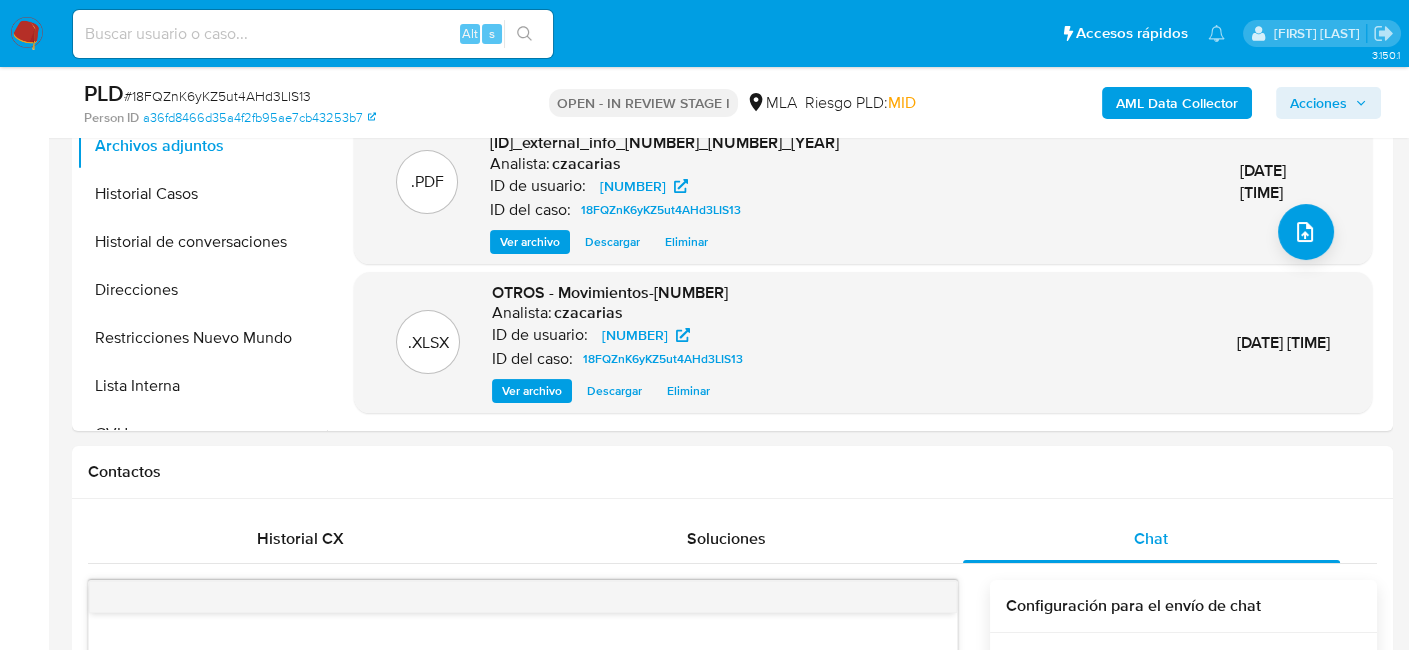 scroll, scrollTop: 800, scrollLeft: 0, axis: vertical 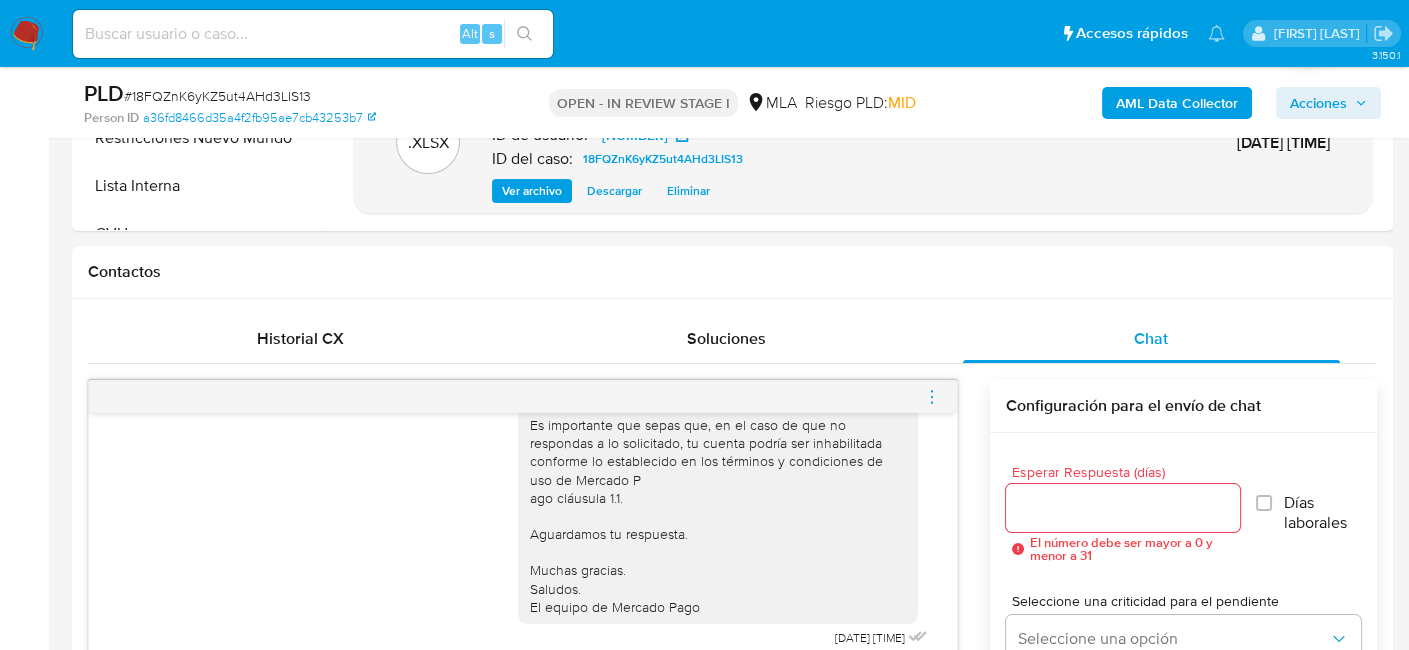 click 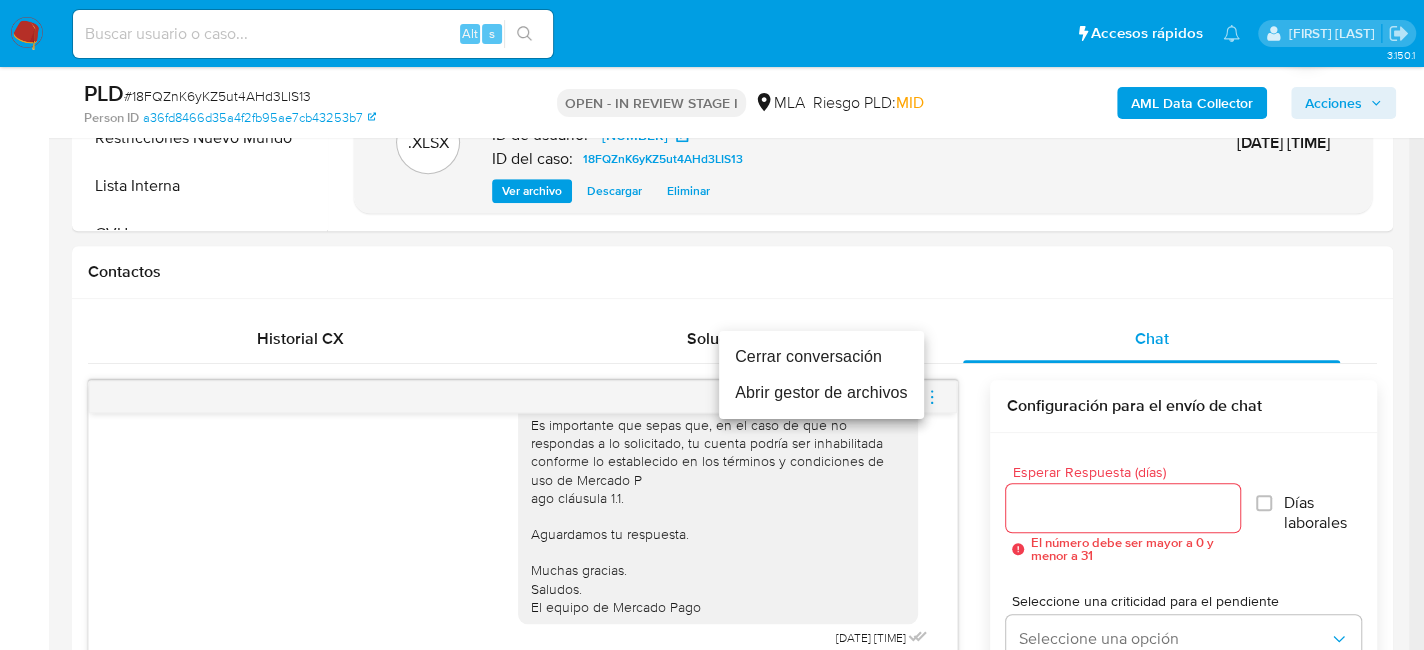 click on "Cerrar conversación" at bounding box center (821, 357) 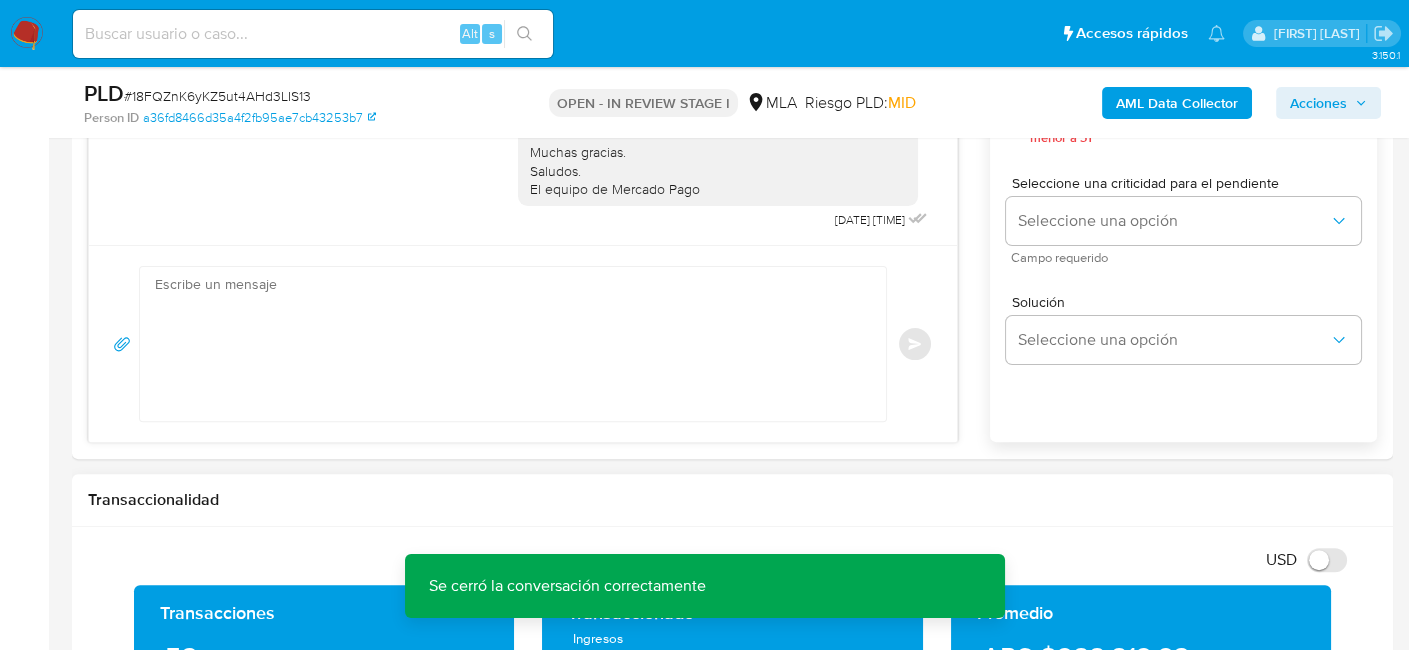 drag, startPoint x: 998, startPoint y: 425, endPoint x: 1019, endPoint y: 427, distance: 21.095022 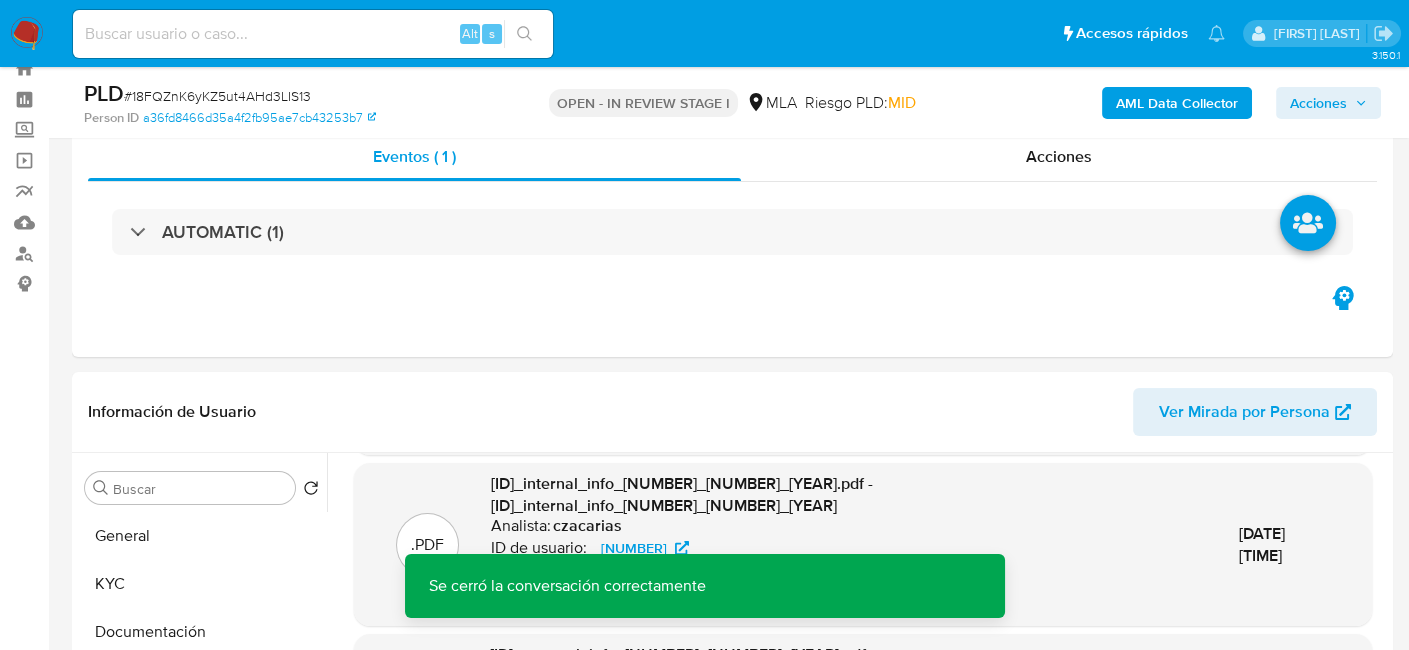 scroll, scrollTop: 0, scrollLeft: 0, axis: both 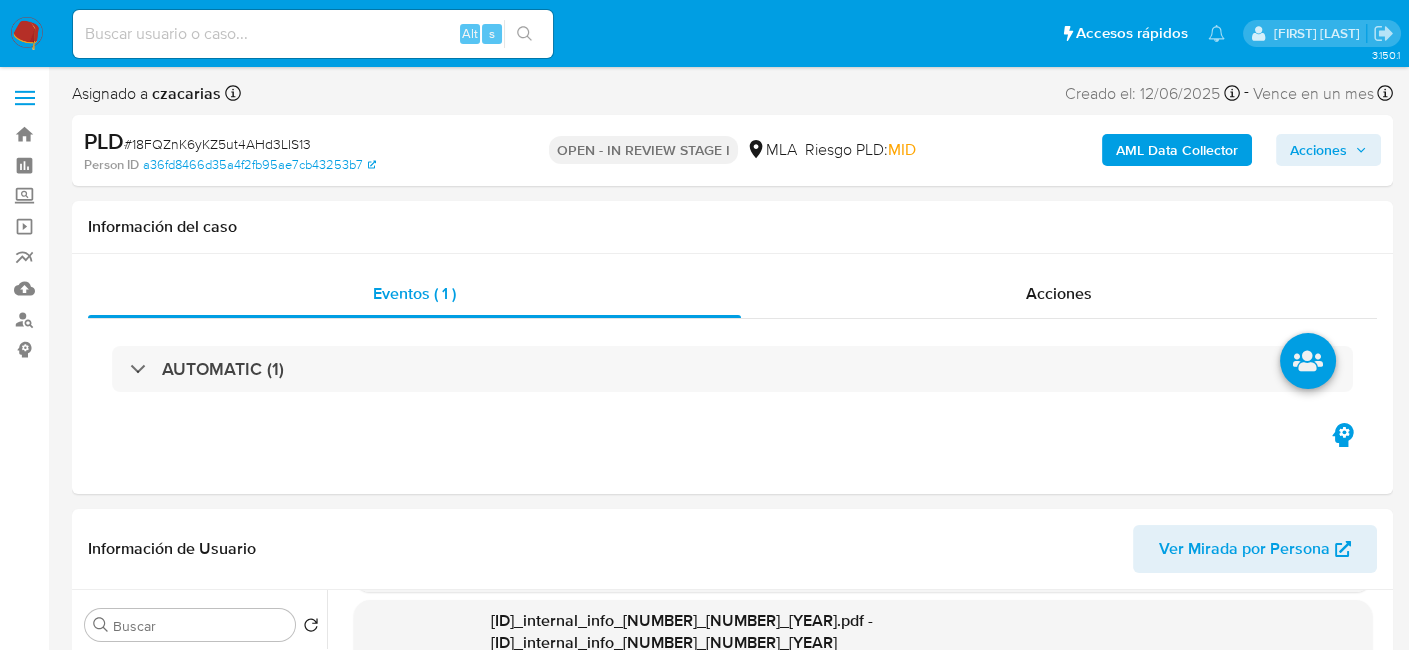 click on "Acciones" at bounding box center [1318, 150] 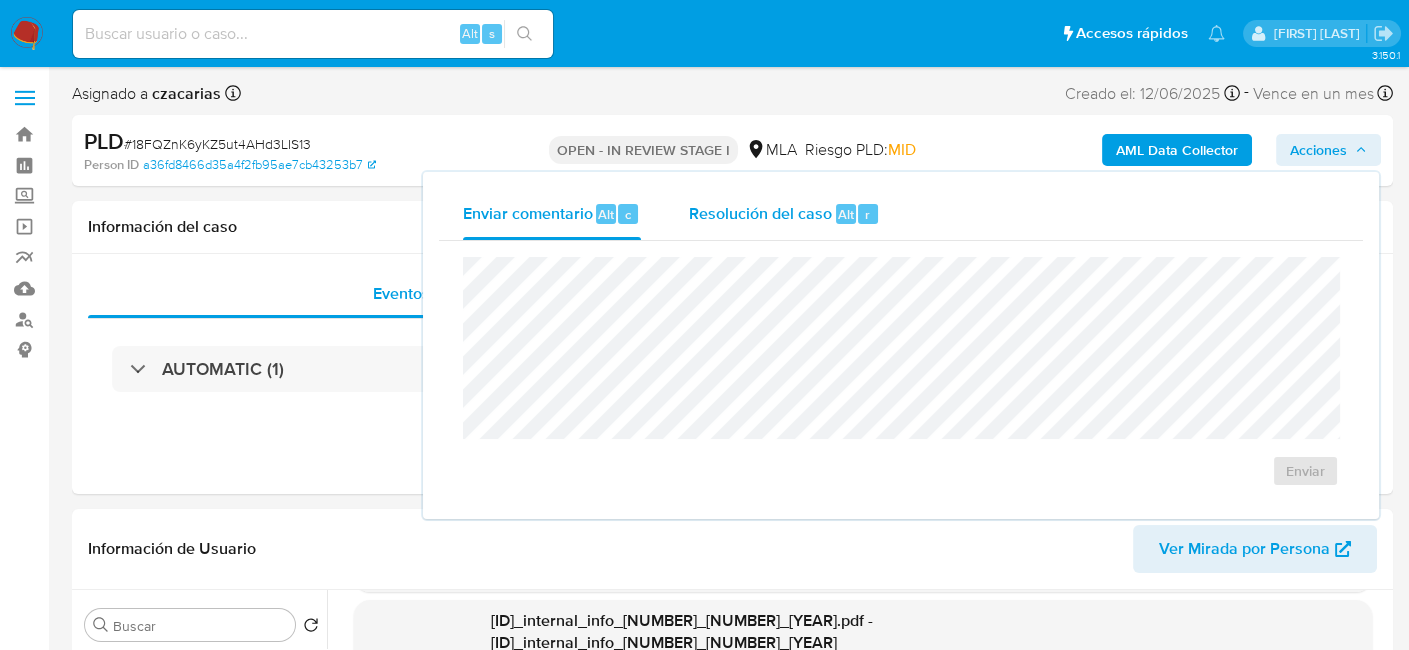 drag, startPoint x: 877, startPoint y: 247, endPoint x: 849, endPoint y: 219, distance: 39.59798 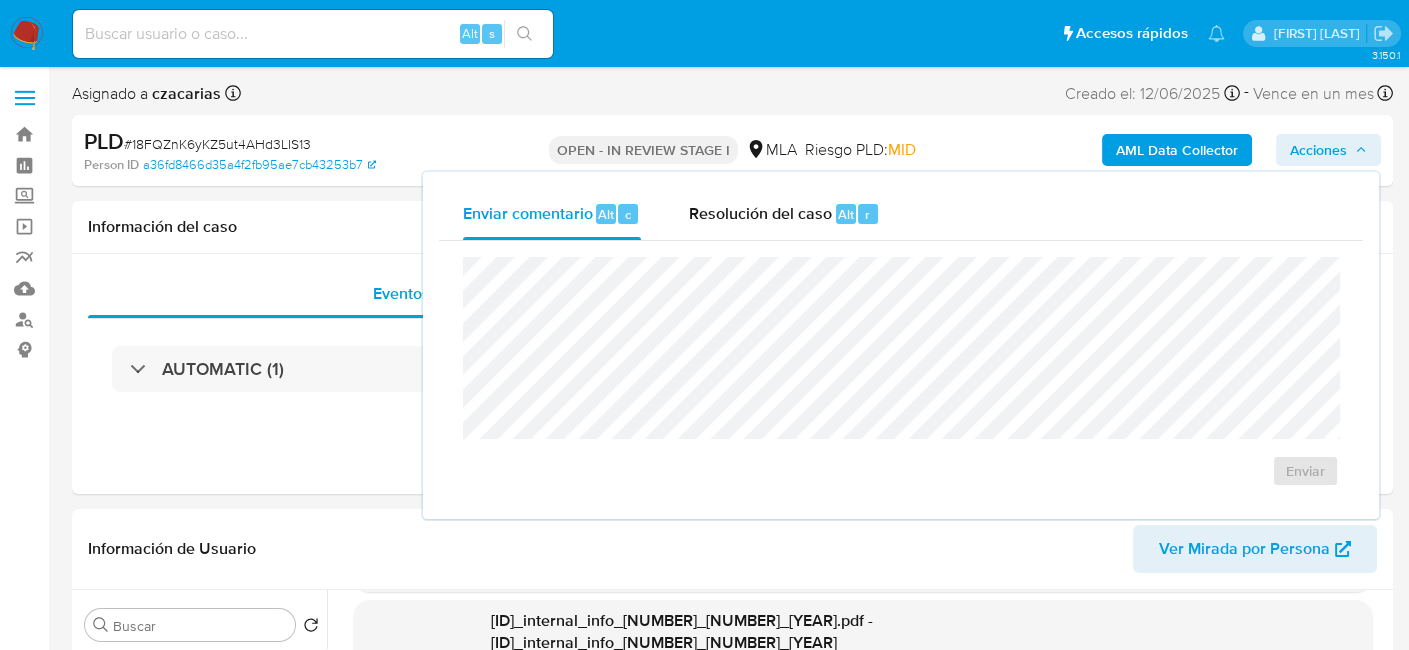 drag, startPoint x: 849, startPoint y: 219, endPoint x: 851, endPoint y: 252, distance: 33.06055 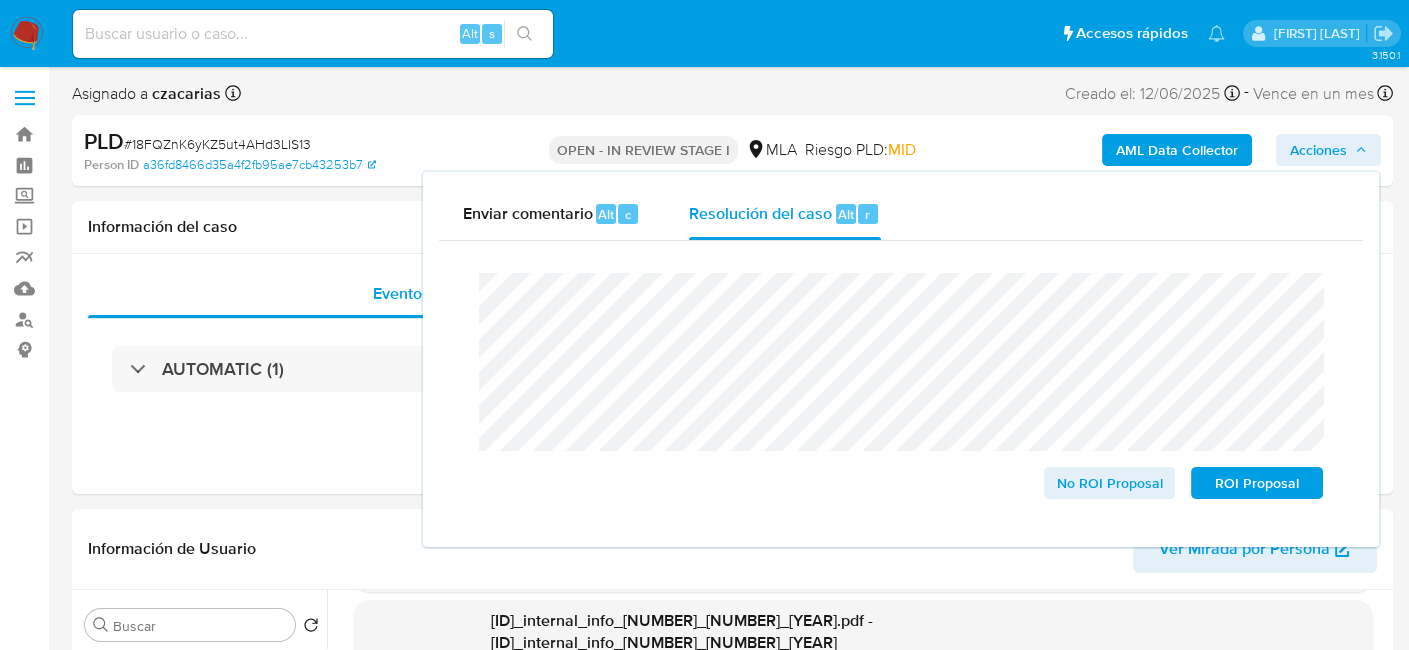 click on "# 18FQZnK6yKZ5ut4AHd3LIS13" at bounding box center [217, 144] 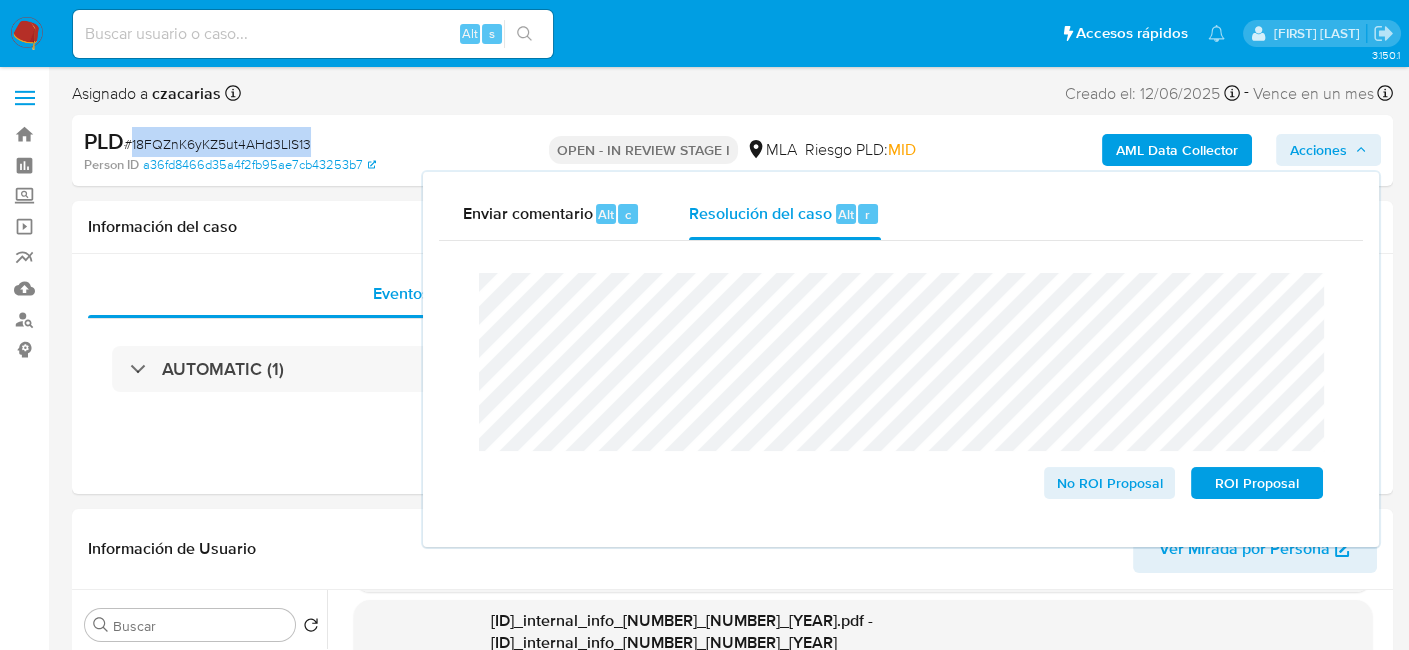 click on "# 18FQZnK6yKZ5ut4AHd3LIS13" at bounding box center [217, 144] 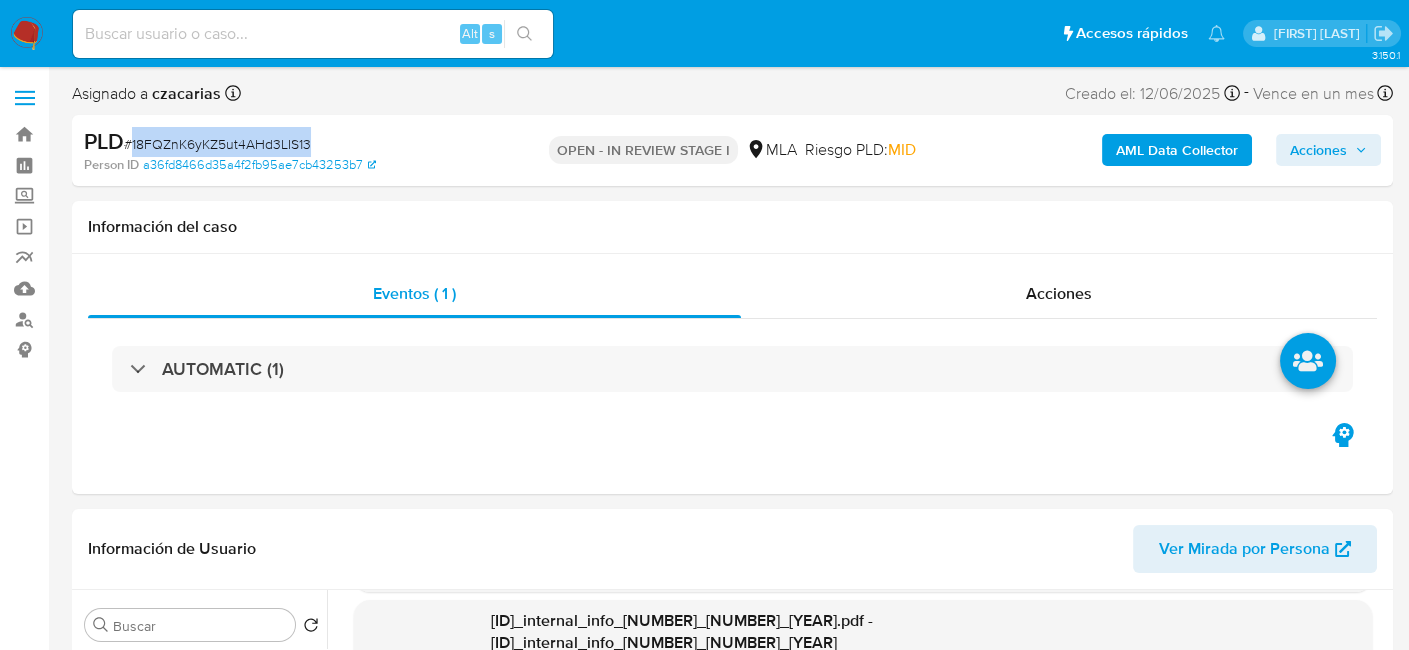 copy on "18FQZnK6yKZ5ut4AHd3LIS13" 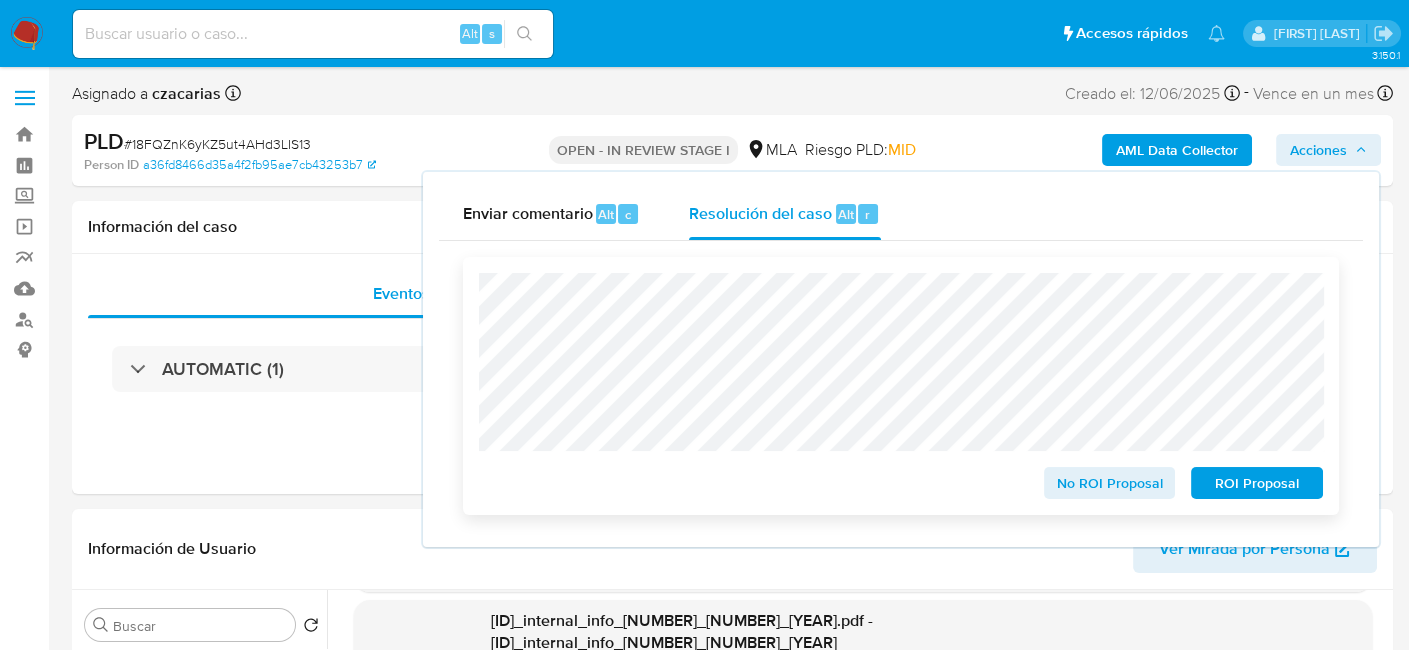 click on "No ROI Proposal" at bounding box center (1110, 483) 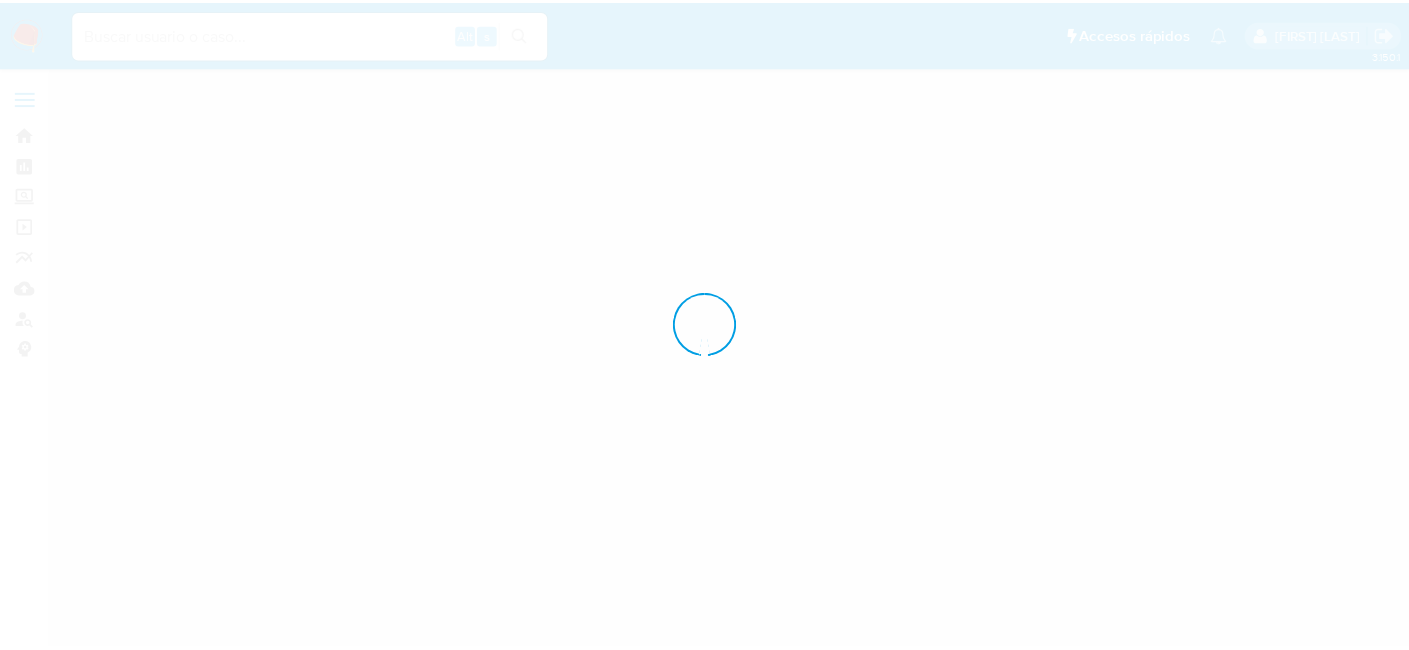 scroll, scrollTop: 0, scrollLeft: 0, axis: both 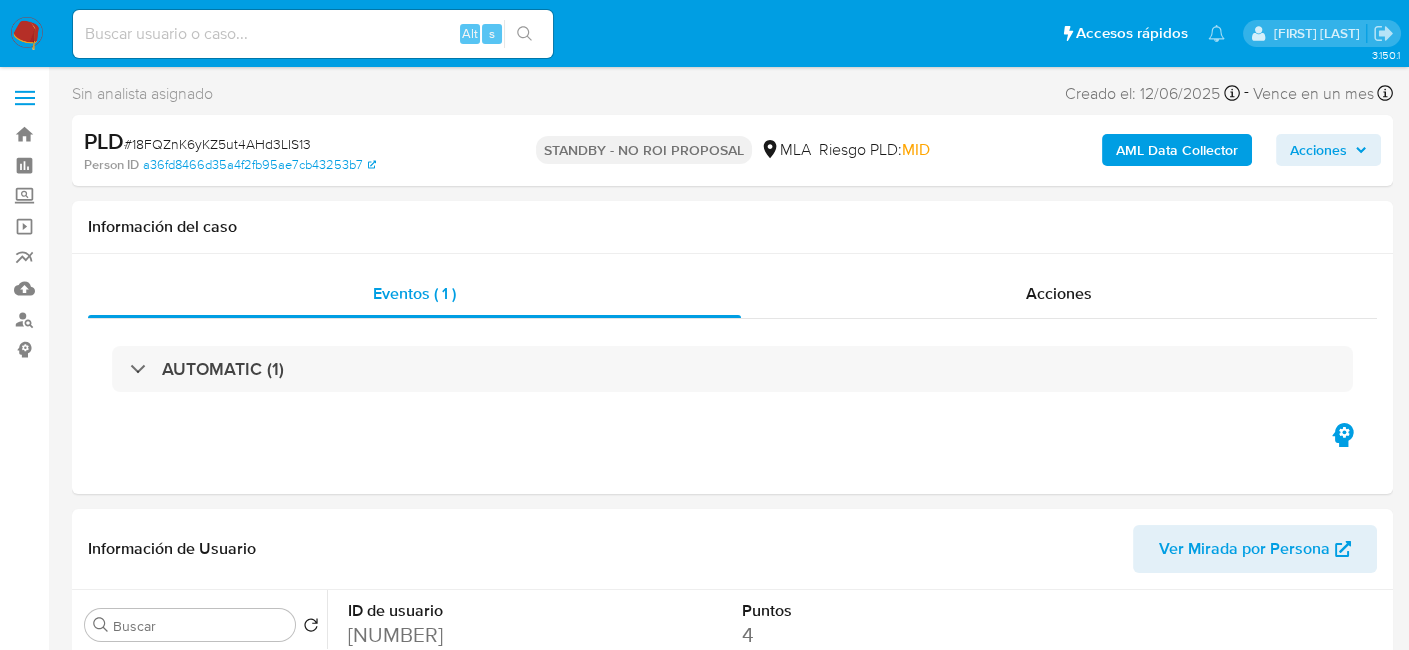 select on "10" 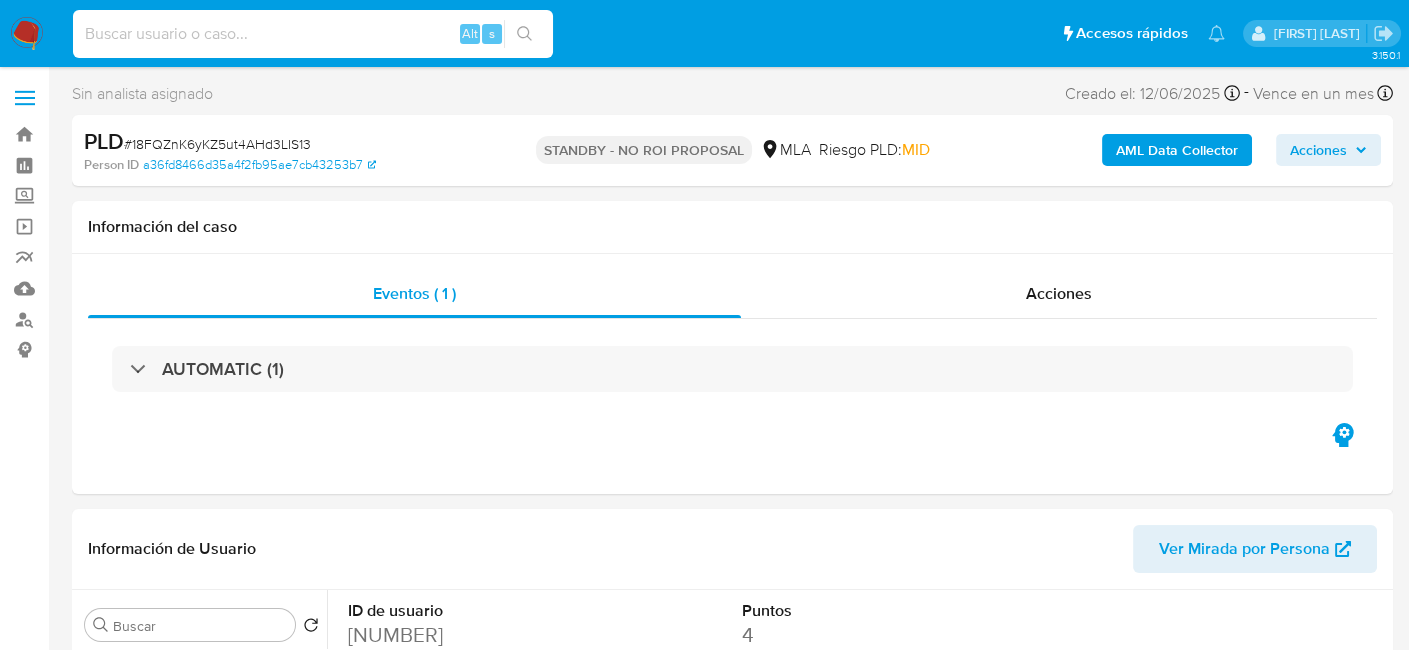click at bounding box center [313, 34] 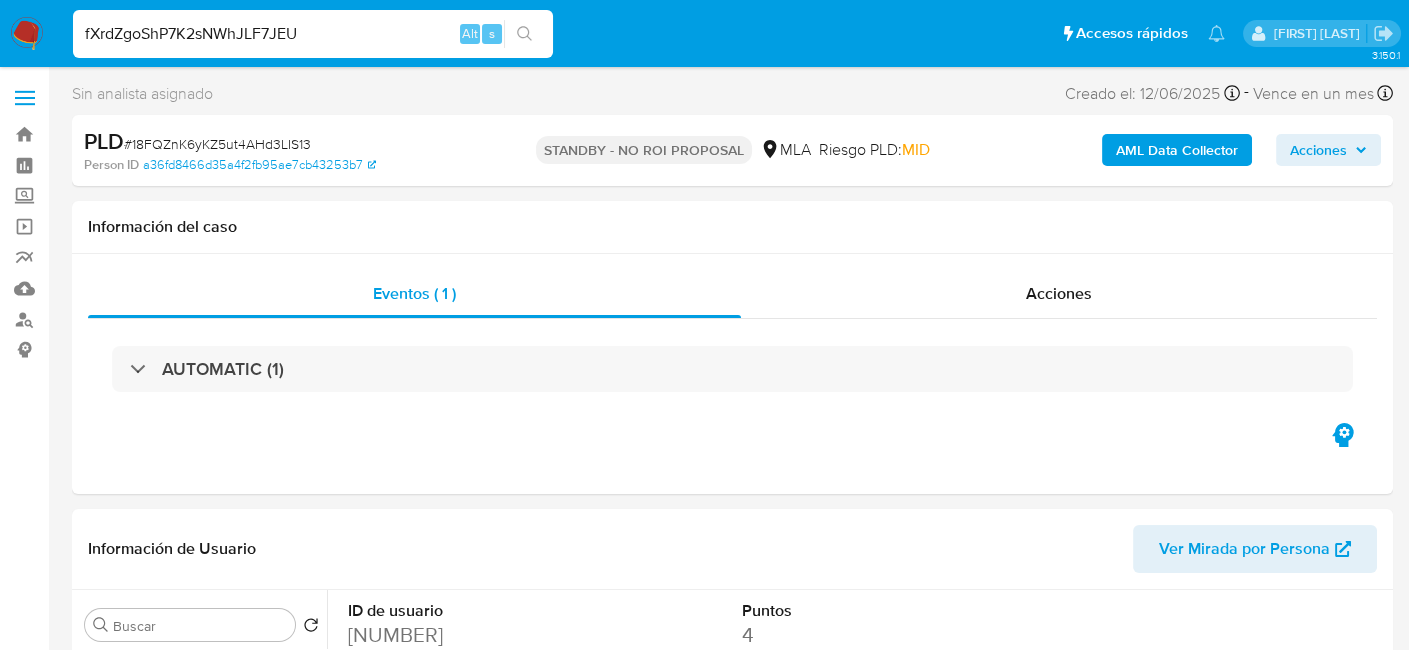 type on "fXrdZgoShP7K2sNWhJLF7JEU" 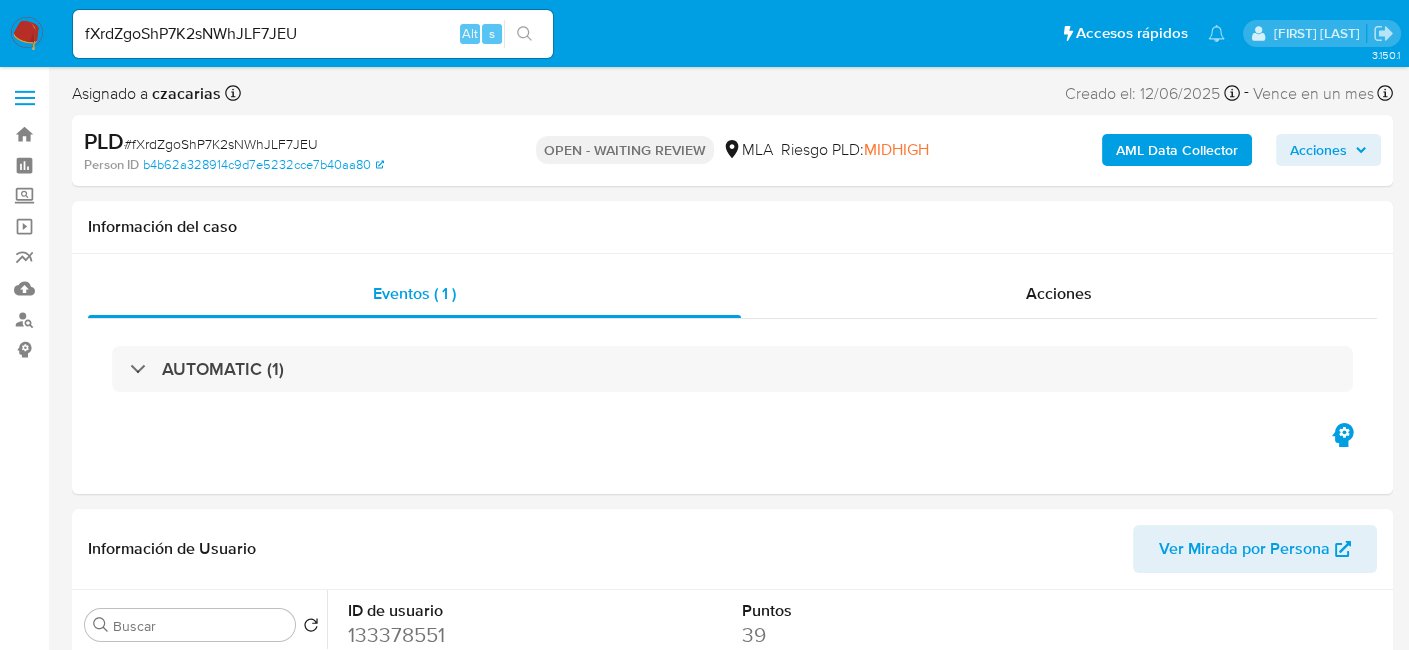 select on "10" 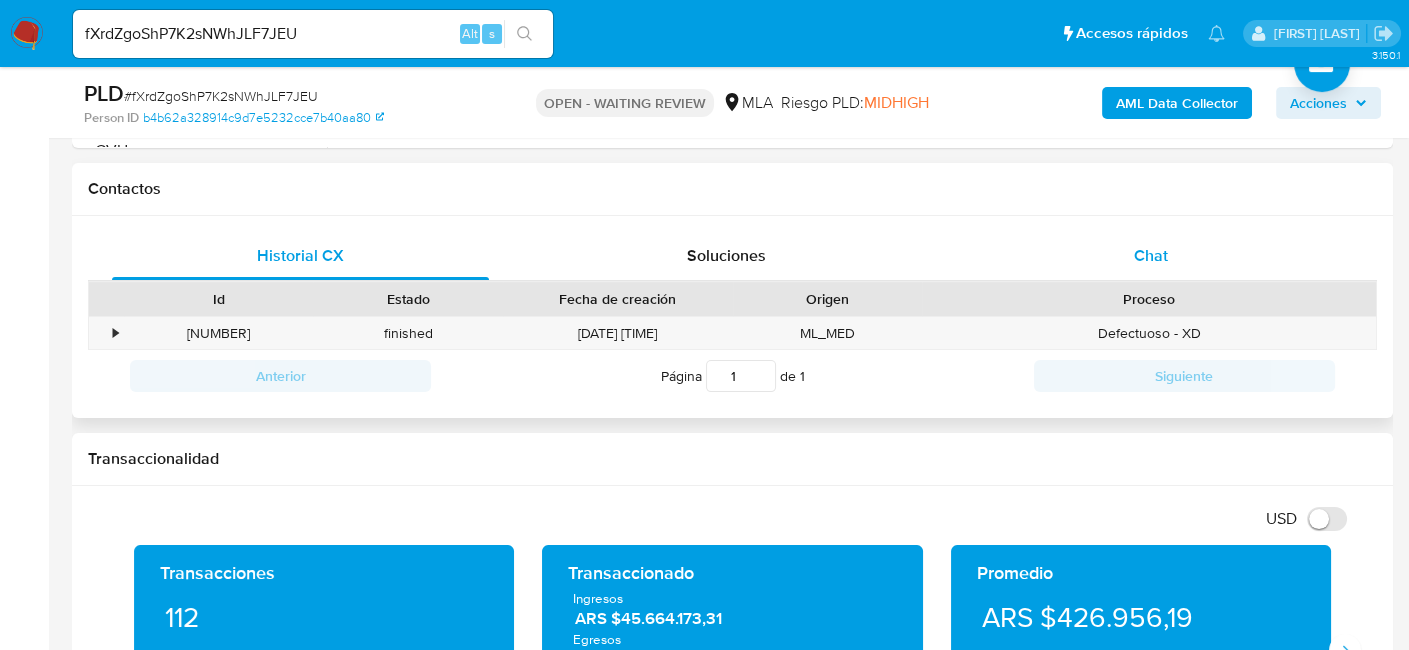 scroll, scrollTop: 900, scrollLeft: 0, axis: vertical 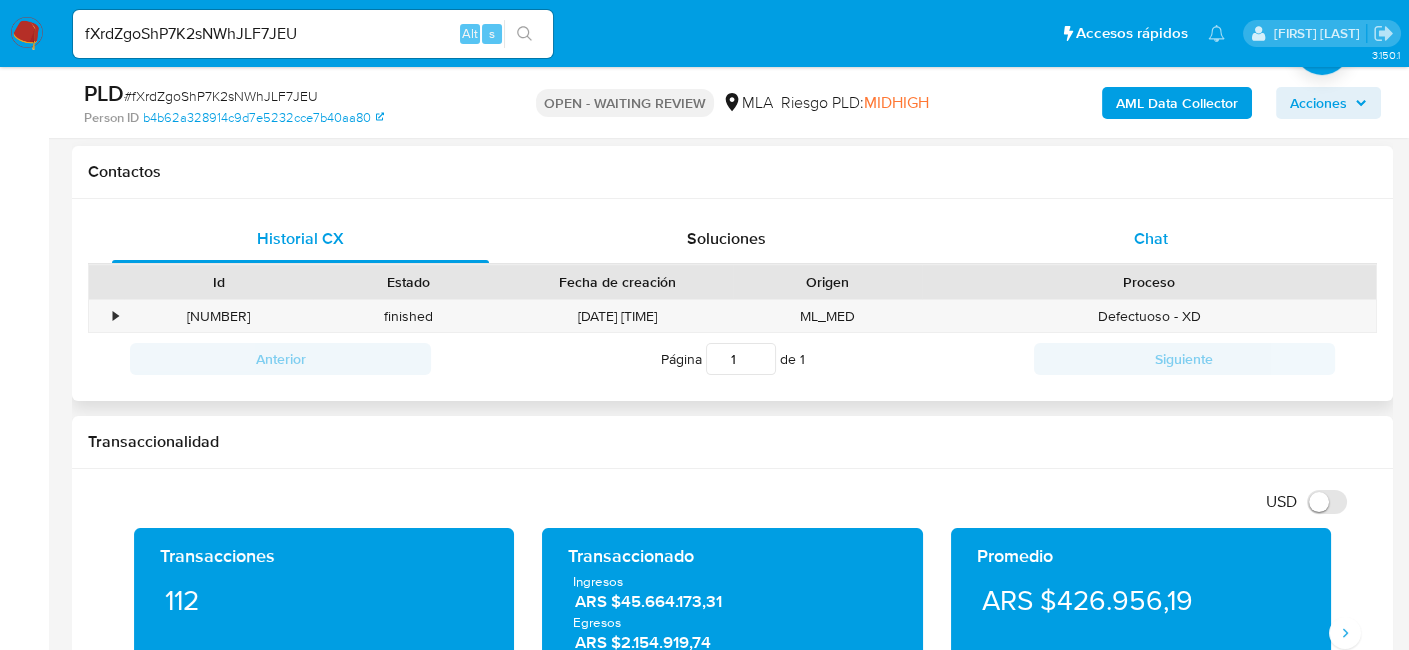 click on "Chat" at bounding box center [1151, 239] 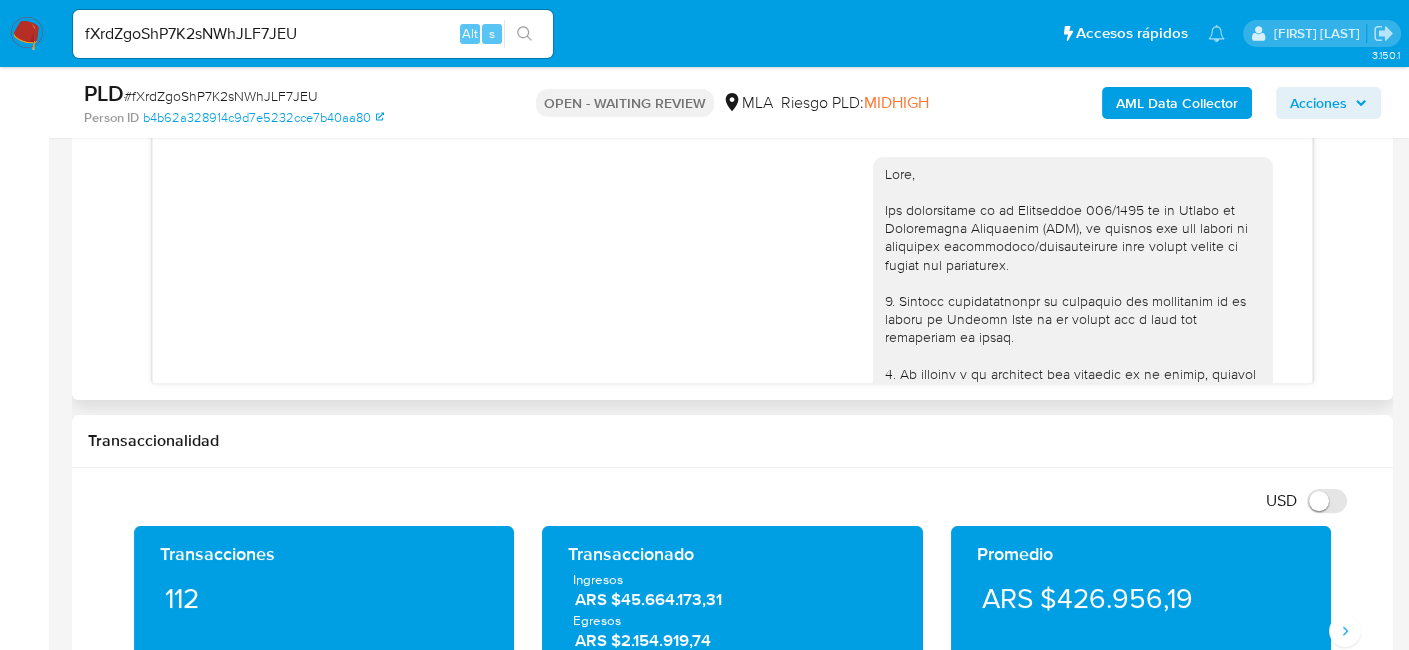 scroll, scrollTop: 1190, scrollLeft: 0, axis: vertical 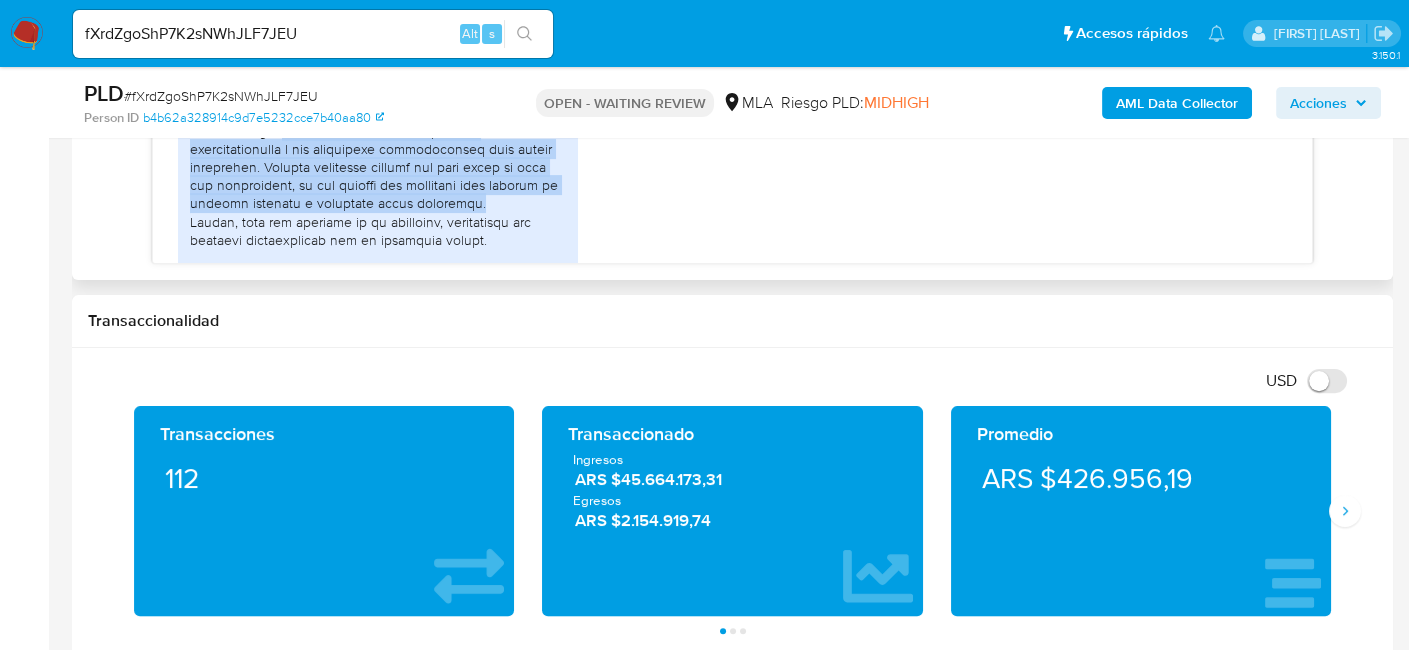 drag, startPoint x: 272, startPoint y: 164, endPoint x: 551, endPoint y: 244, distance: 290.243 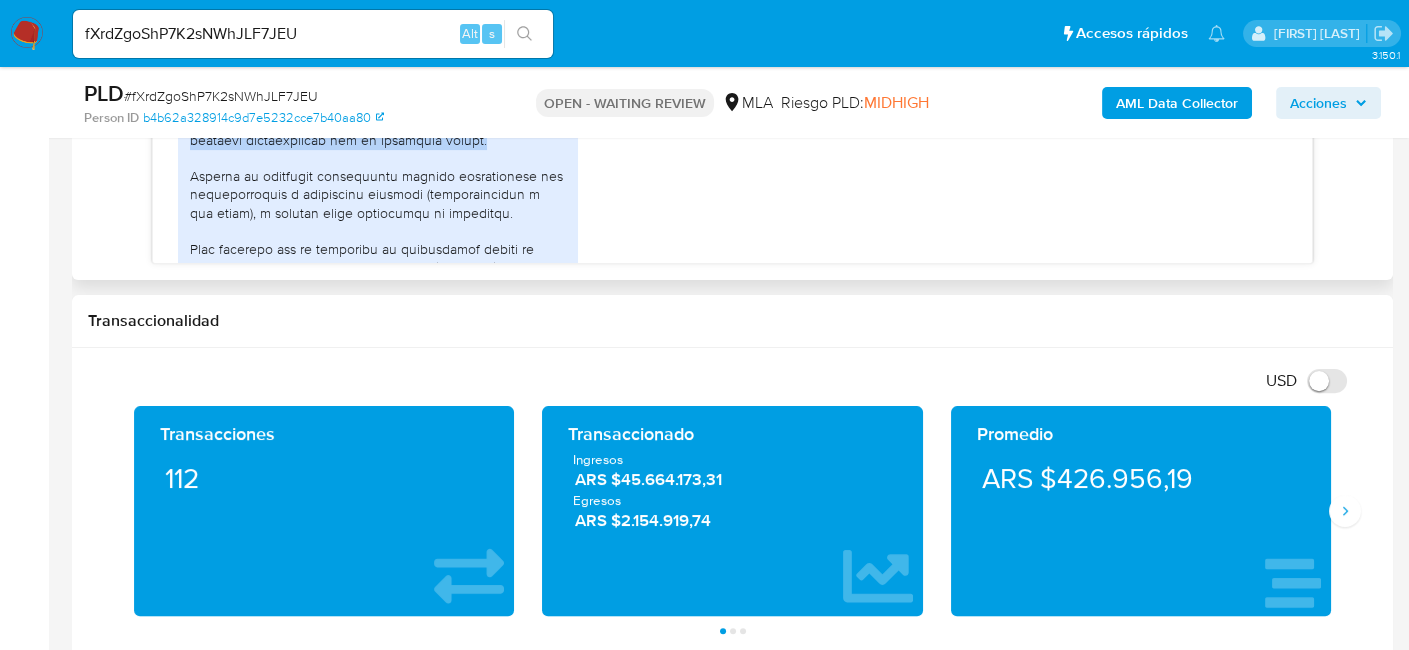 drag, startPoint x: 328, startPoint y: 161, endPoint x: 496, endPoint y: 181, distance: 169.1863 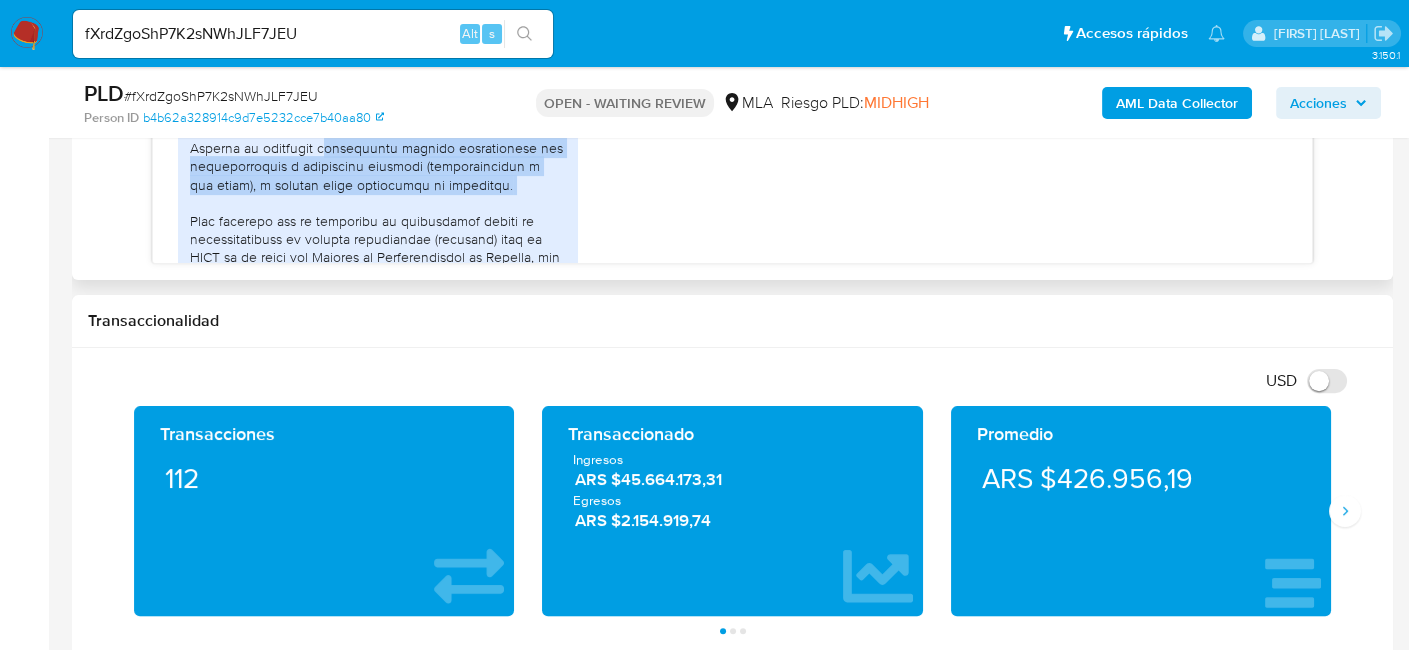 drag, startPoint x: 331, startPoint y: 216, endPoint x: 497, endPoint y: 247, distance: 168.86977 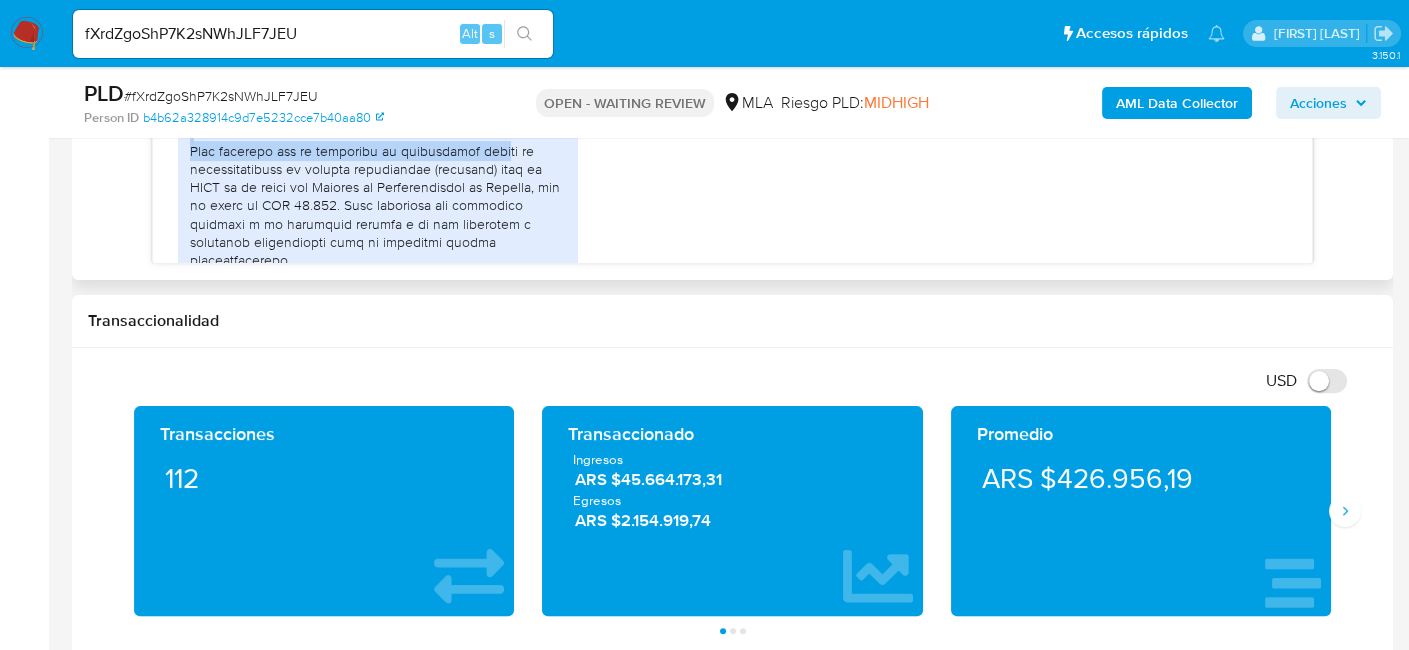 scroll, scrollTop: 1263, scrollLeft: 0, axis: vertical 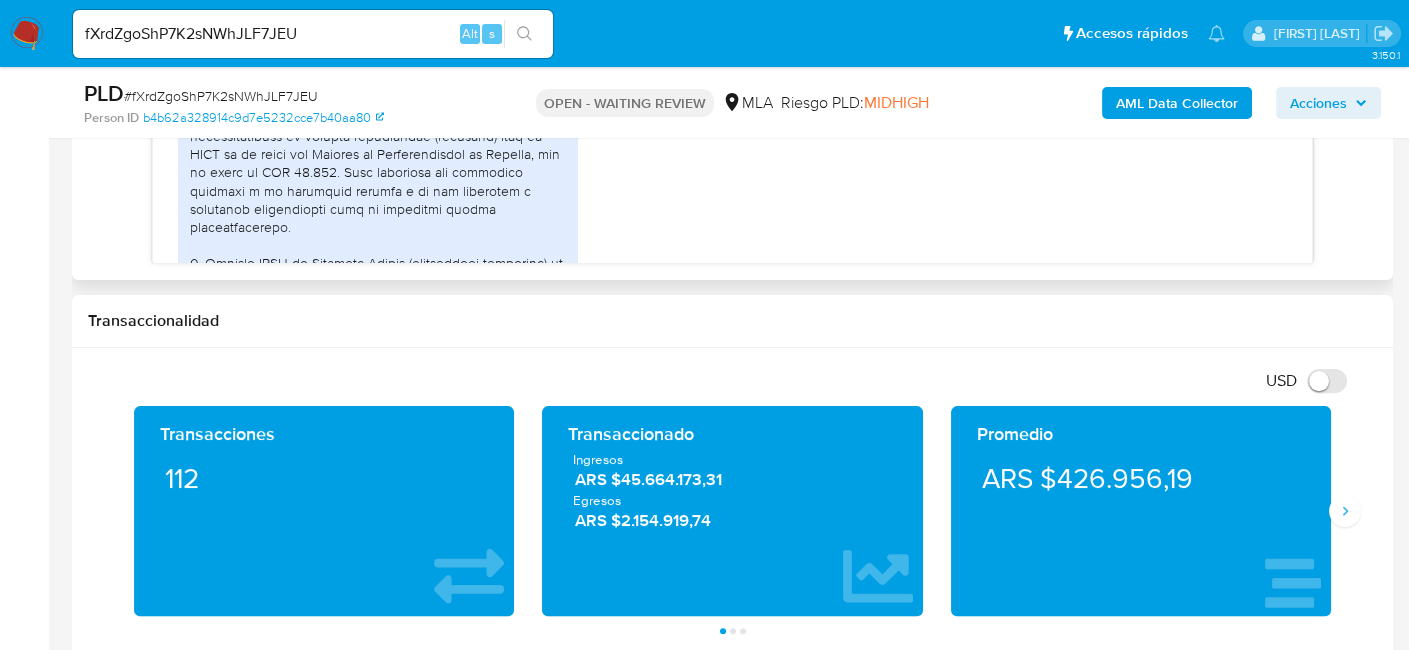 click at bounding box center [378, 190] 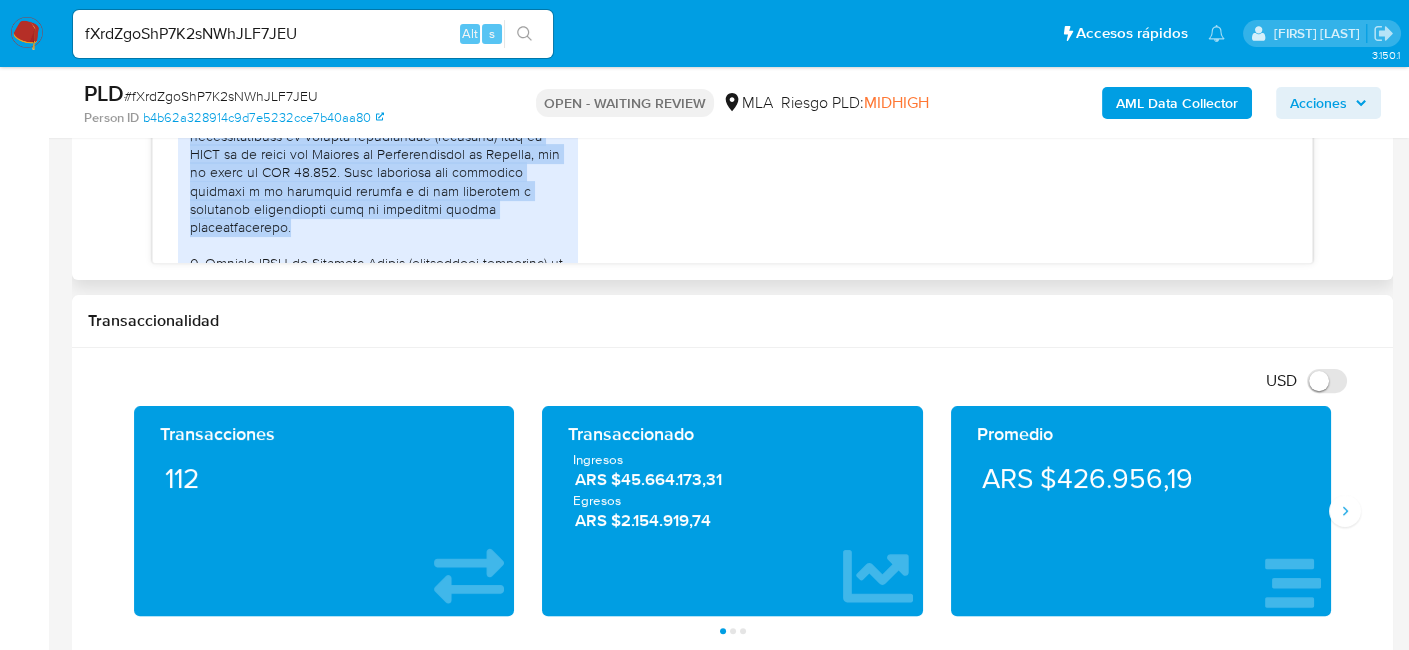 drag, startPoint x: 310, startPoint y: 156, endPoint x: 533, endPoint y: 241, distance: 238.65038 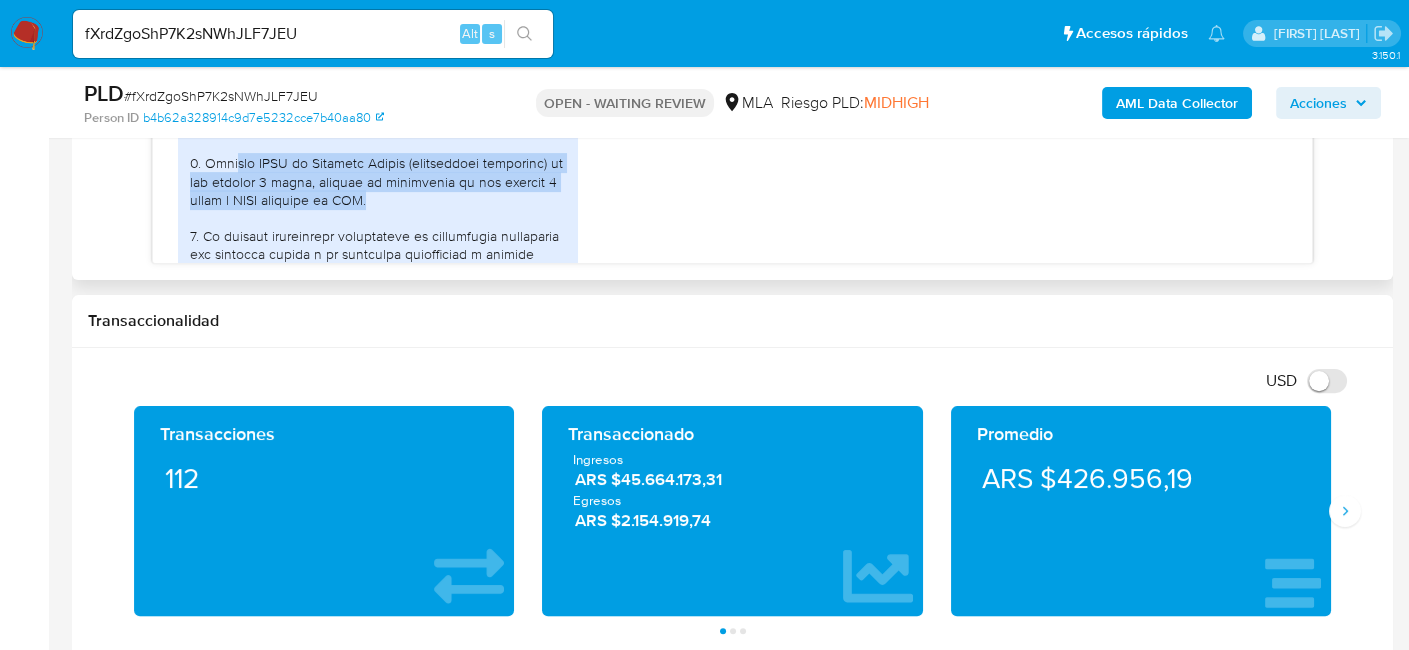 drag, startPoint x: 235, startPoint y: 183, endPoint x: 397, endPoint y: 225, distance: 167.35591 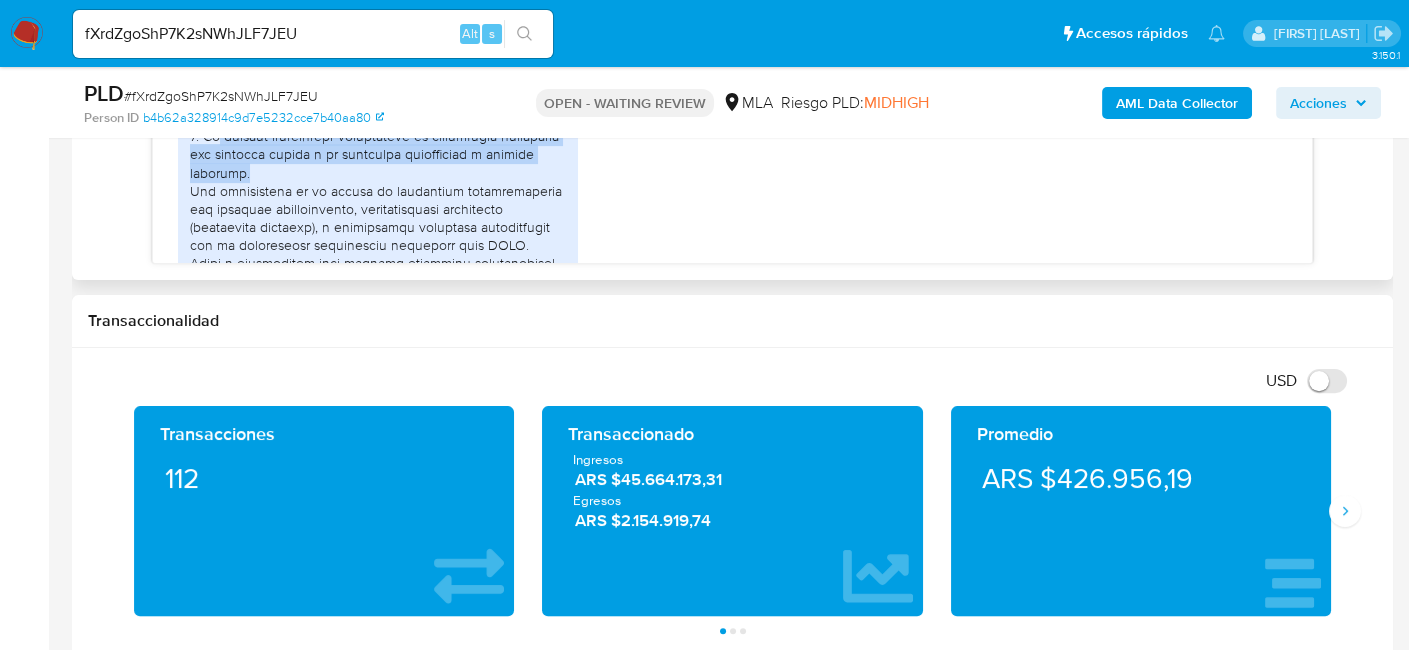 drag, startPoint x: 223, startPoint y: 161, endPoint x: 326, endPoint y: 191, distance: 107.28001 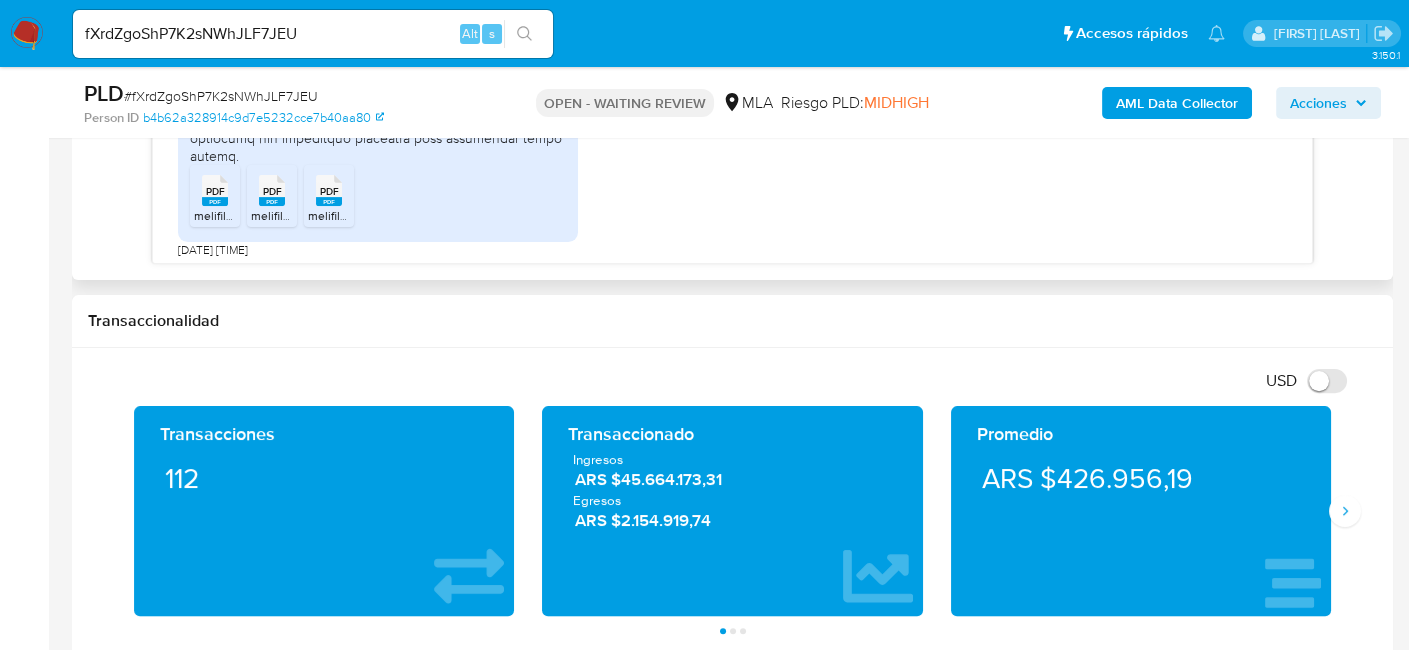 scroll, scrollTop: 1631, scrollLeft: 0, axis: vertical 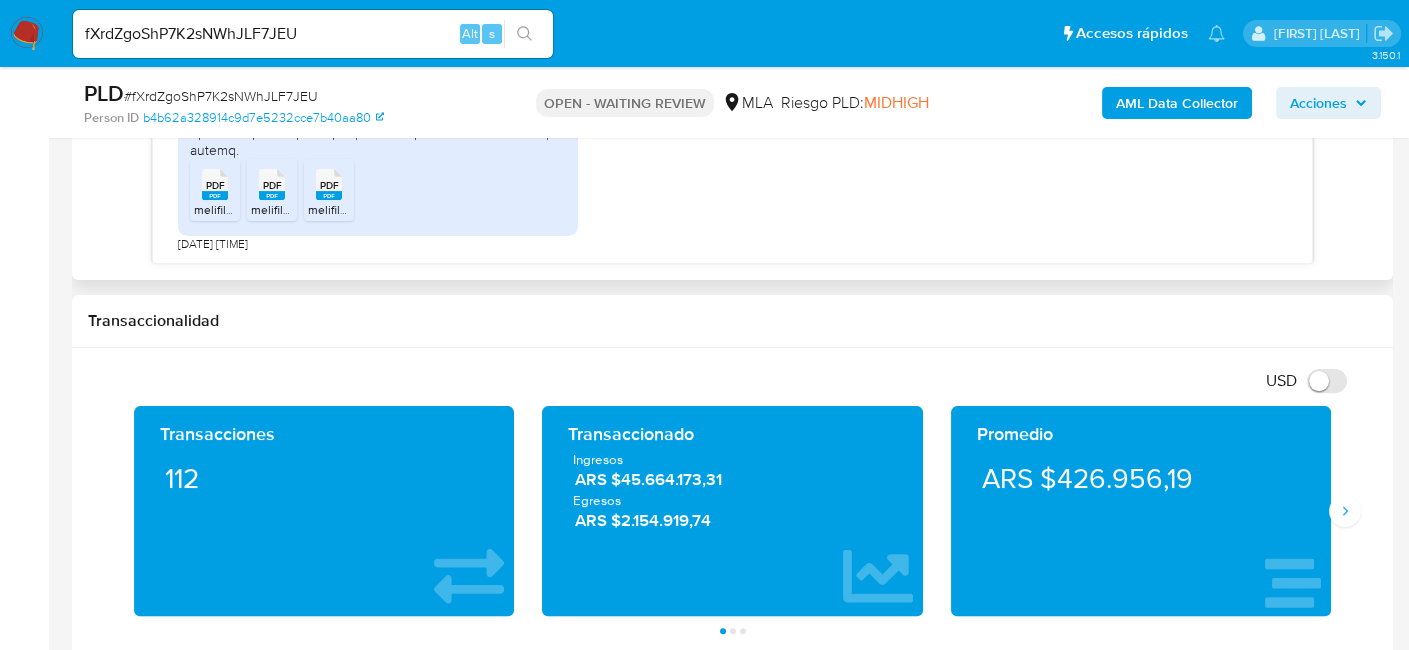 click on "PDF" 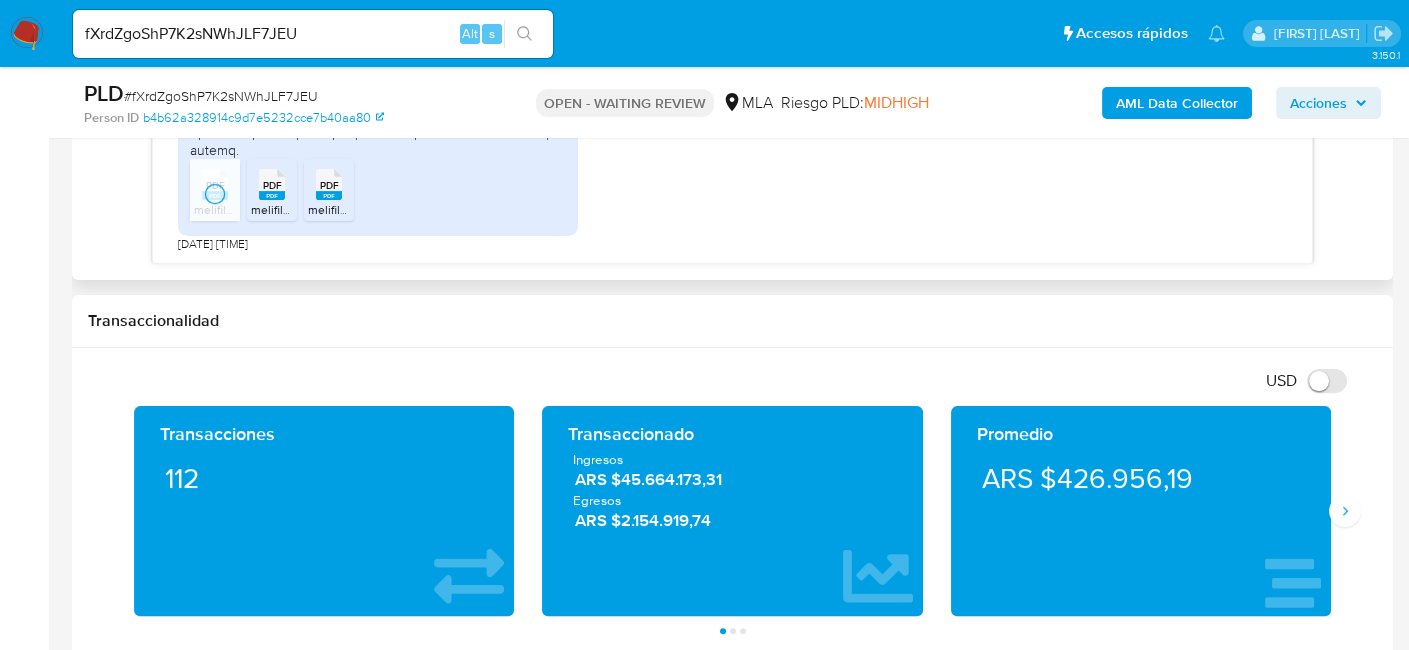 click 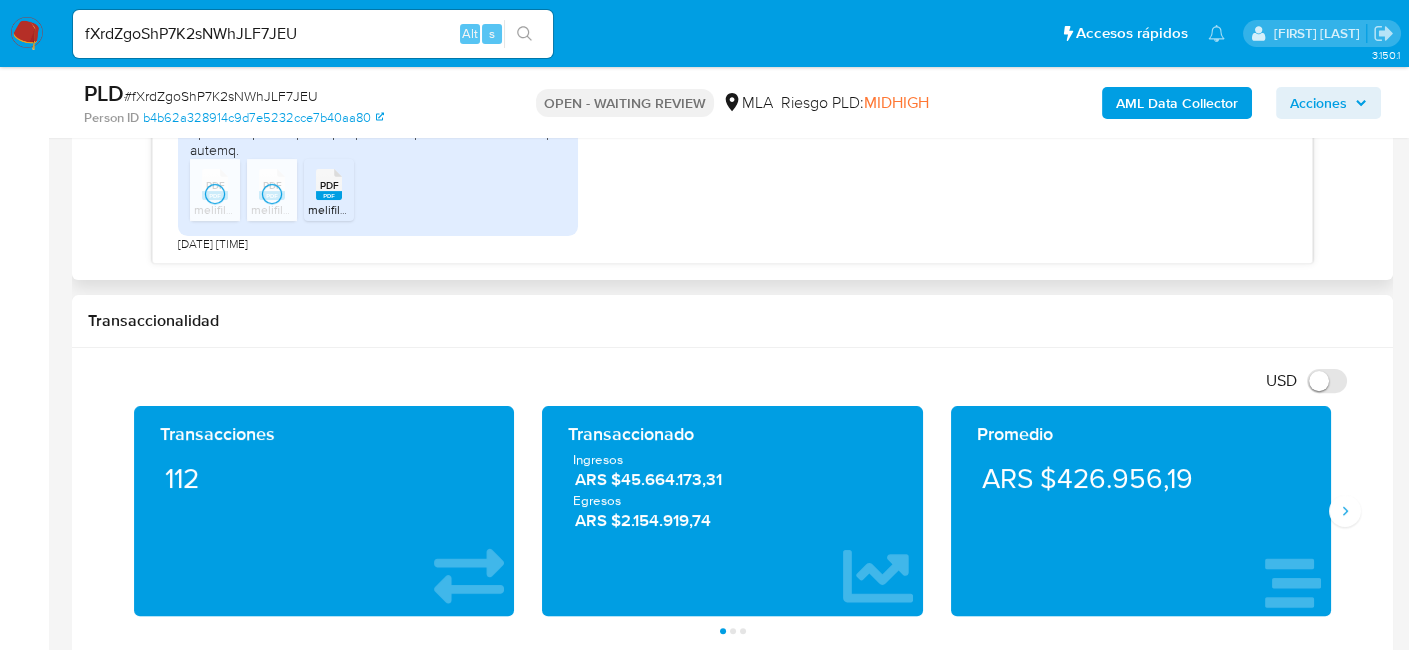 click on "PDF" at bounding box center [329, 185] 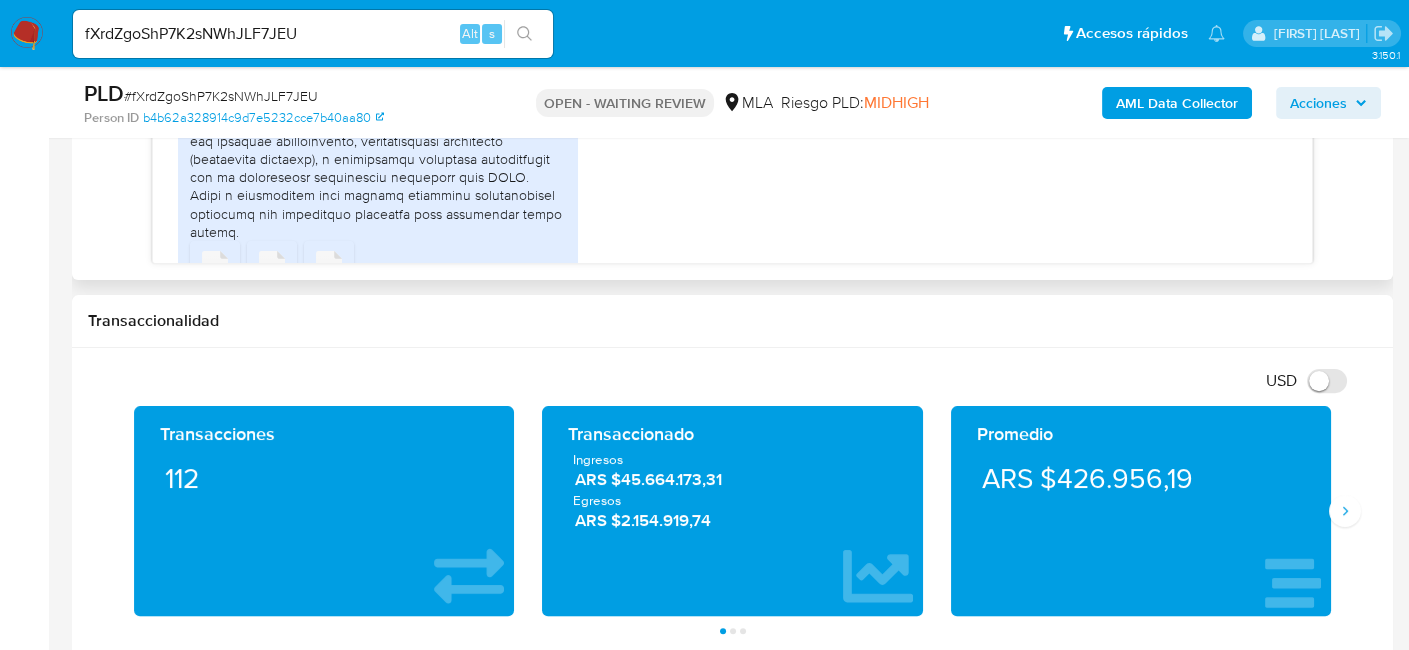 scroll, scrollTop: 1431, scrollLeft: 0, axis: vertical 